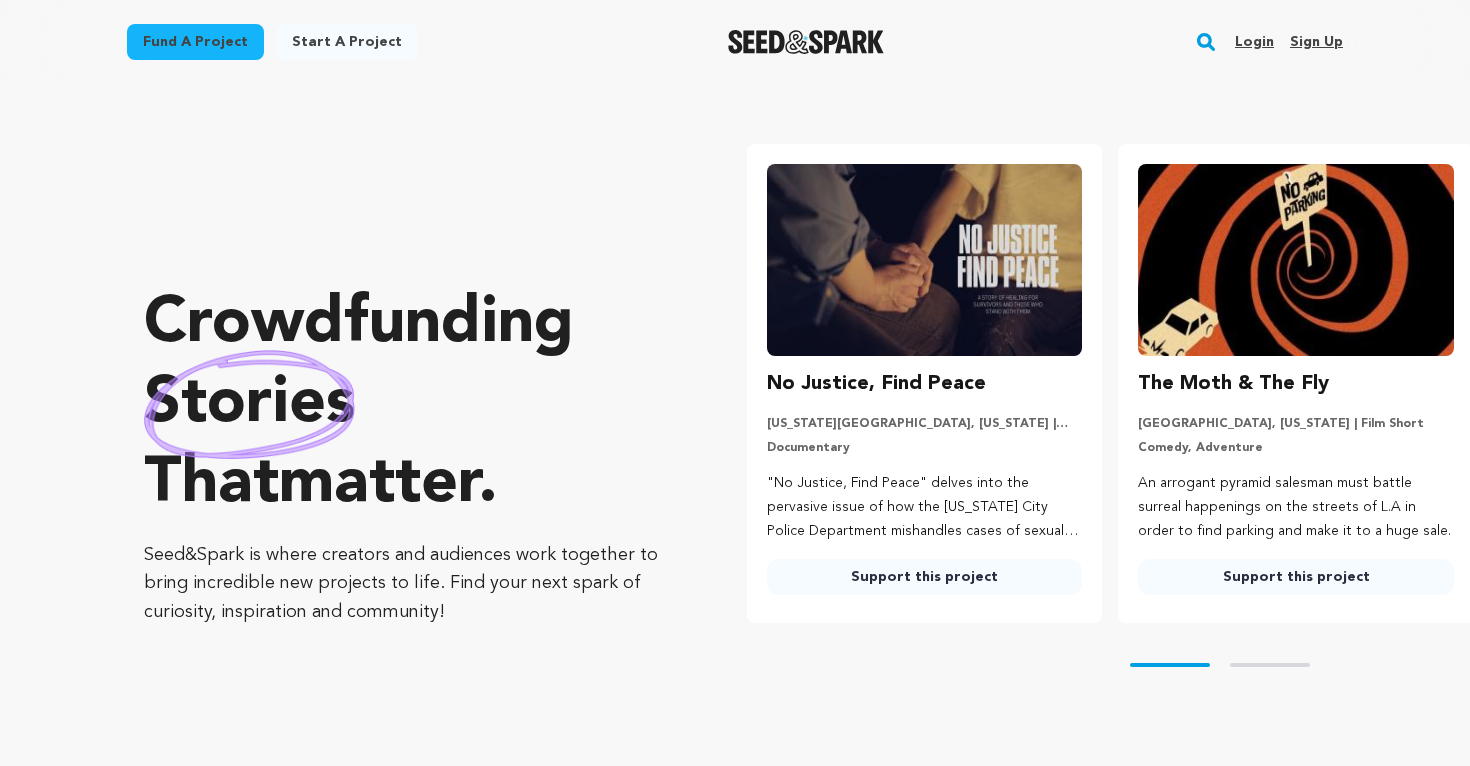 scroll, scrollTop: 0, scrollLeft: 0, axis: both 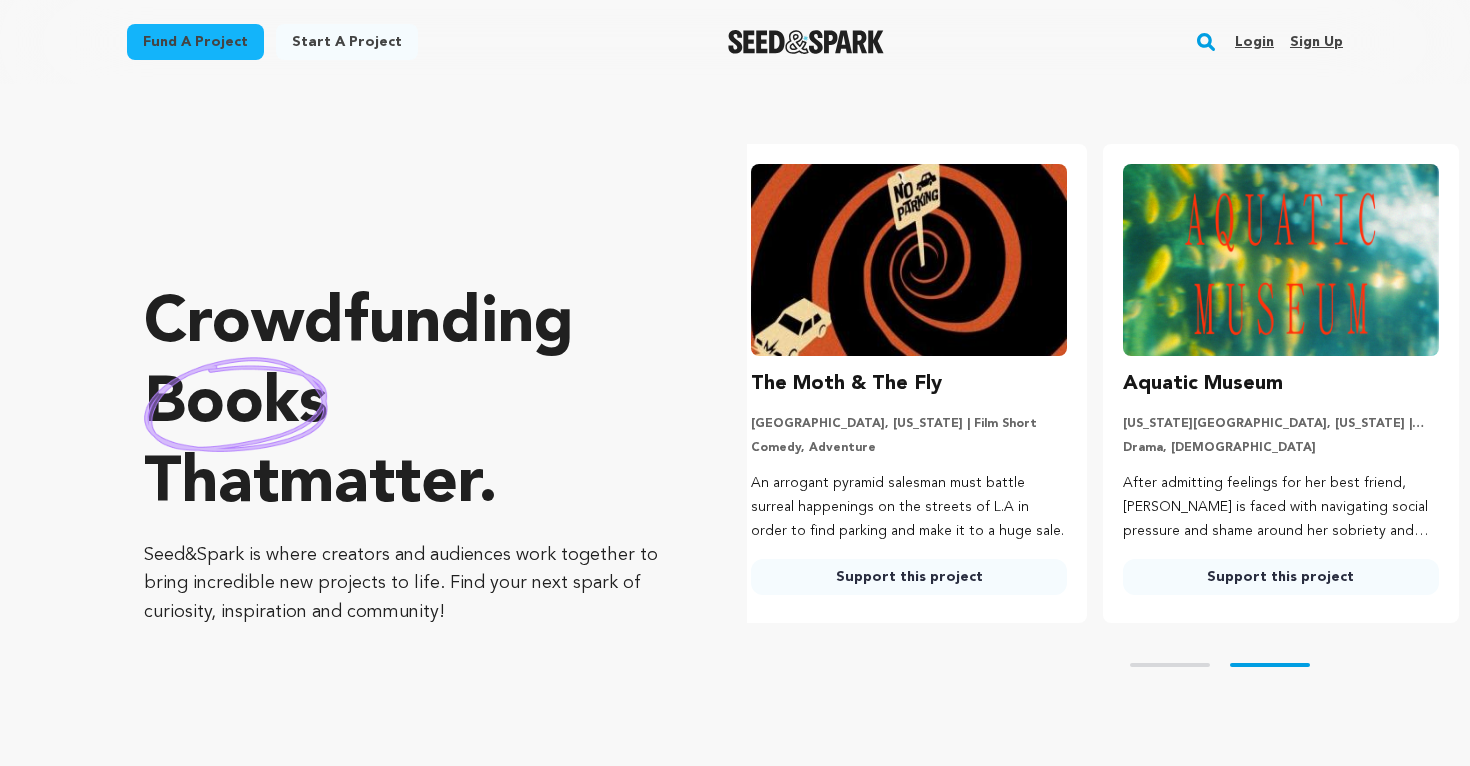 click on "Login" at bounding box center (1254, 42) 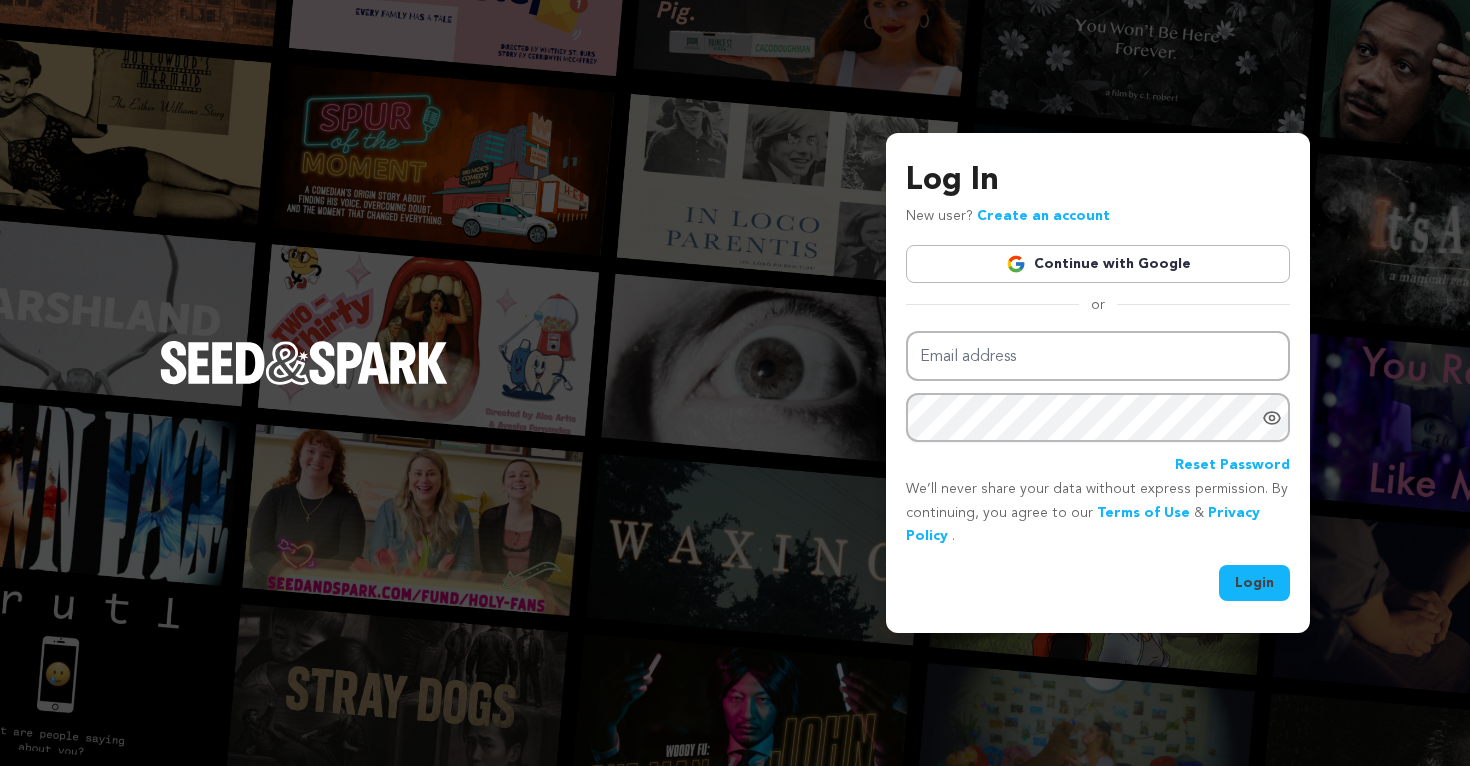 scroll, scrollTop: 0, scrollLeft: 0, axis: both 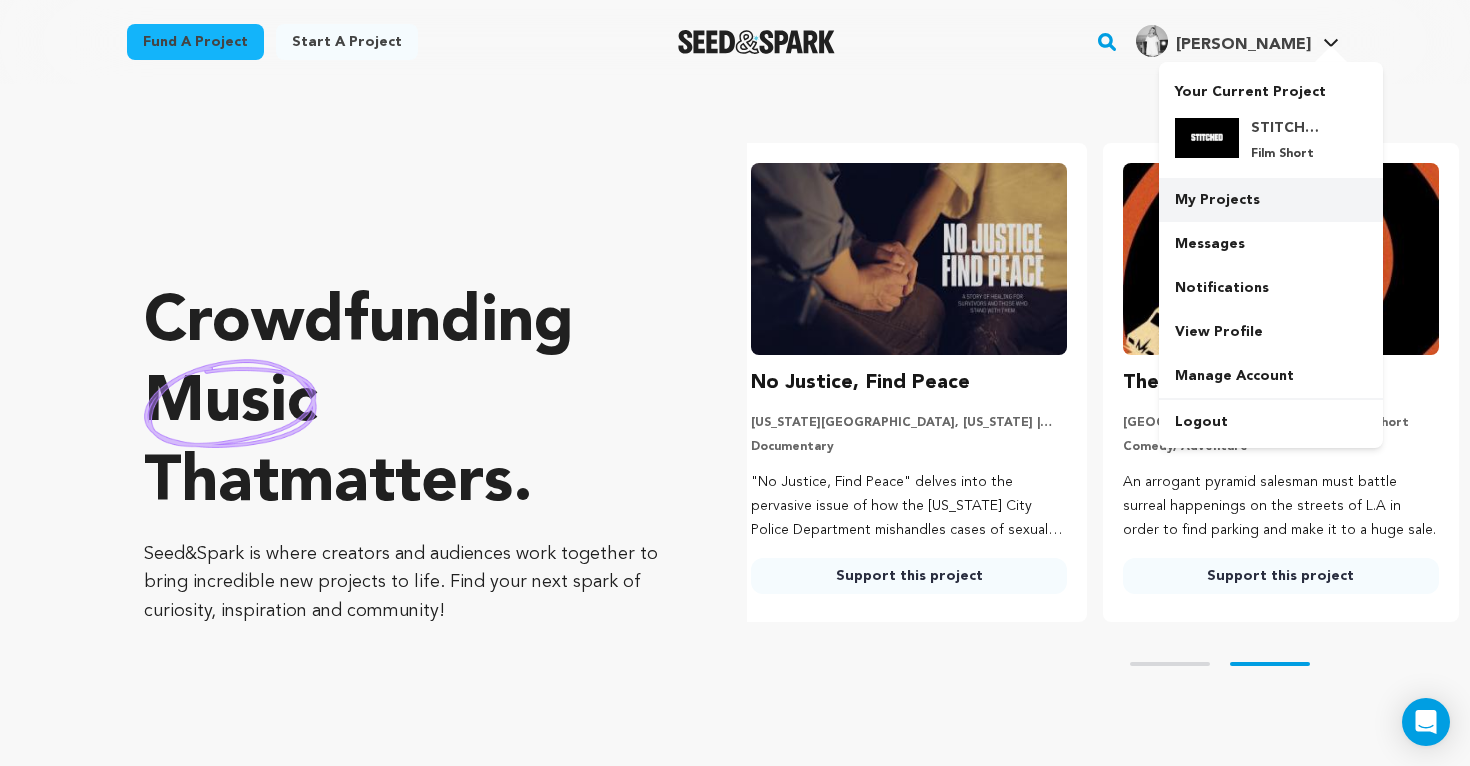click on "My Projects" at bounding box center [1271, 200] 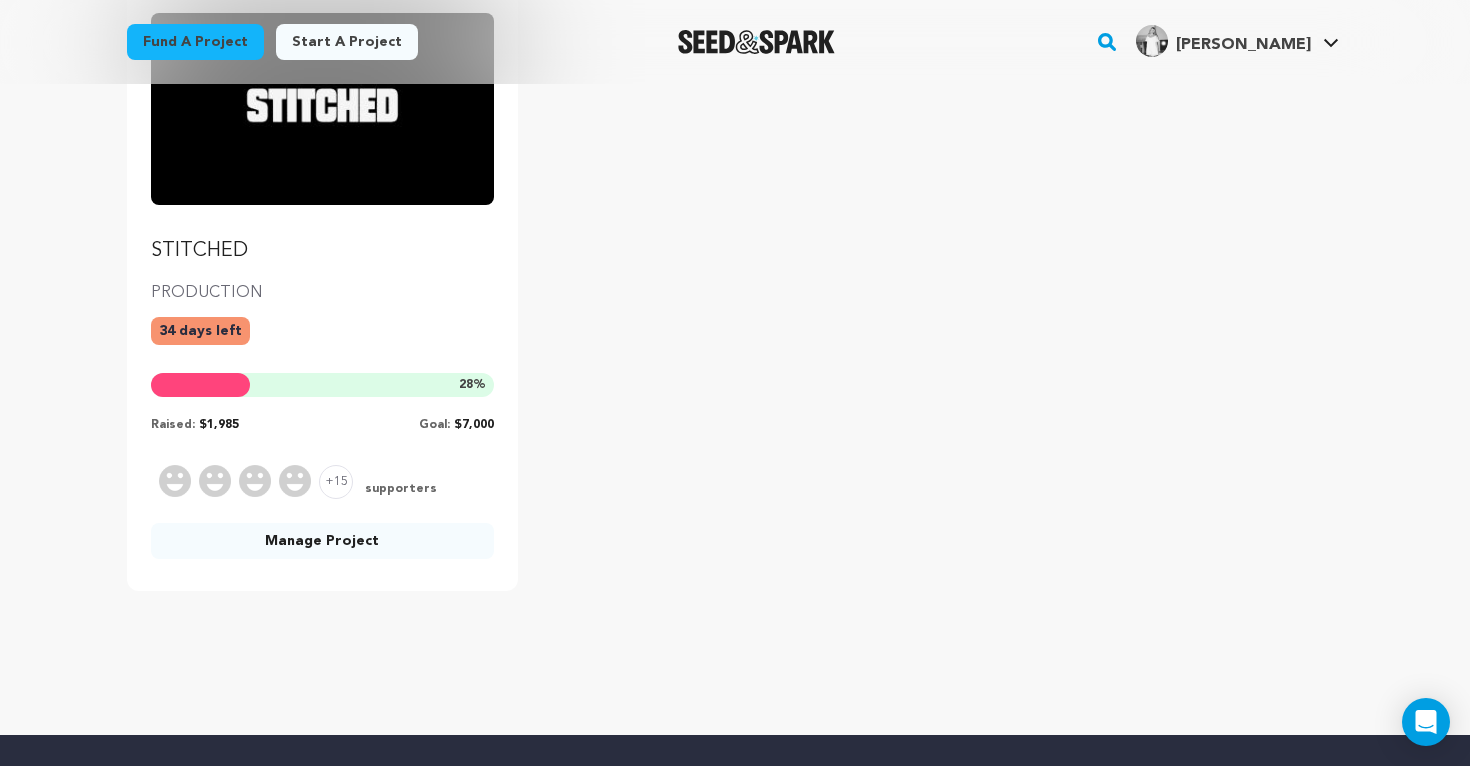 scroll, scrollTop: 282, scrollLeft: 0, axis: vertical 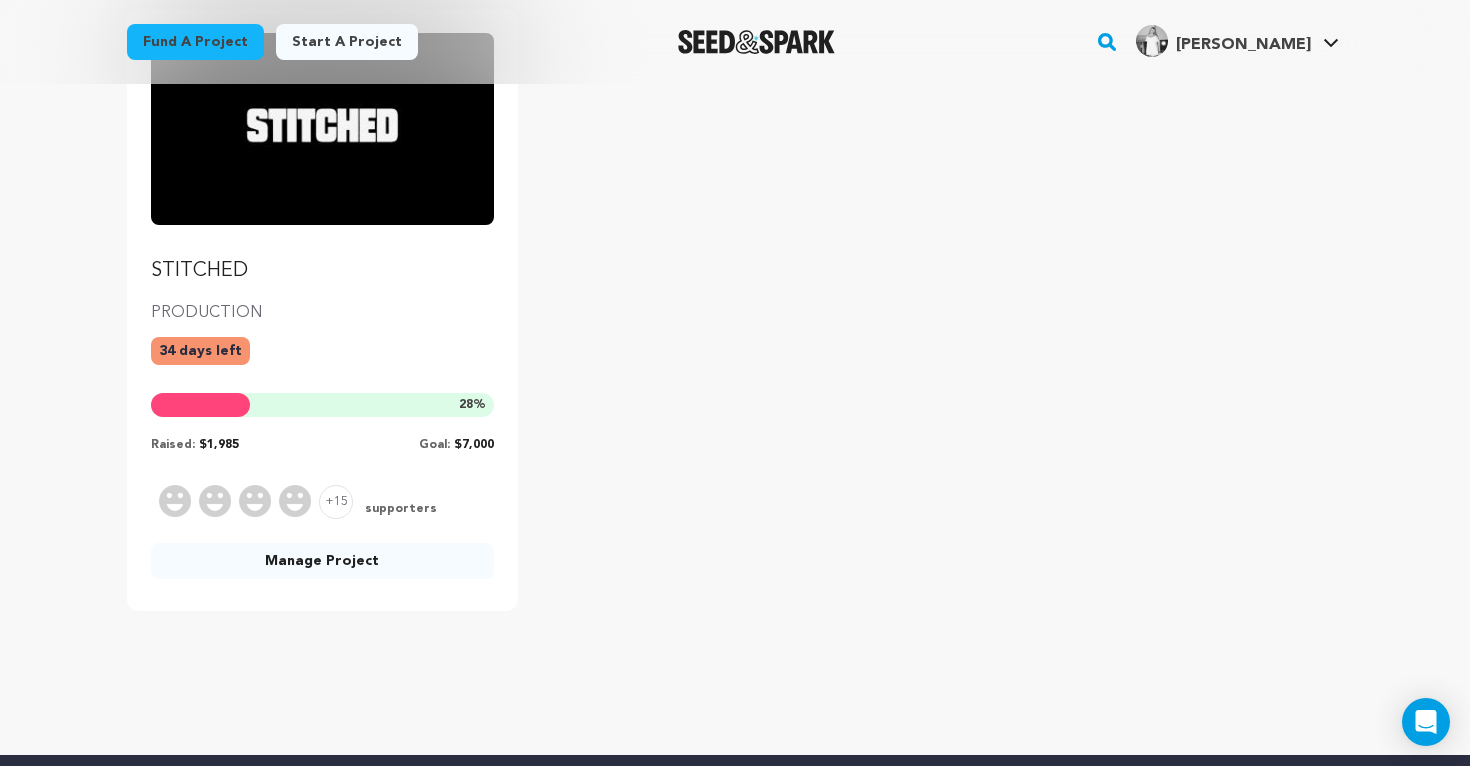 click on "Manage Project" at bounding box center [322, 561] 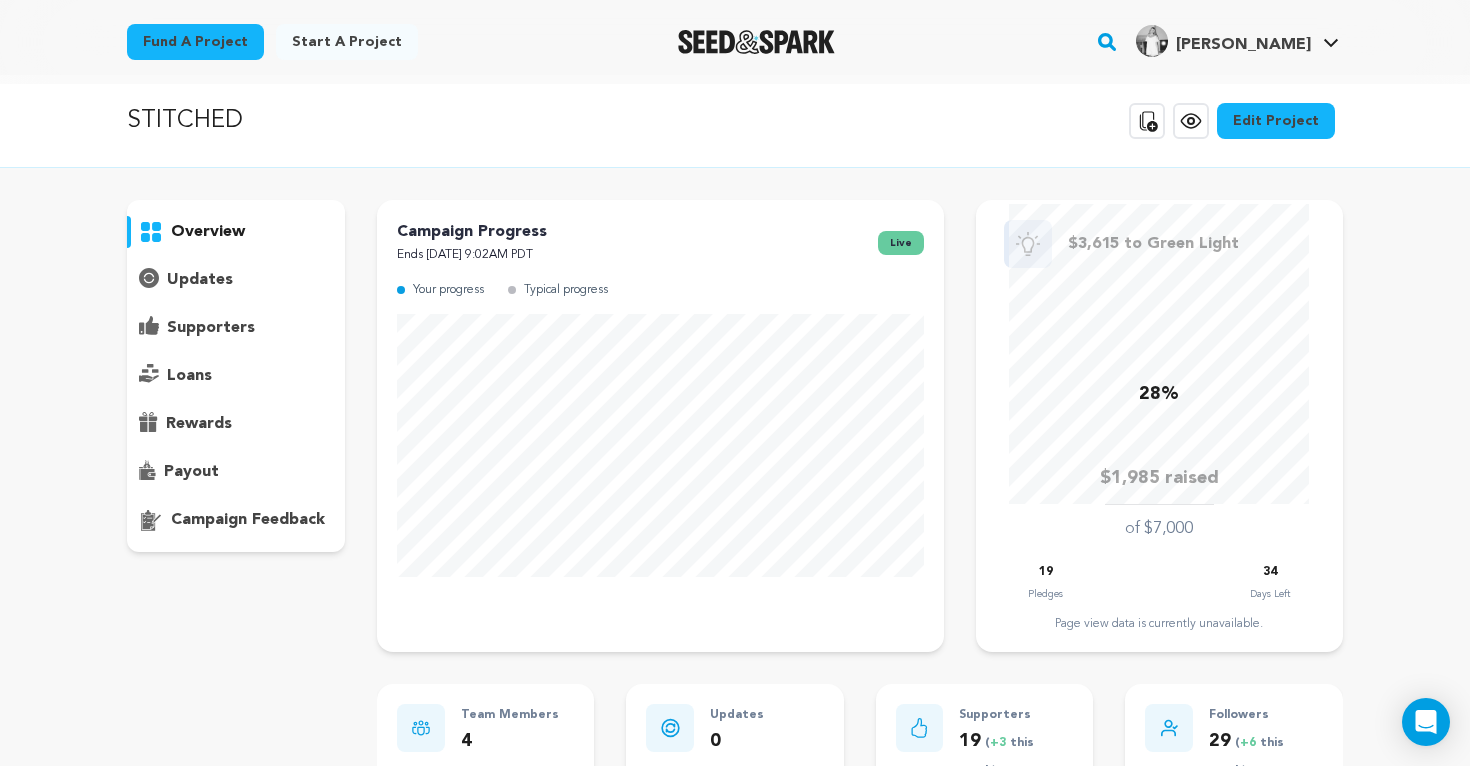 scroll, scrollTop: 0, scrollLeft: 0, axis: both 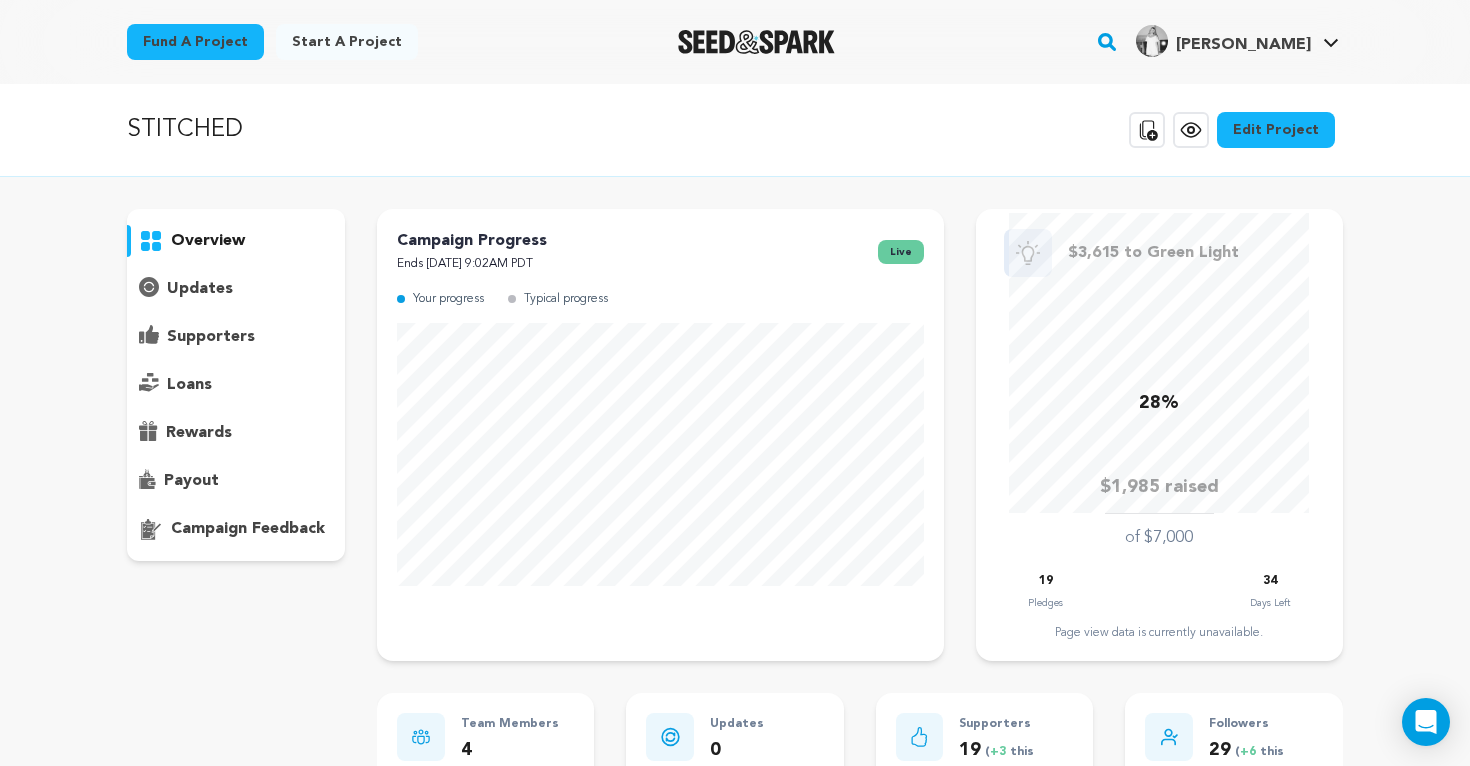 click on "Edit Project" at bounding box center (1276, 130) 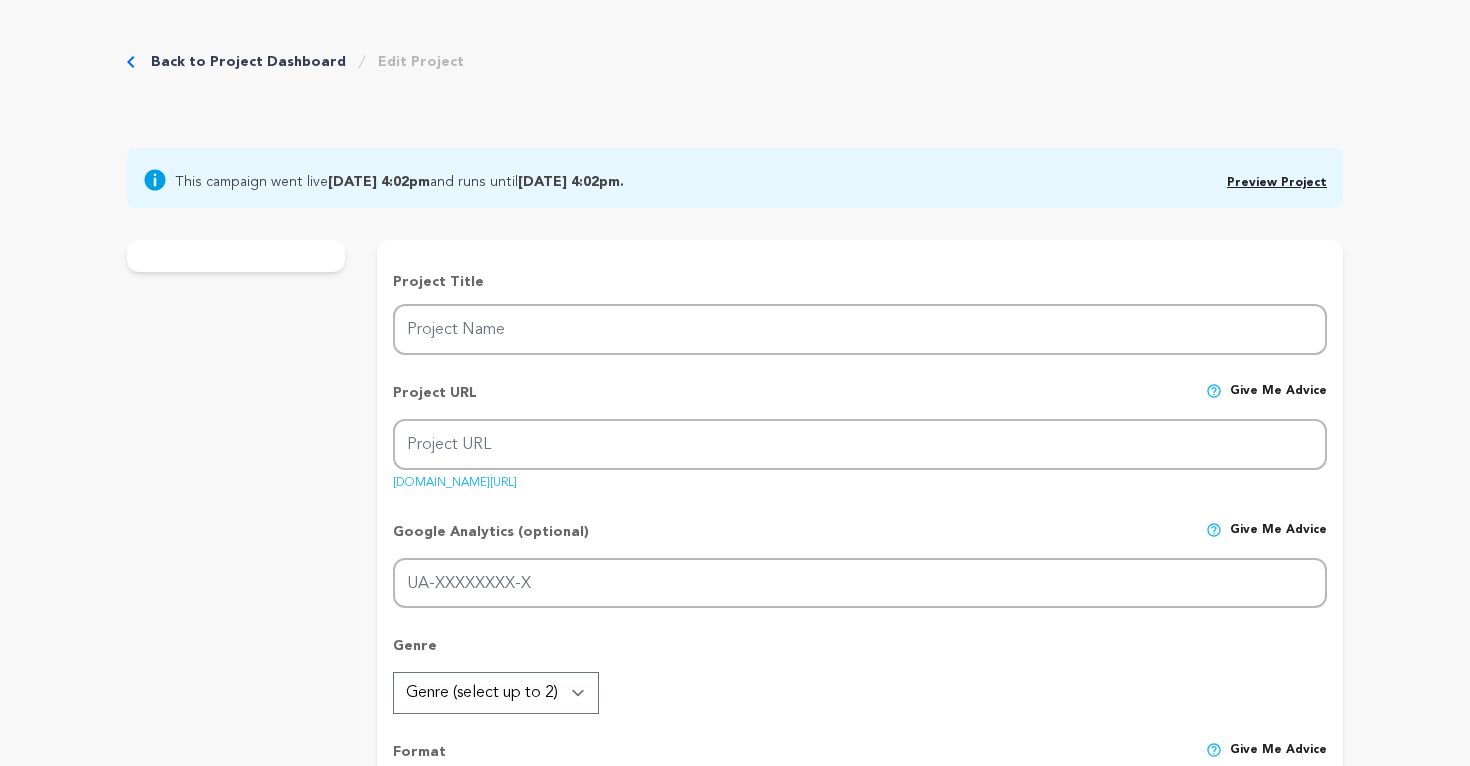 type on "STITCHED" 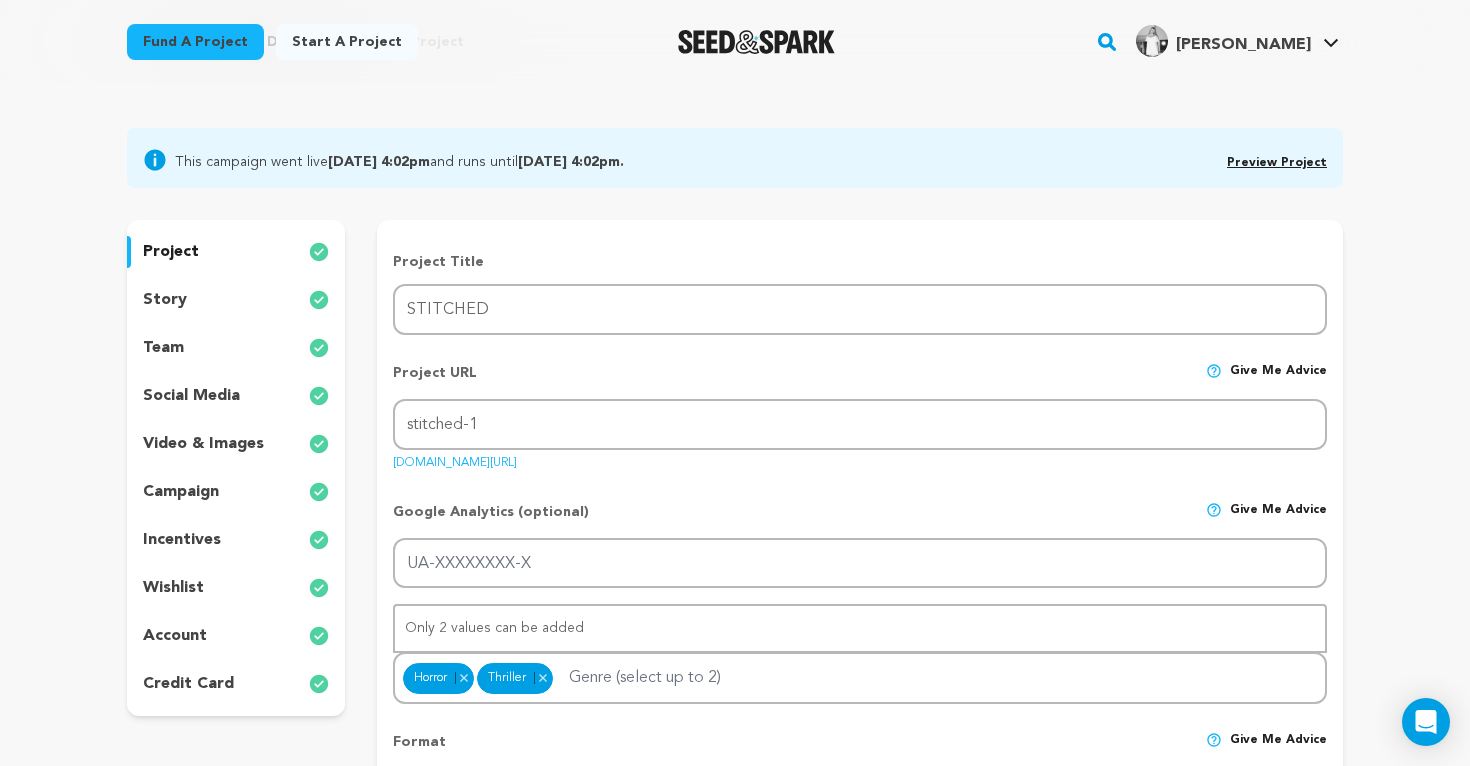scroll, scrollTop: 0, scrollLeft: 0, axis: both 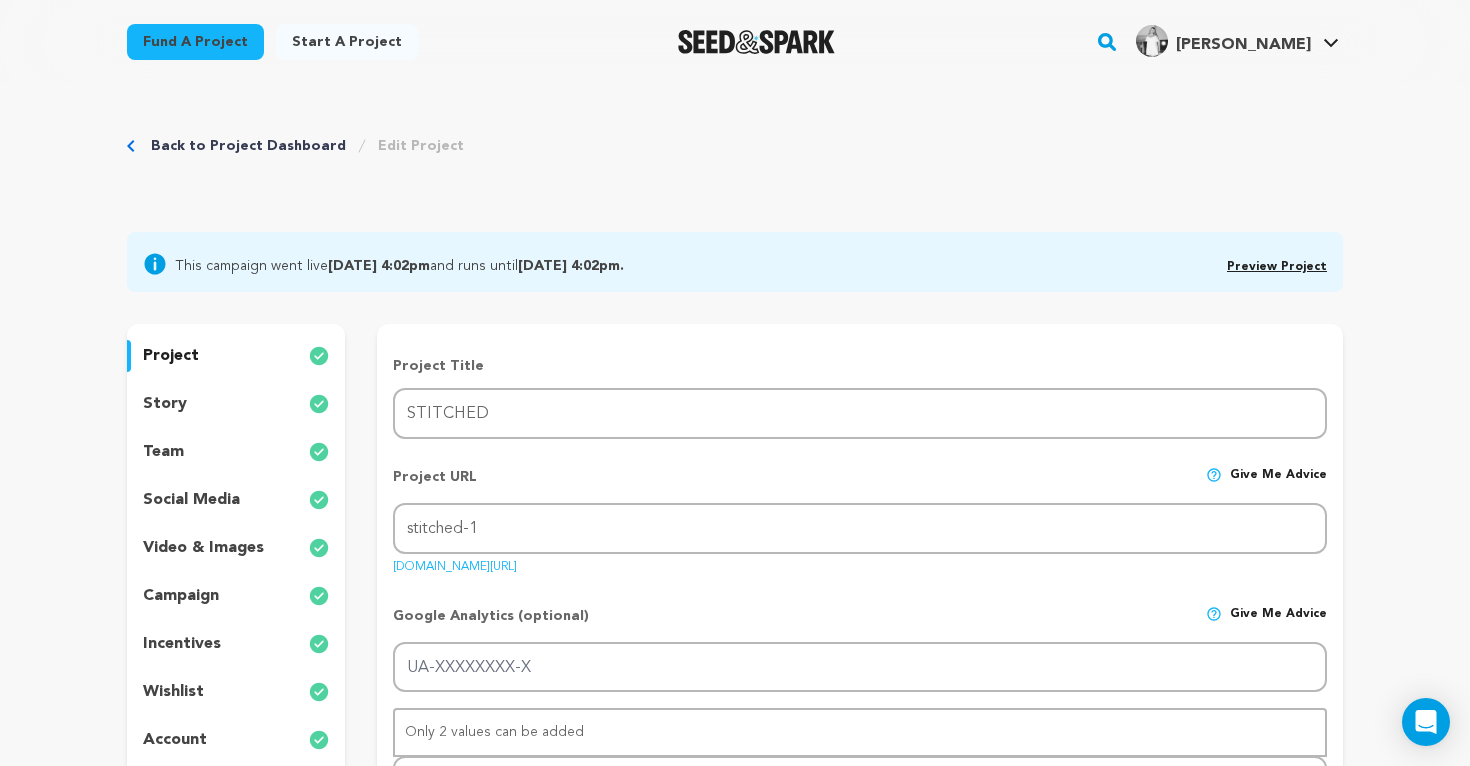 click on "team" at bounding box center (163, 452) 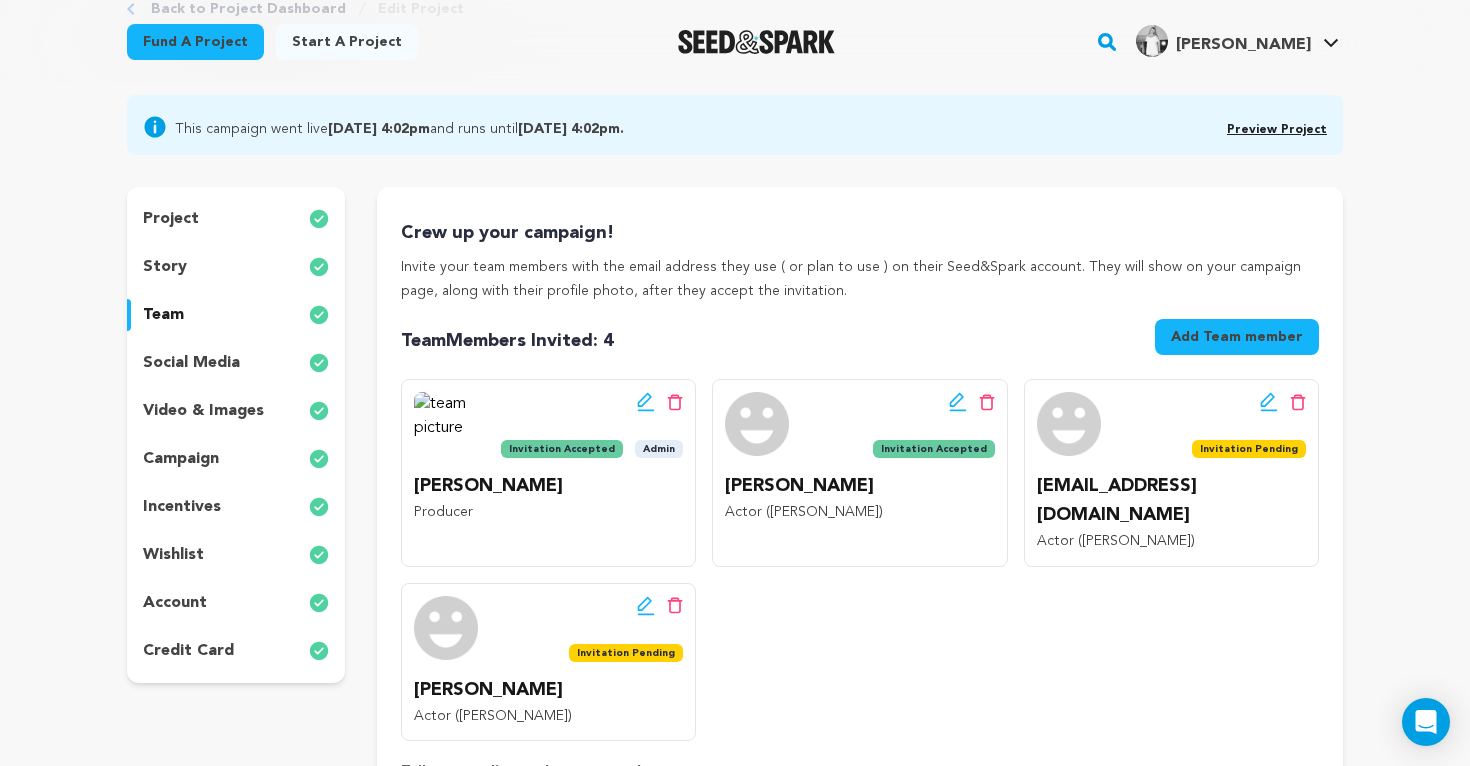 scroll, scrollTop: 139, scrollLeft: 0, axis: vertical 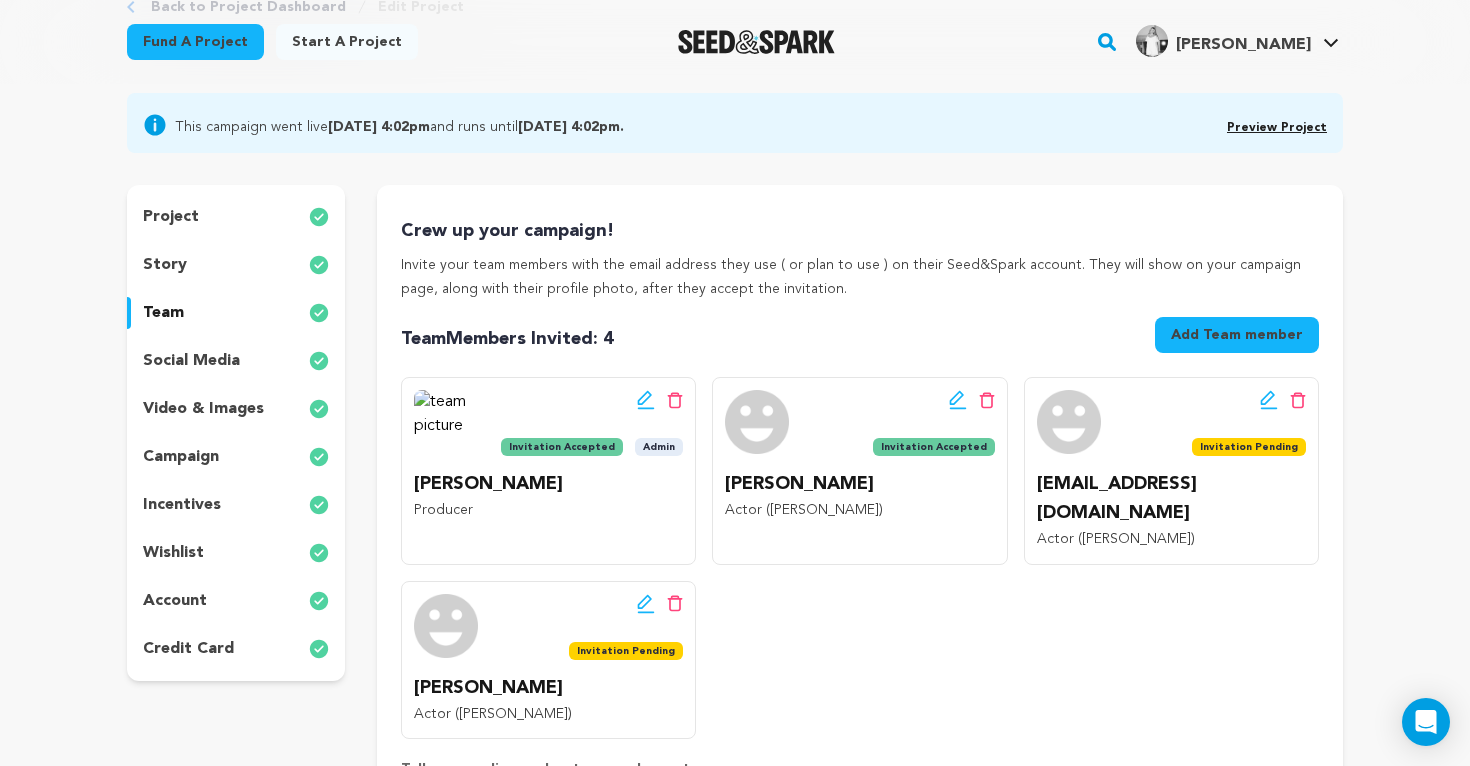 click on "campaign" at bounding box center (181, 457) 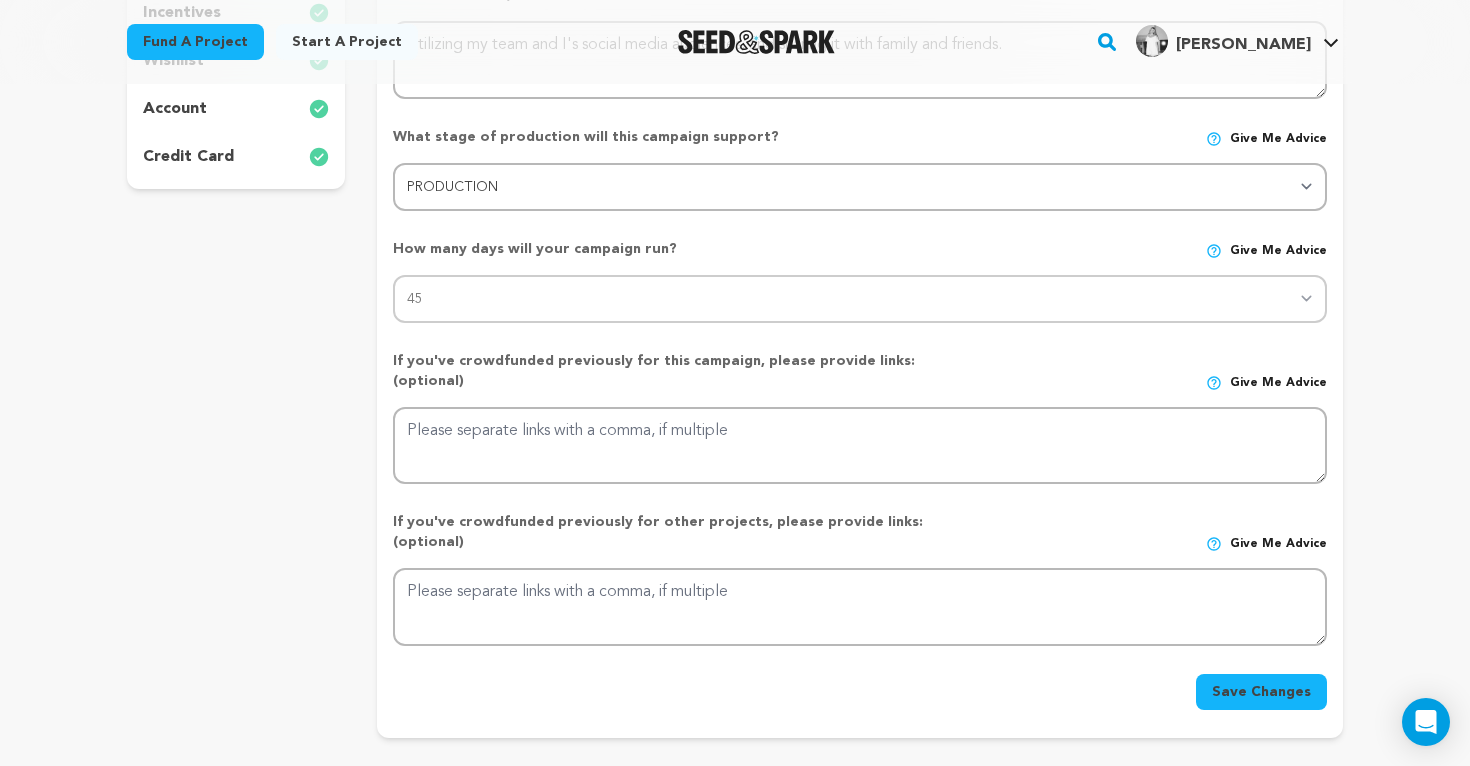 scroll, scrollTop: 644, scrollLeft: 0, axis: vertical 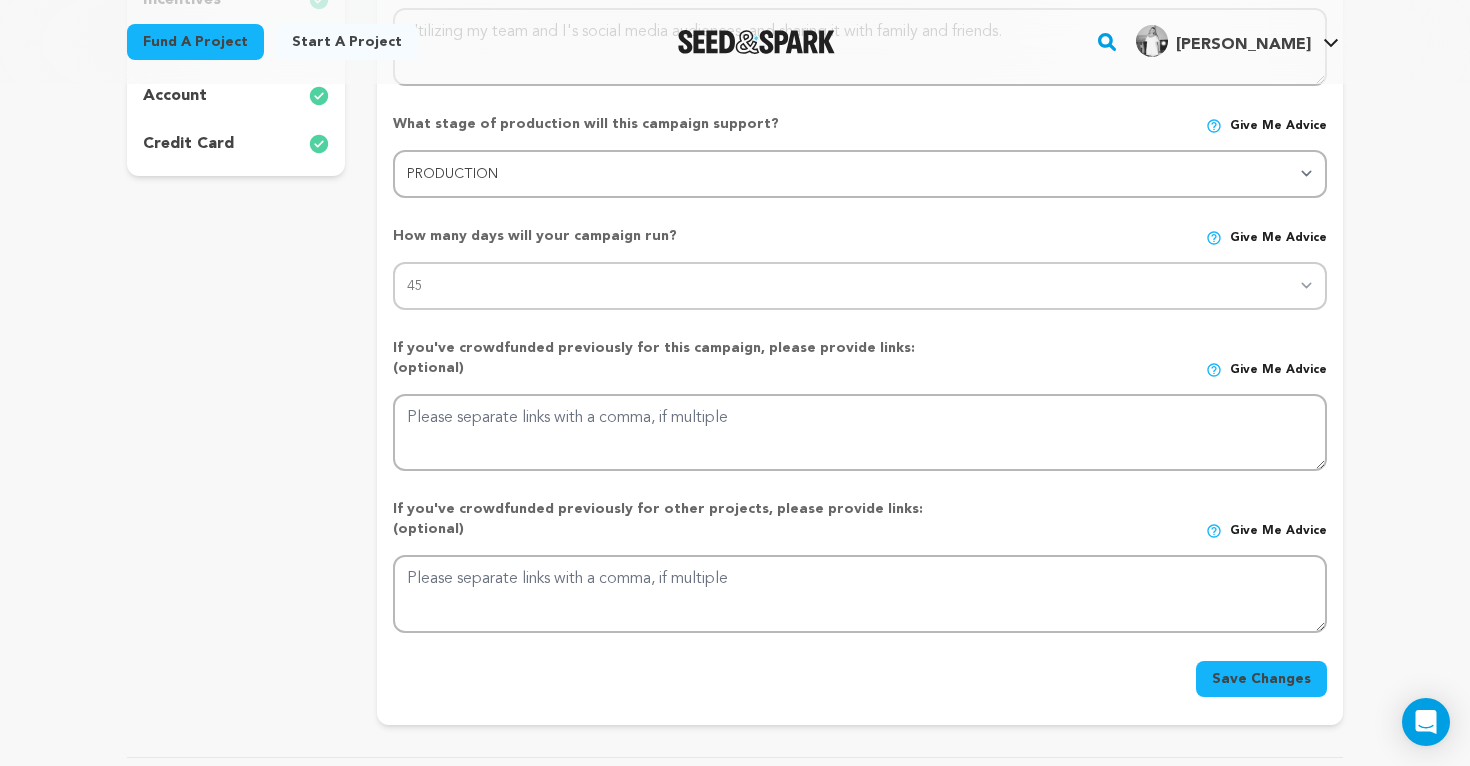 click on "How much do you intend to raise? (give an estimation)
Select your range
Less than $10k 10k - $14k 15k - $24k 25k - $49k 50k or more
Recommended Reach
After you select a target range we'll make some recommendations about the reach you'll
need
to achieve it." at bounding box center (860, 204) 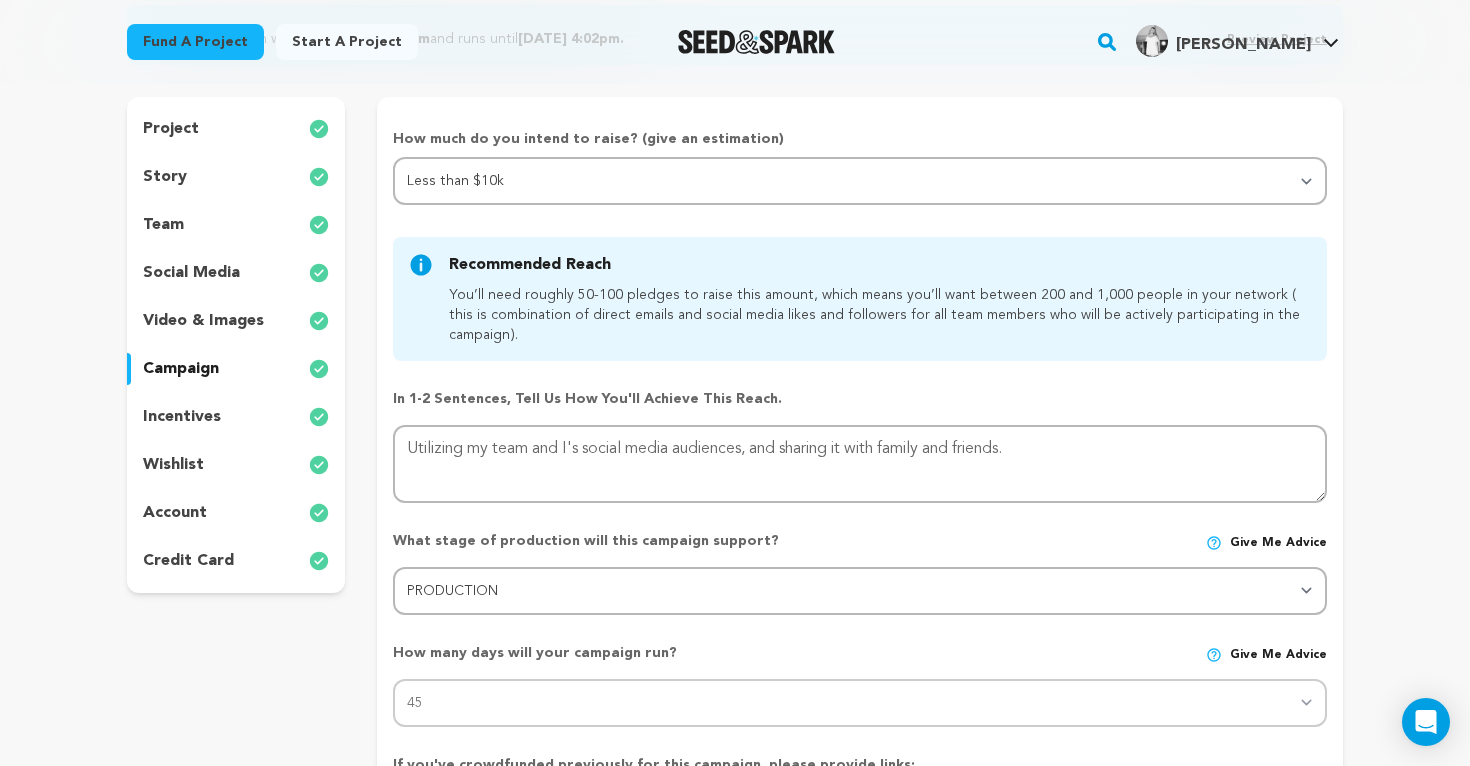 scroll, scrollTop: 225, scrollLeft: 0, axis: vertical 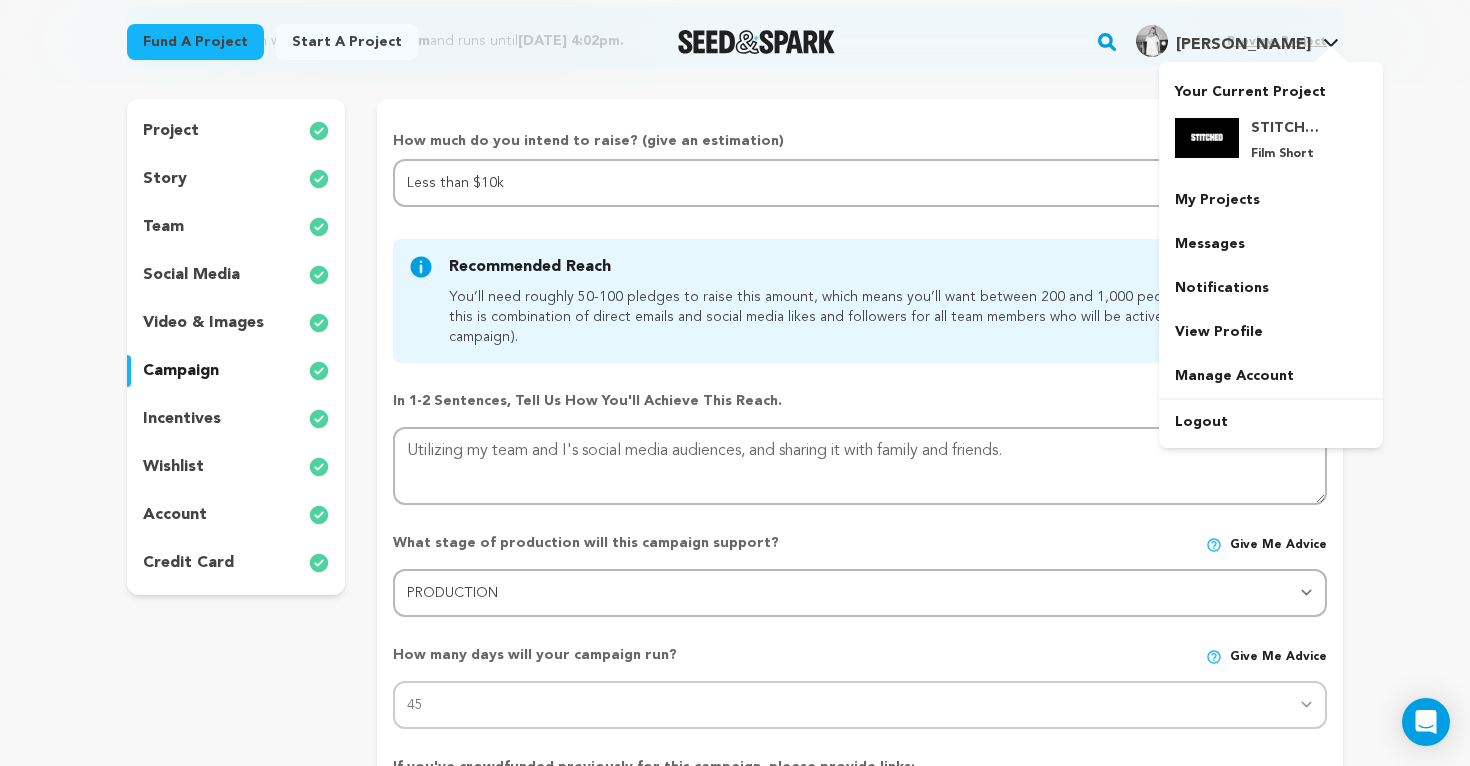 click at bounding box center (1152, 41) 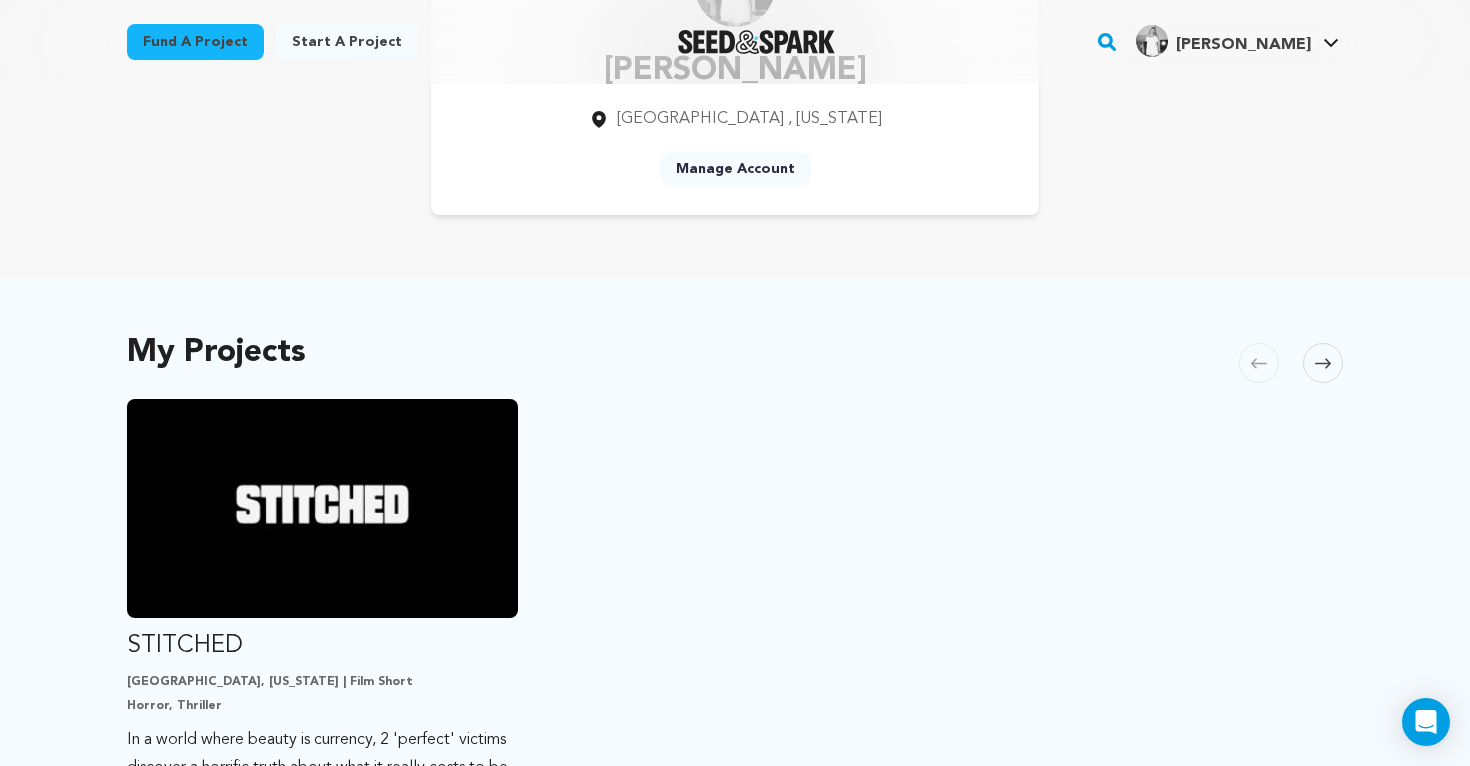 scroll, scrollTop: 526, scrollLeft: 0, axis: vertical 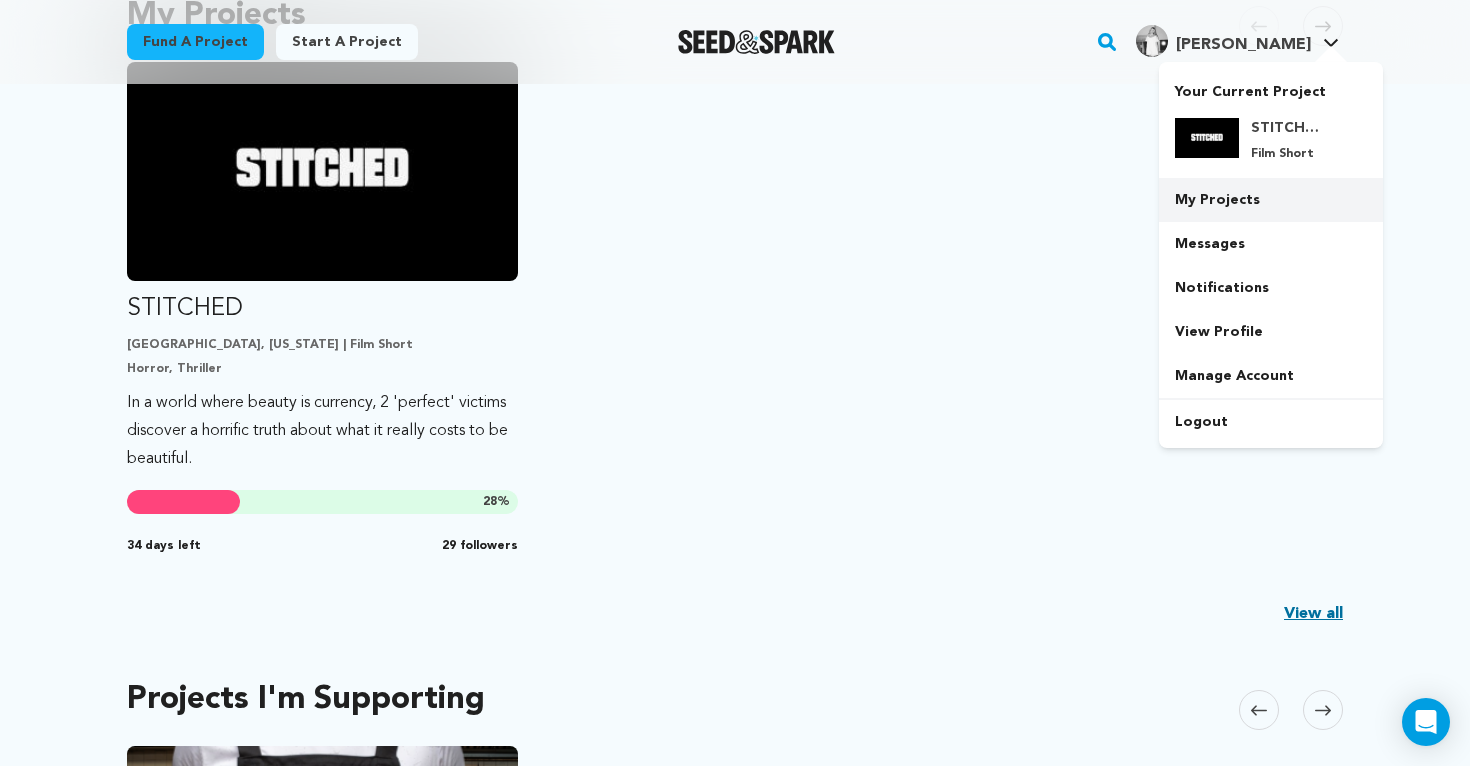 click on "My Projects" at bounding box center (1271, 200) 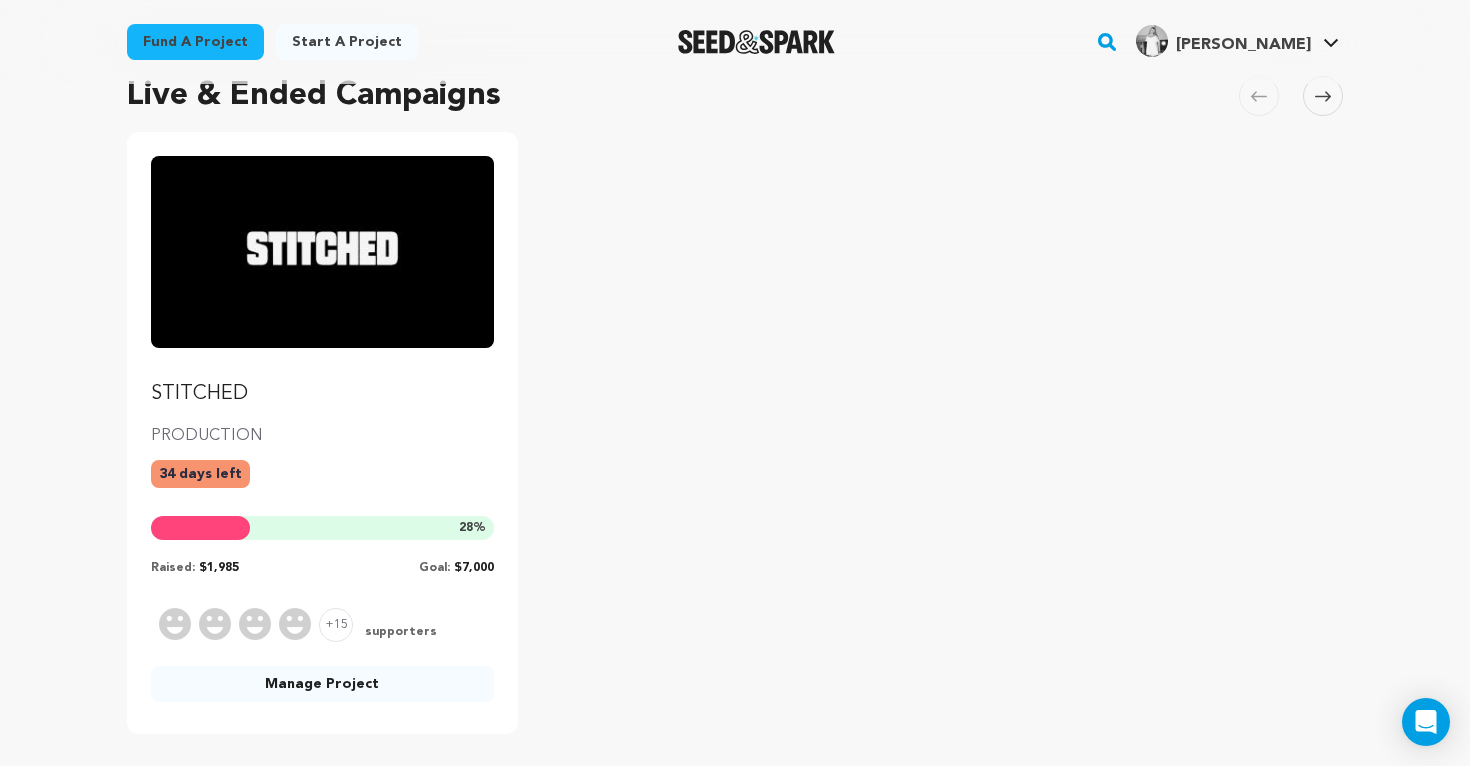 scroll, scrollTop: 162, scrollLeft: 0, axis: vertical 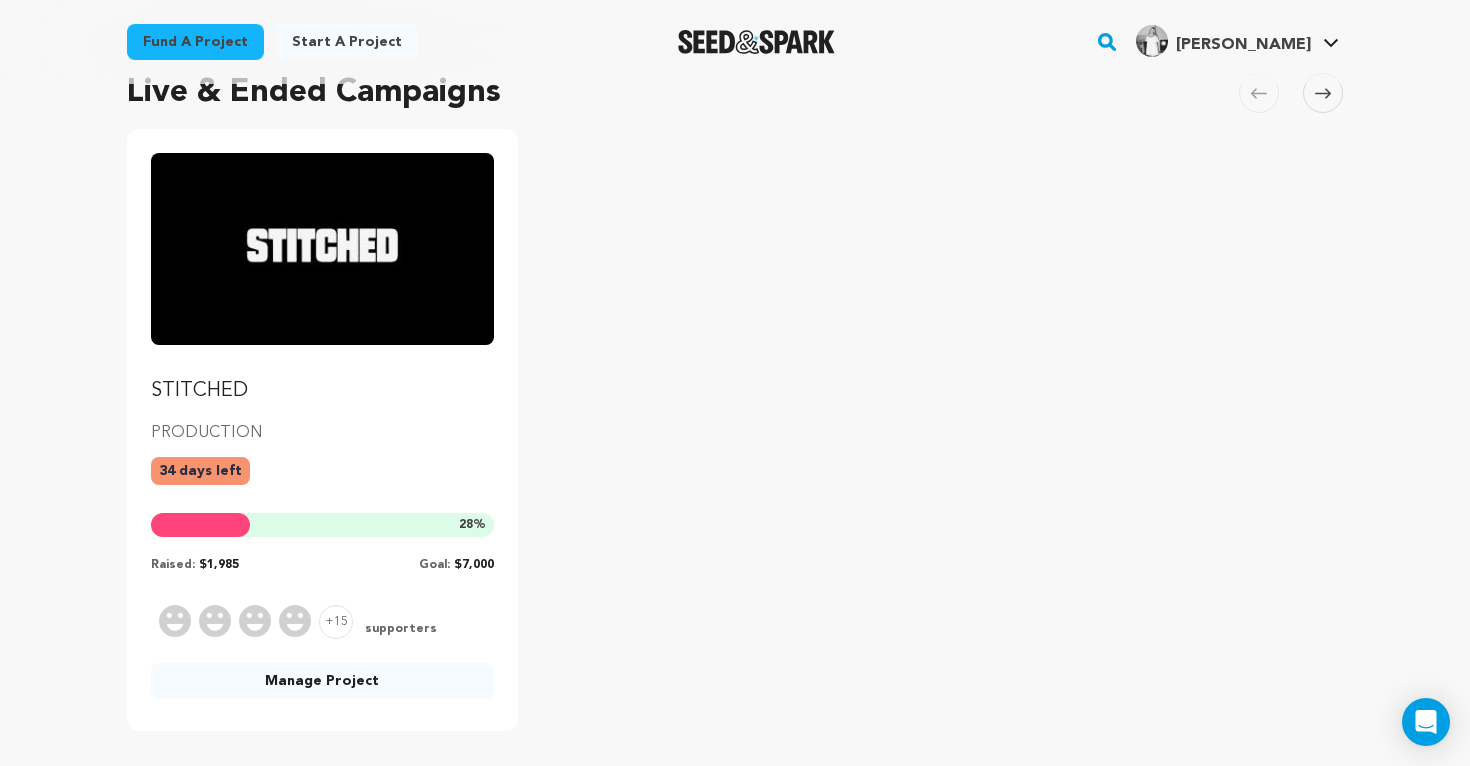 click on "Manage Project" at bounding box center [322, 681] 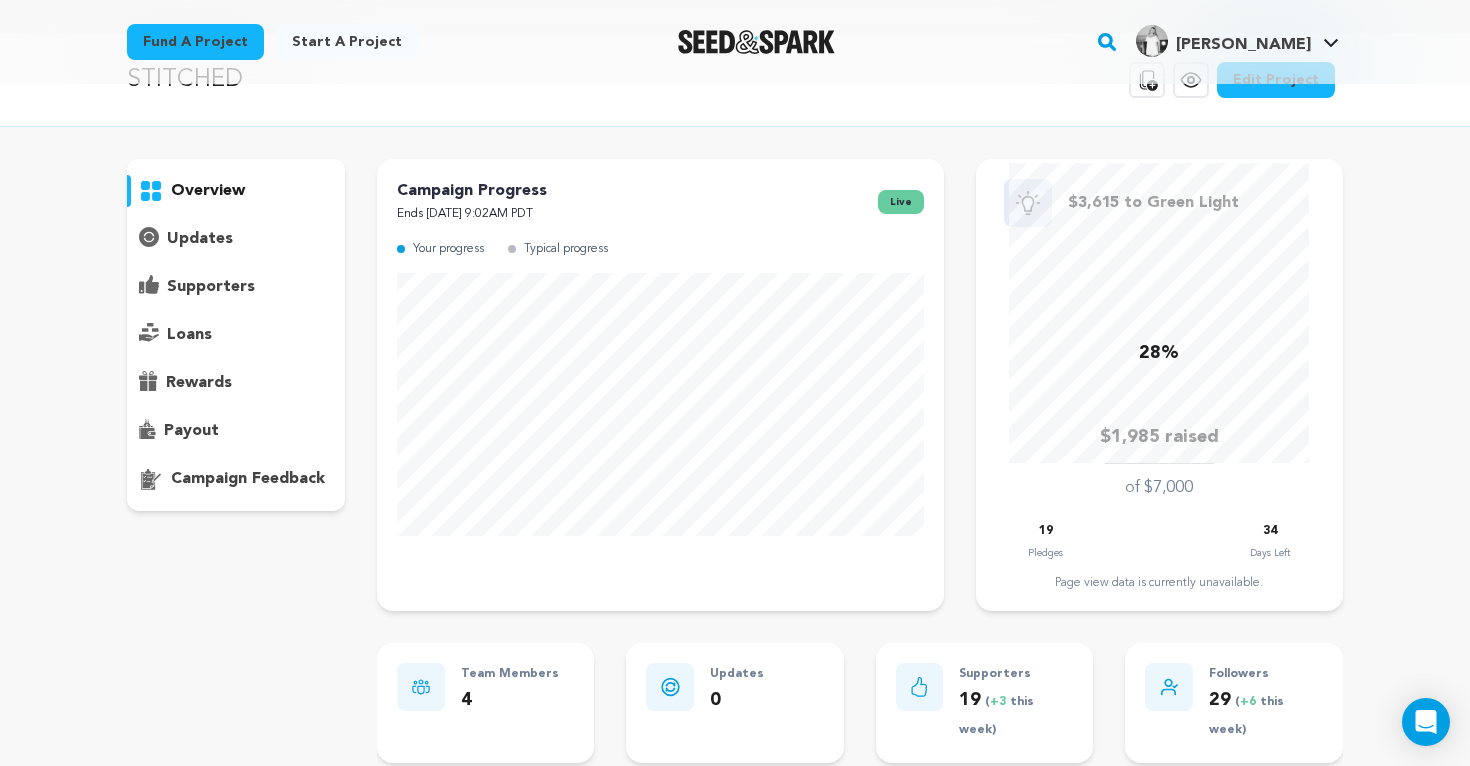 scroll, scrollTop: 51, scrollLeft: 0, axis: vertical 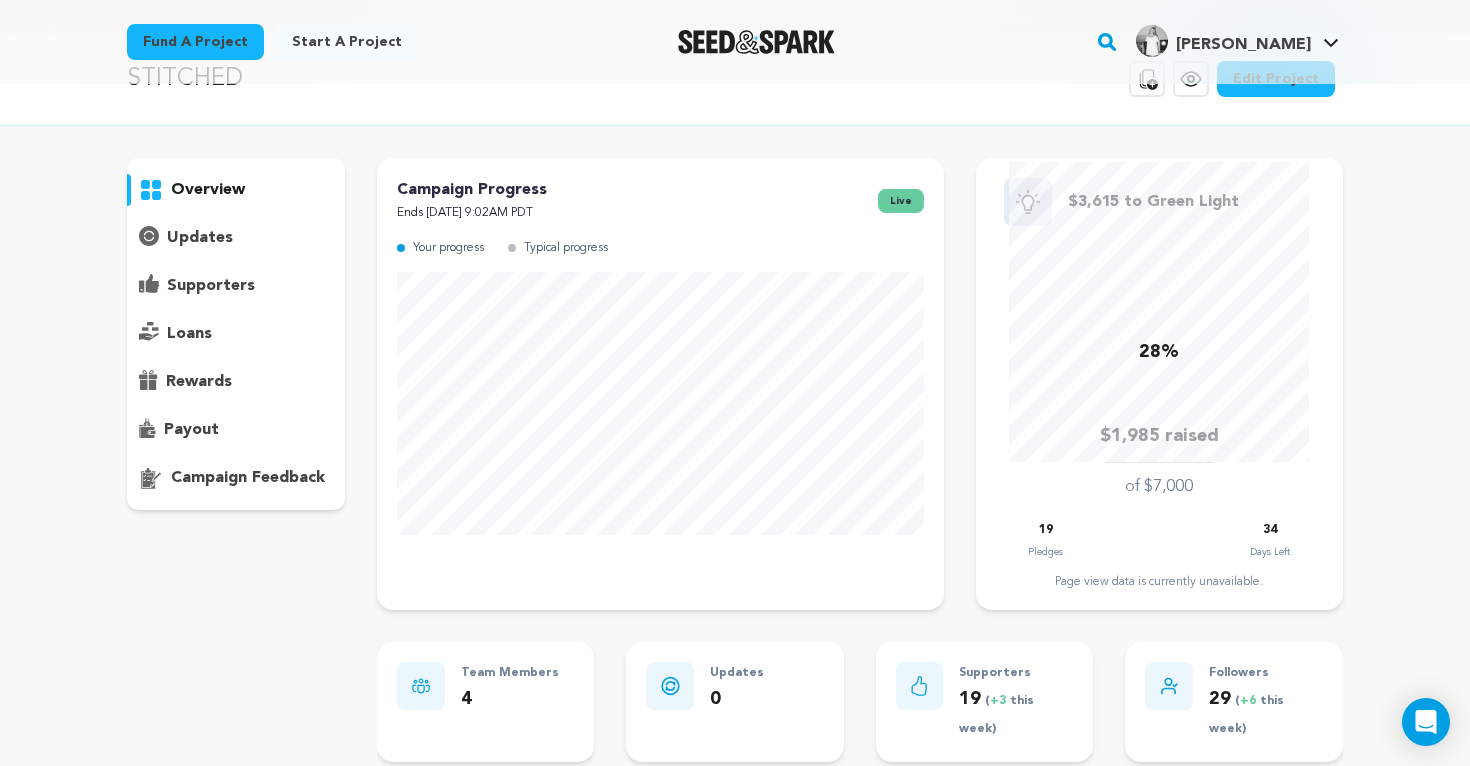 click on "rewards" at bounding box center [199, 382] 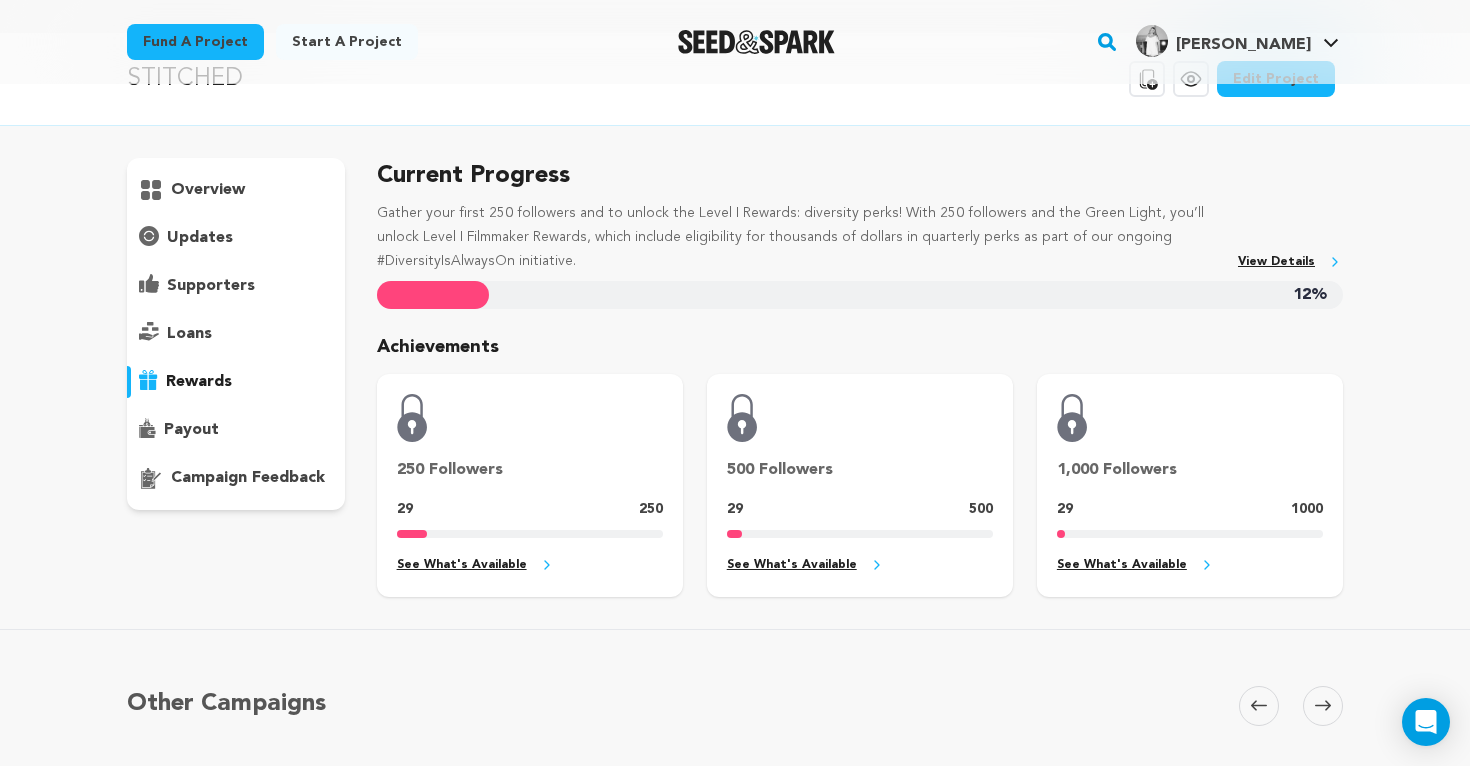 click on "payout" at bounding box center (191, 430) 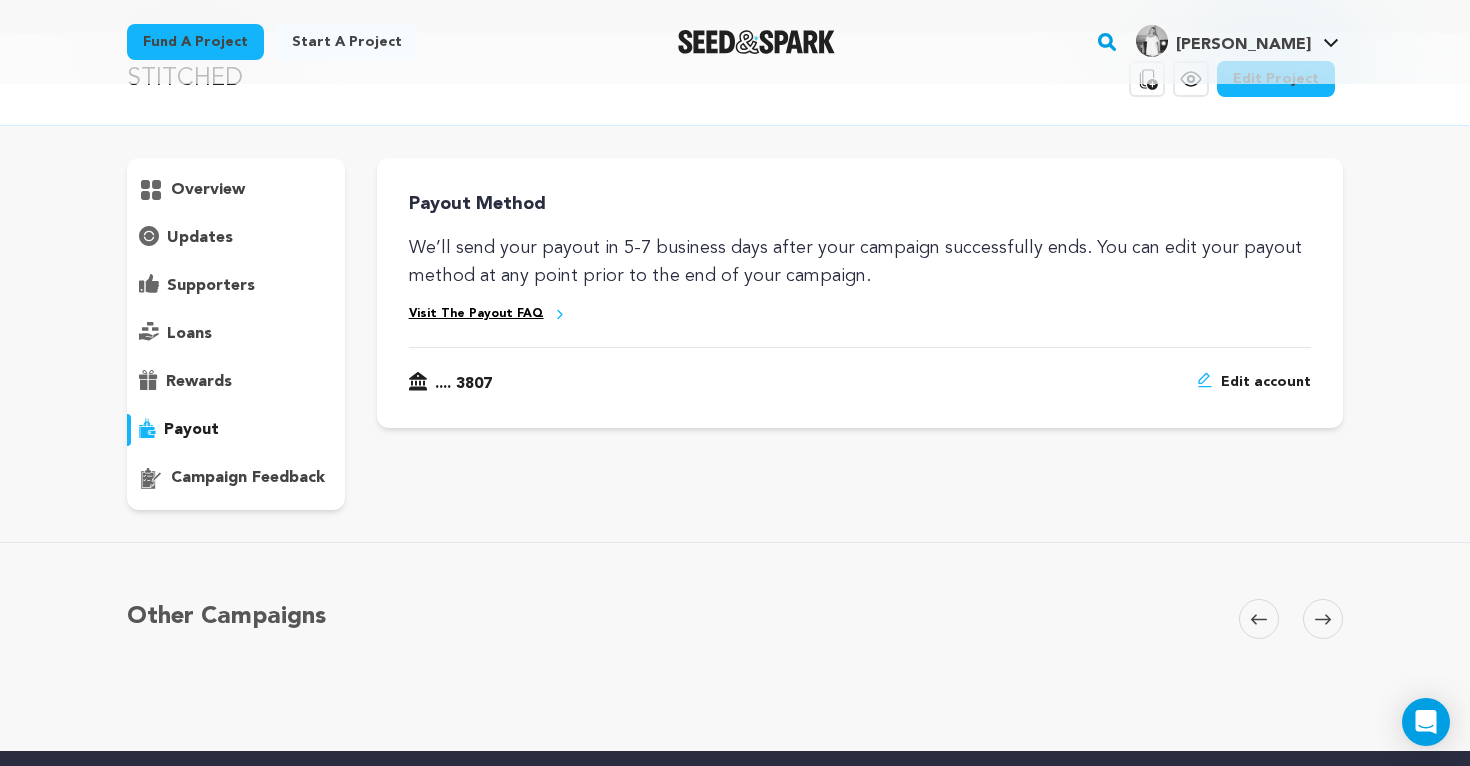 scroll, scrollTop: 0, scrollLeft: 0, axis: both 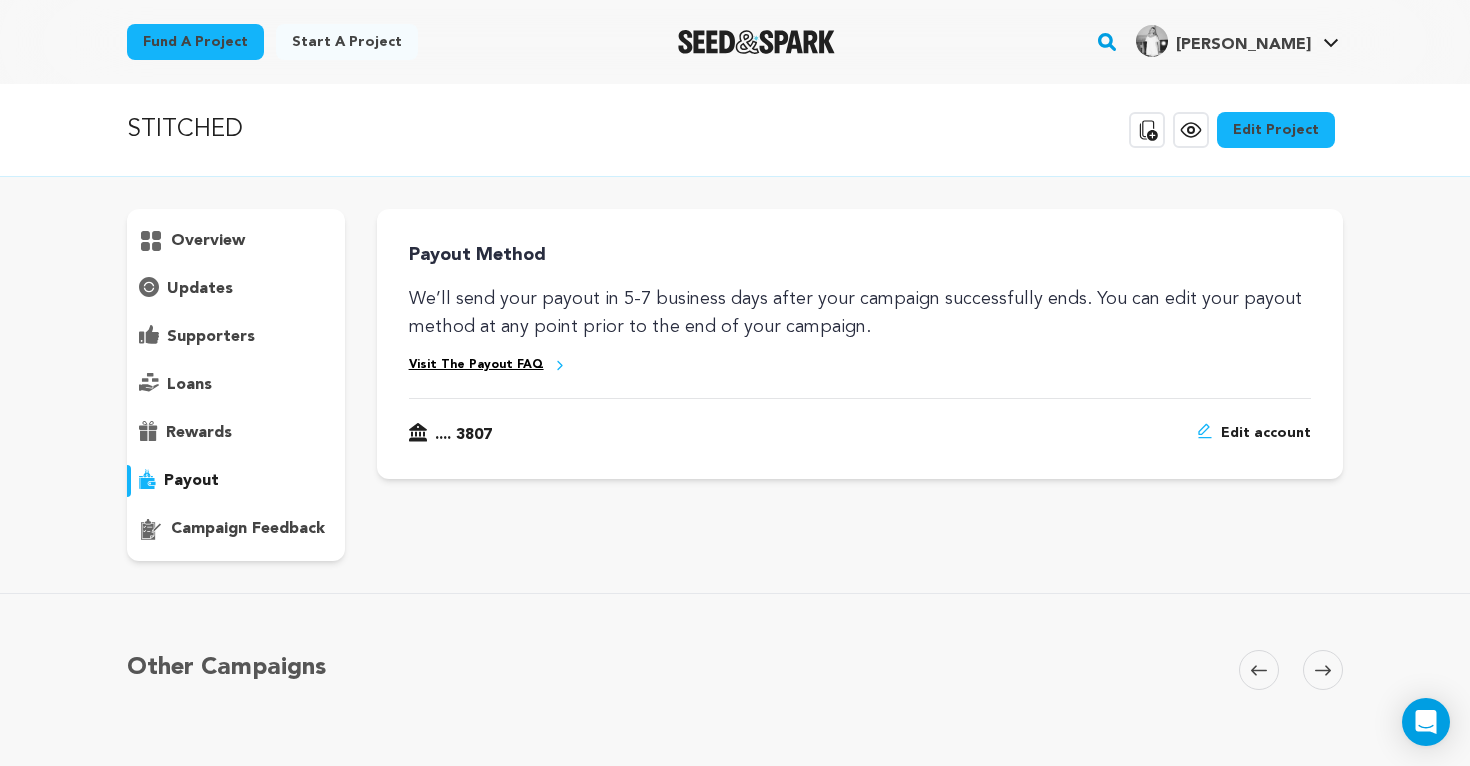 click on "overview" at bounding box center [208, 241] 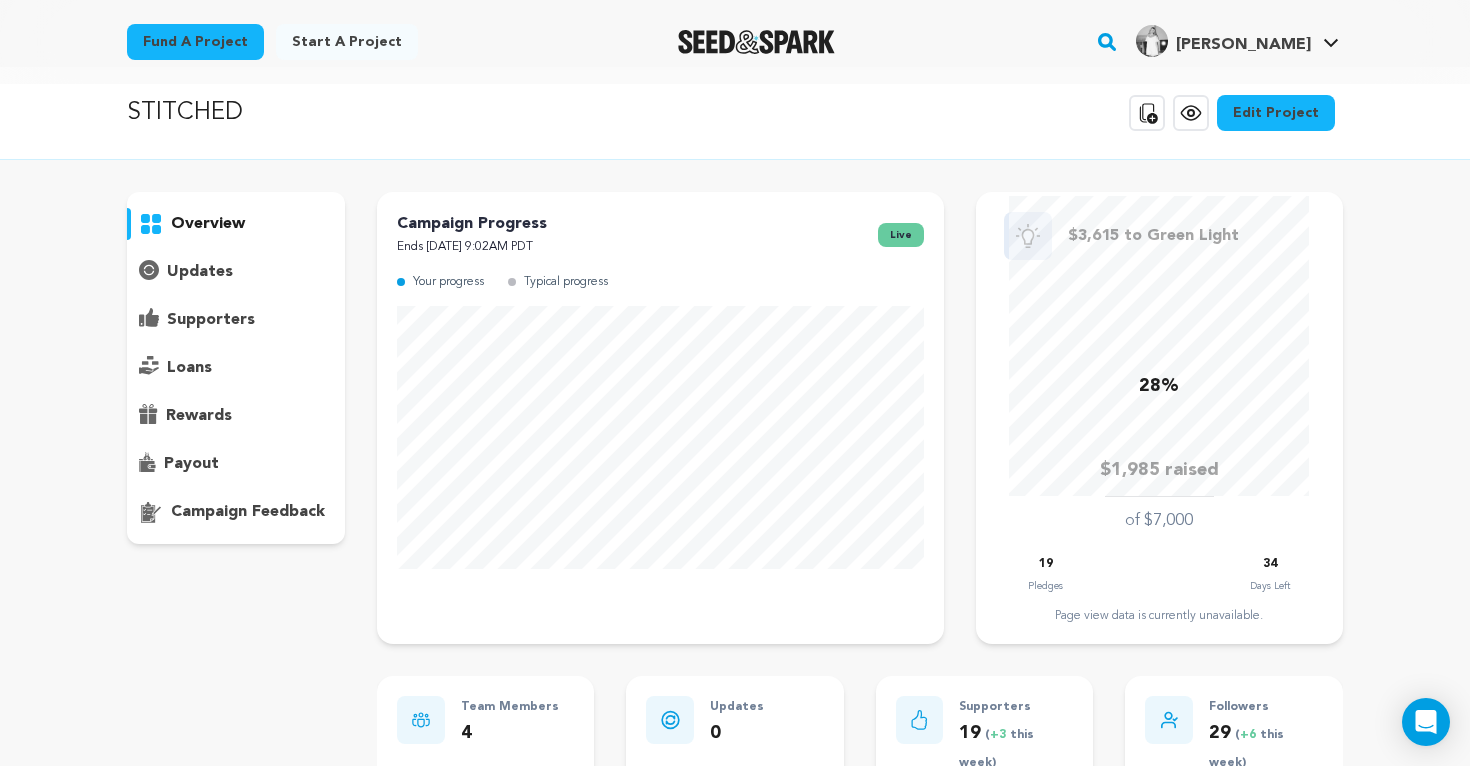 scroll, scrollTop: 0, scrollLeft: 0, axis: both 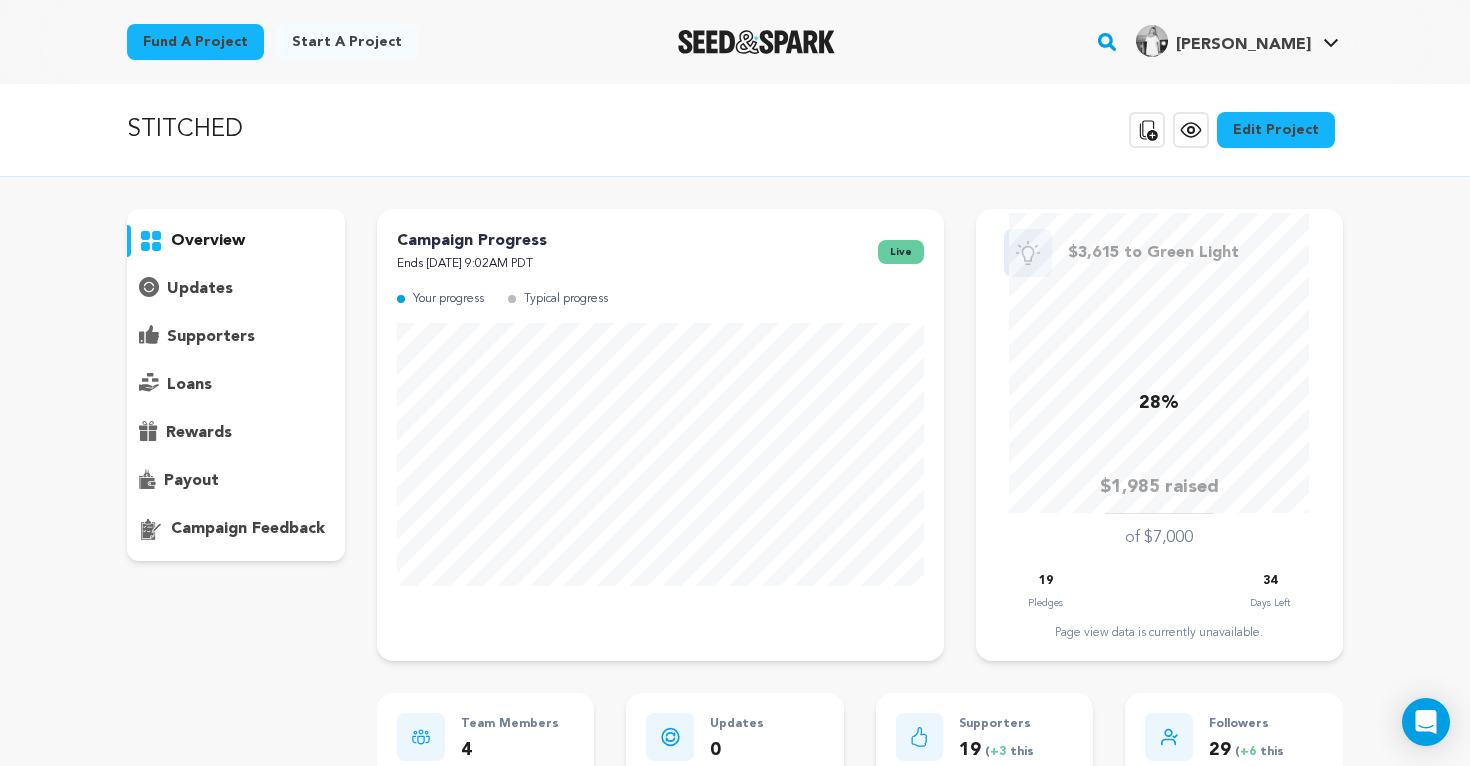 click on "Edit Project" at bounding box center (1276, 130) 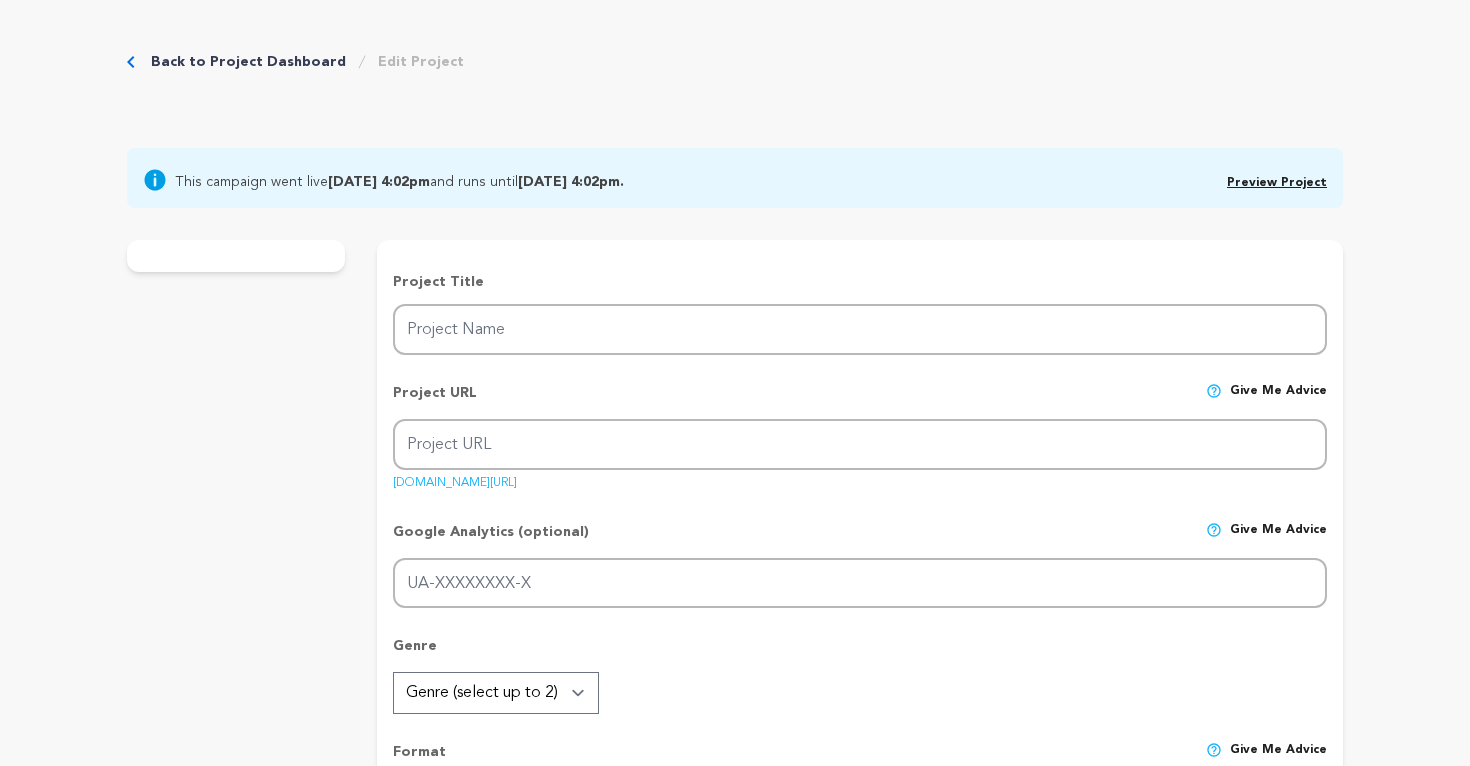 scroll, scrollTop: 0, scrollLeft: 0, axis: both 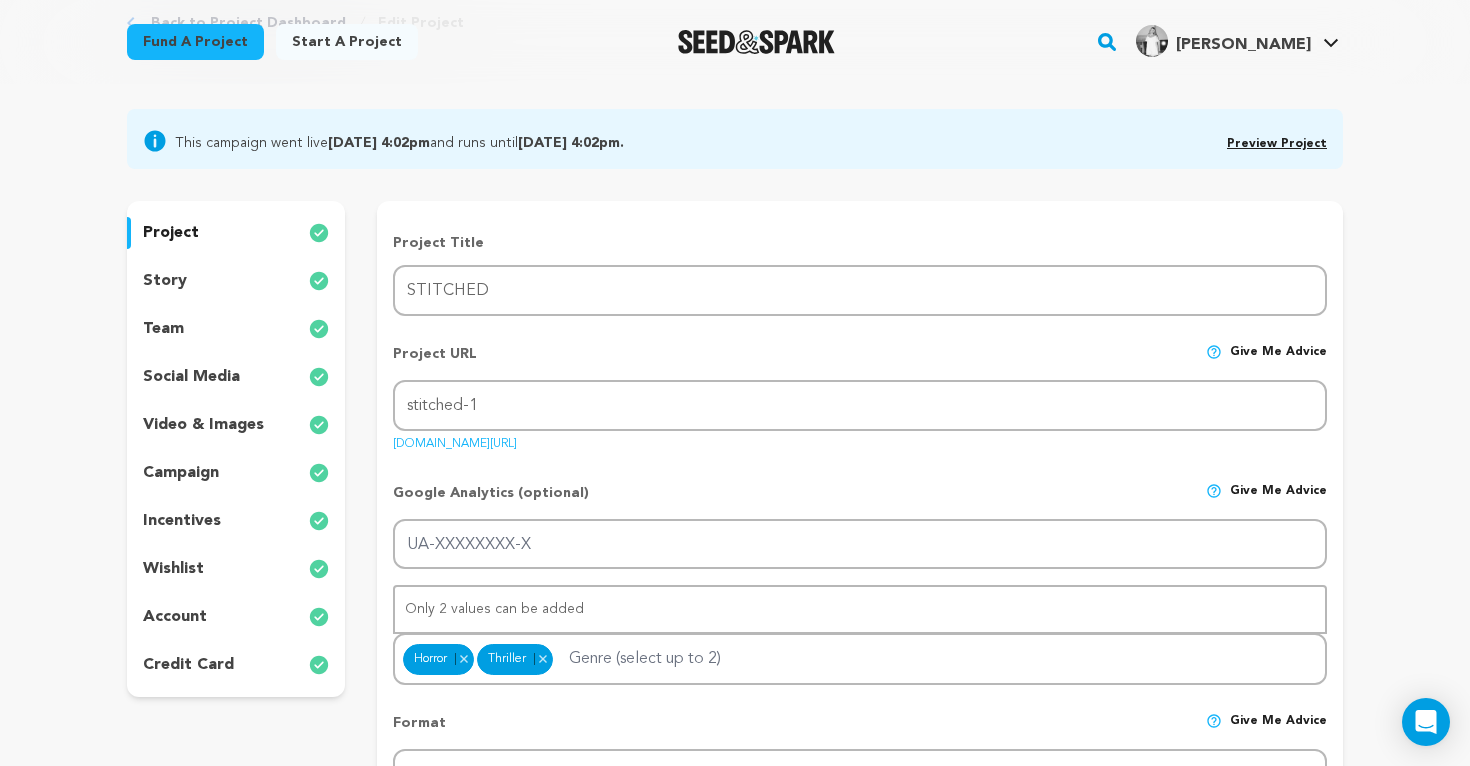 click on "wishlist" at bounding box center (173, 569) 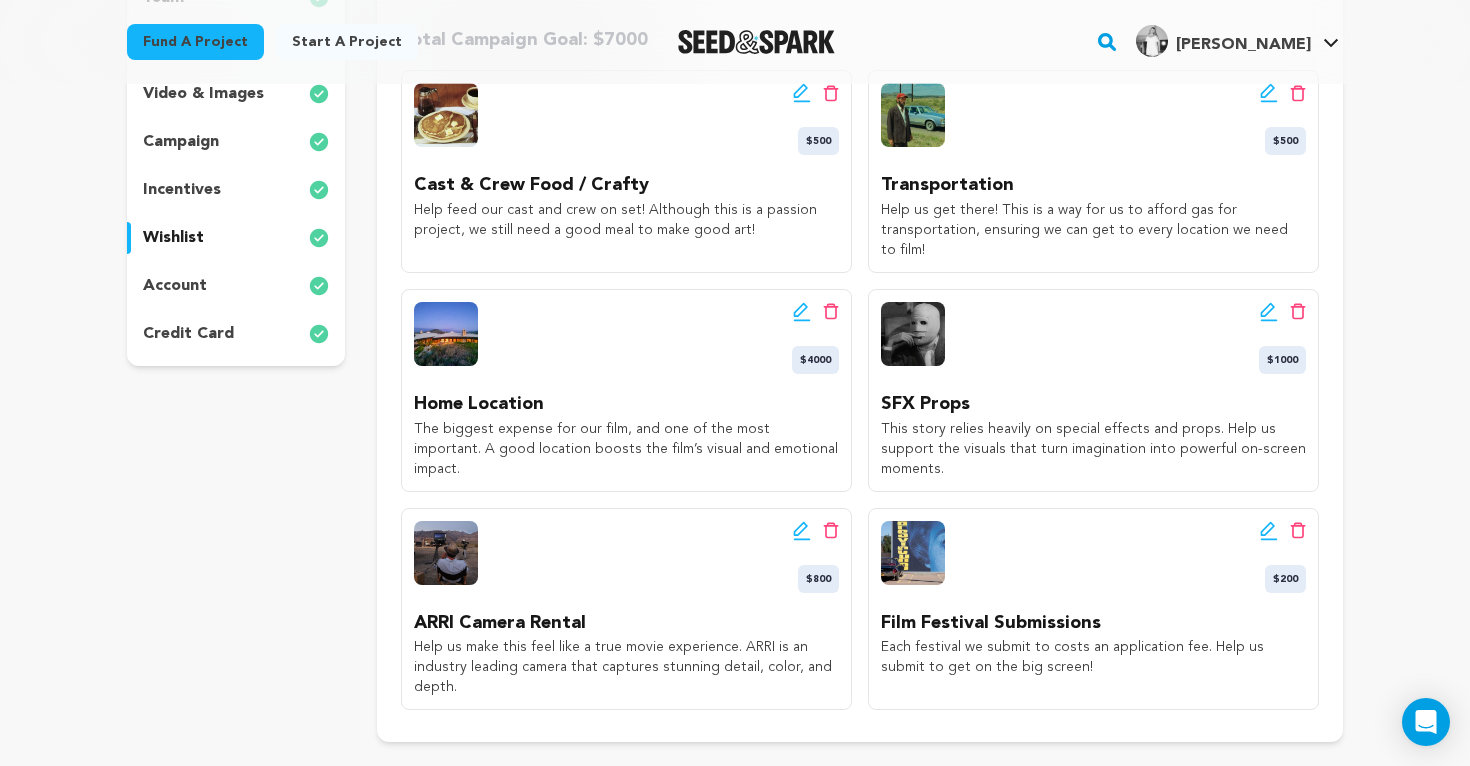 scroll, scrollTop: 415, scrollLeft: 0, axis: vertical 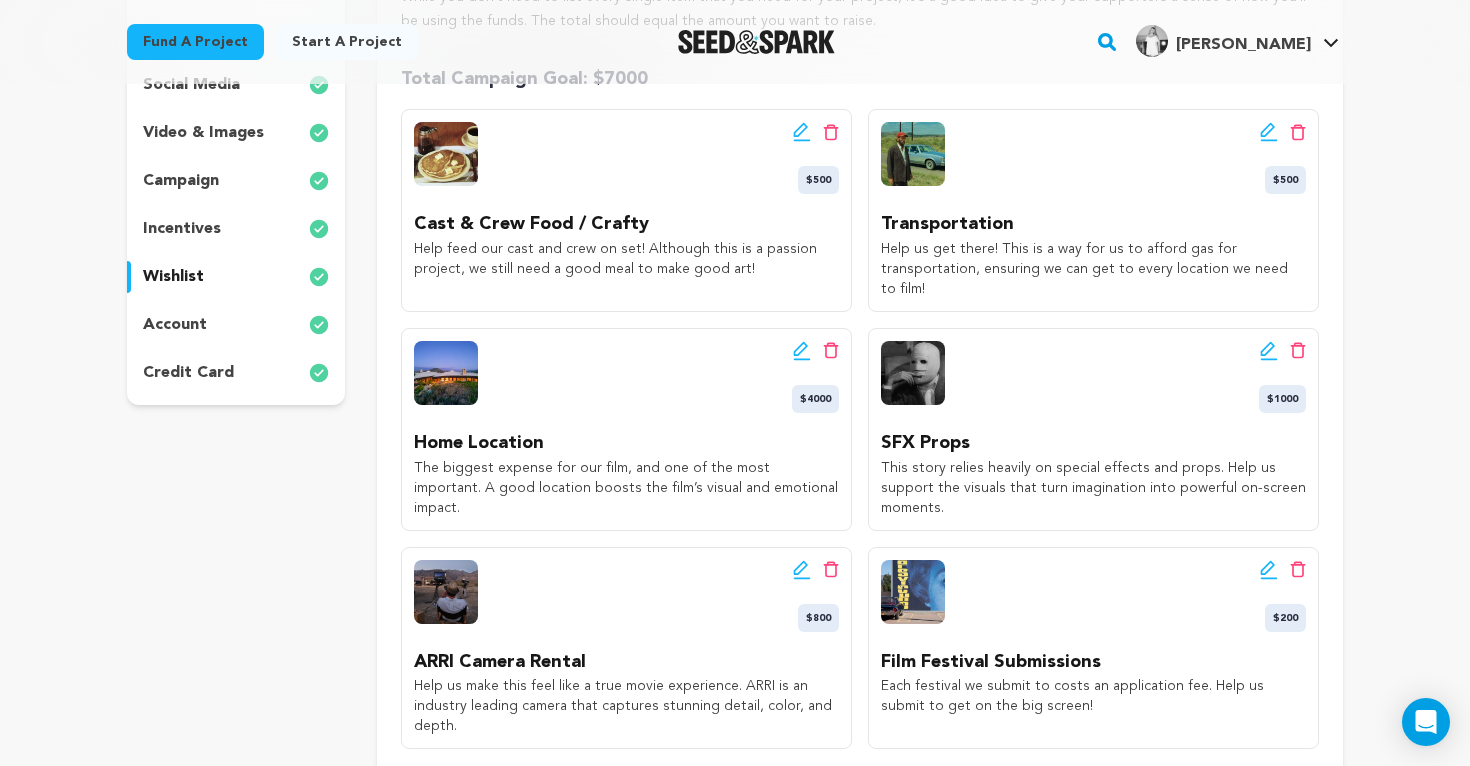 click 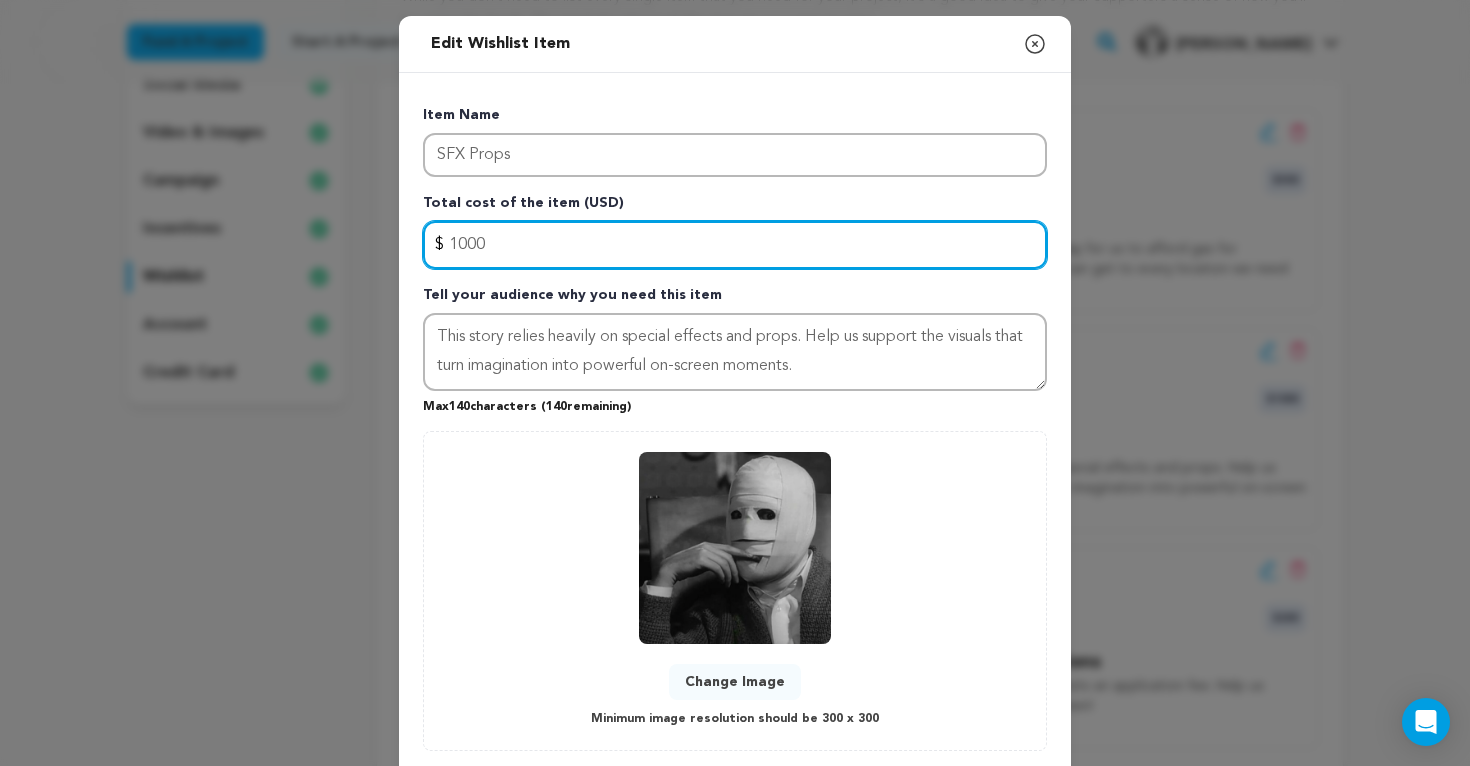 click on "1000" at bounding box center [735, 245] 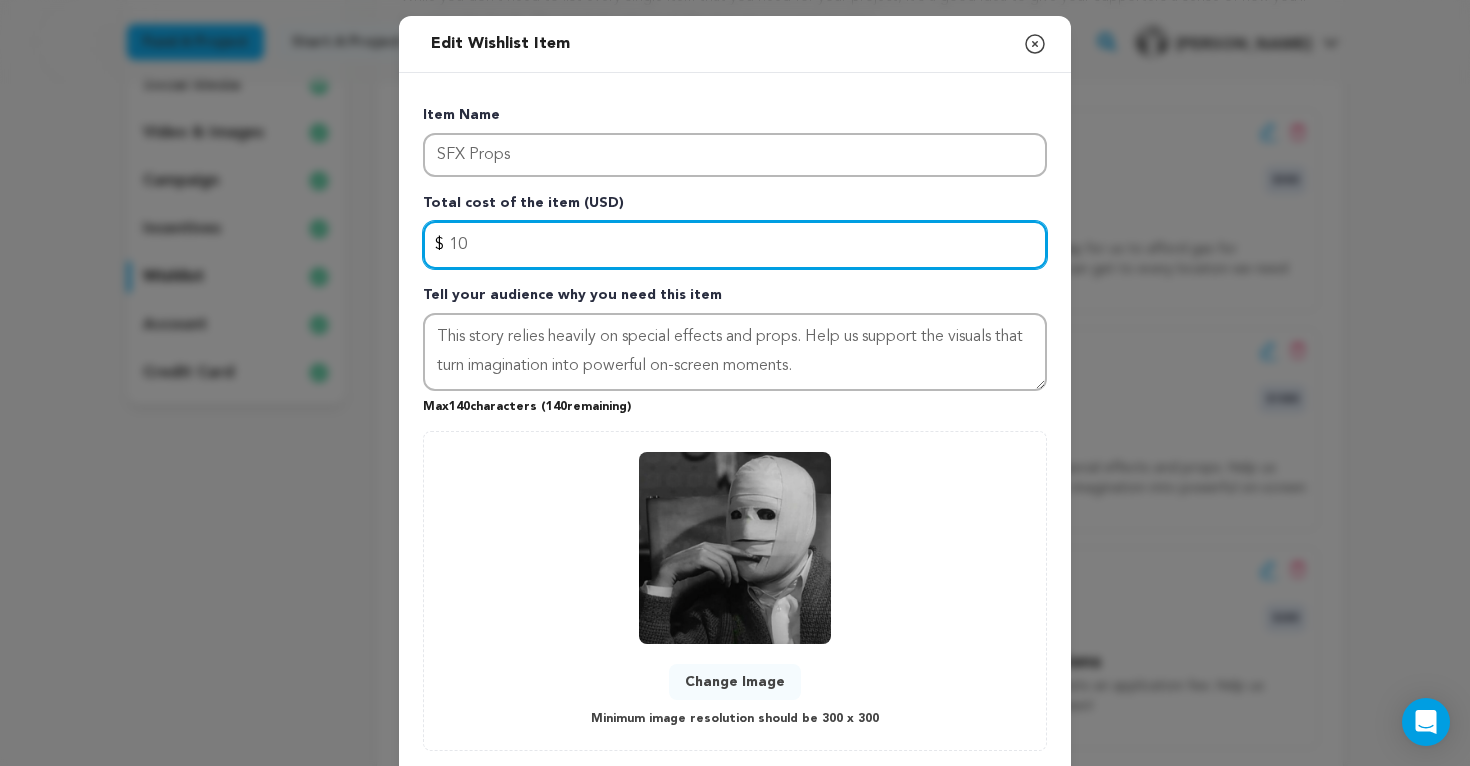 type on "1" 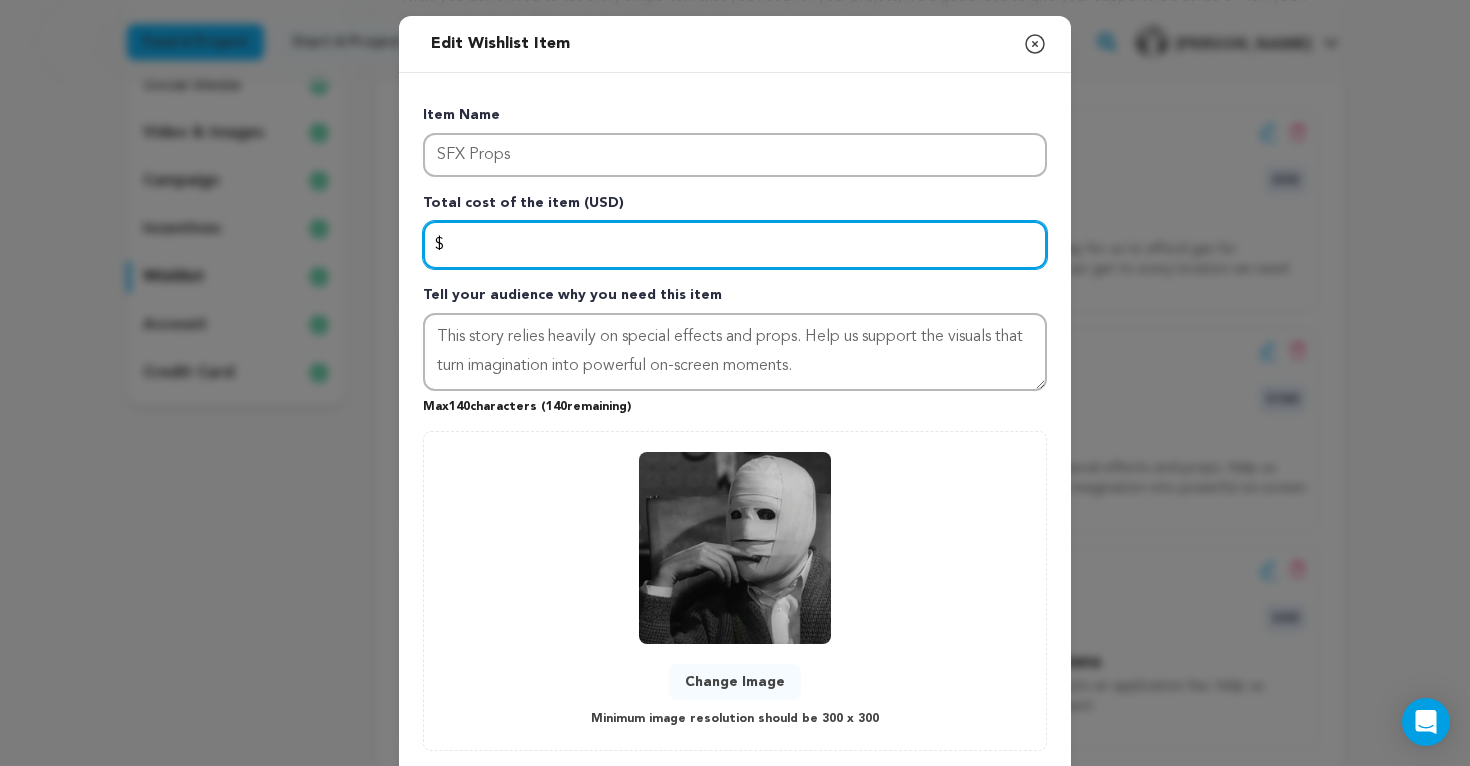 type on "3" 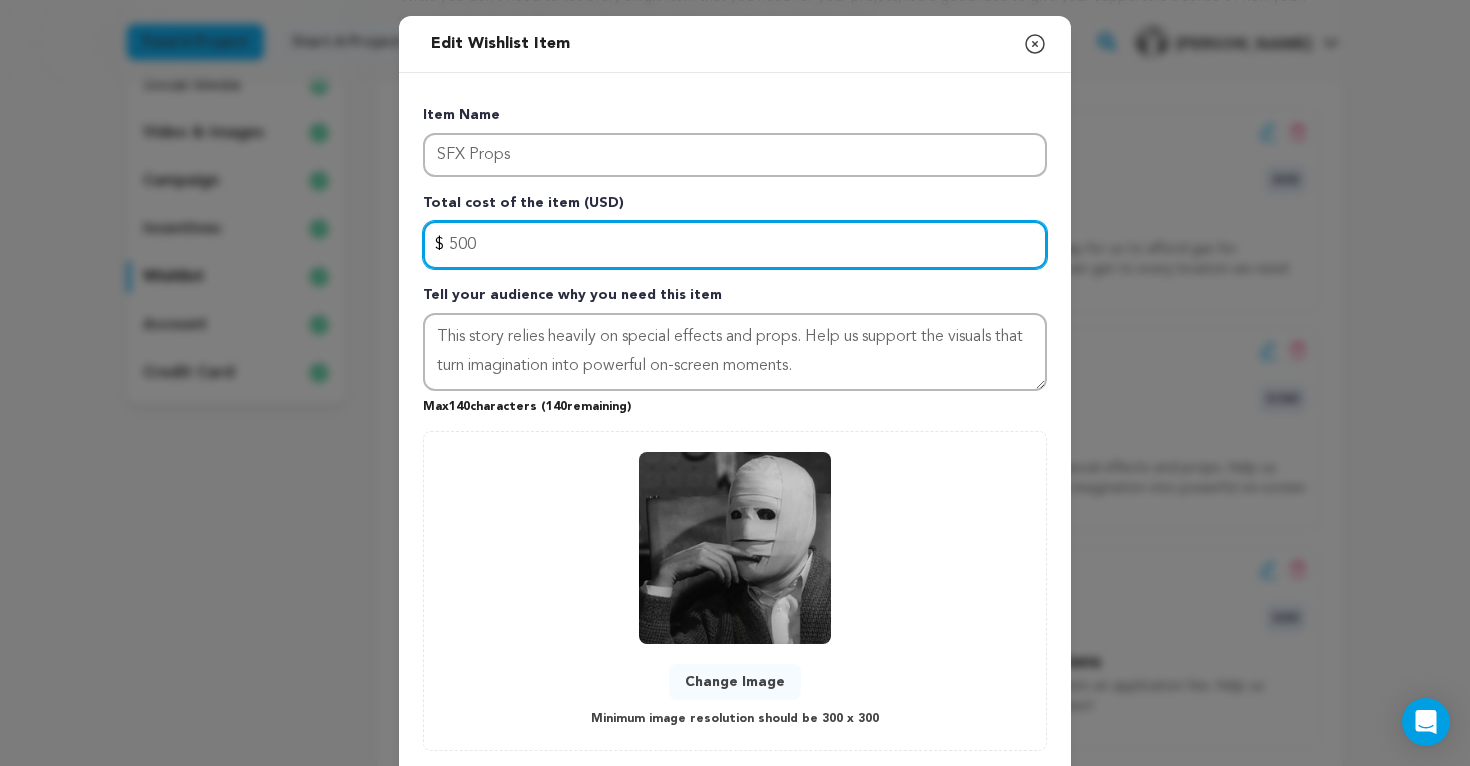 scroll, scrollTop: 117, scrollLeft: 0, axis: vertical 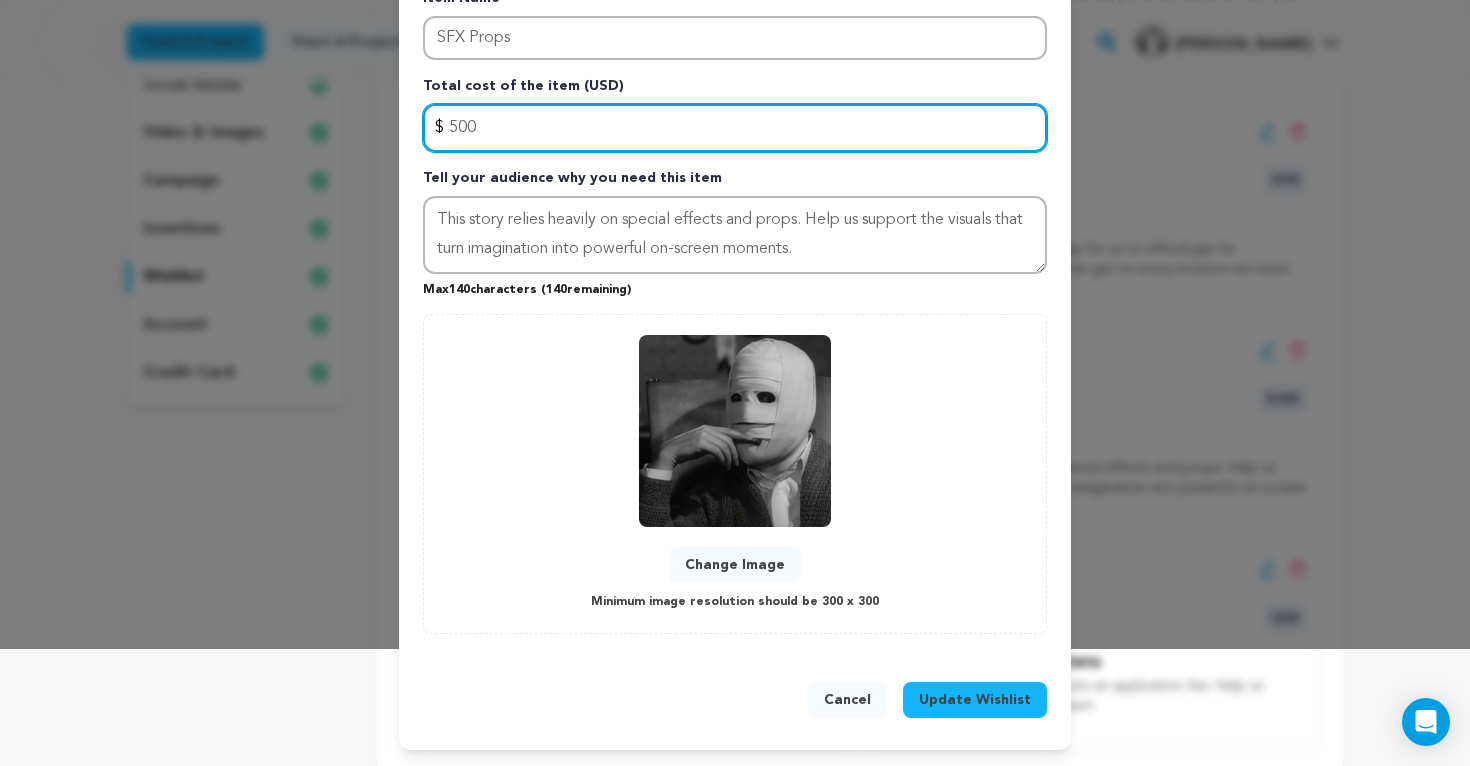 type on "500" 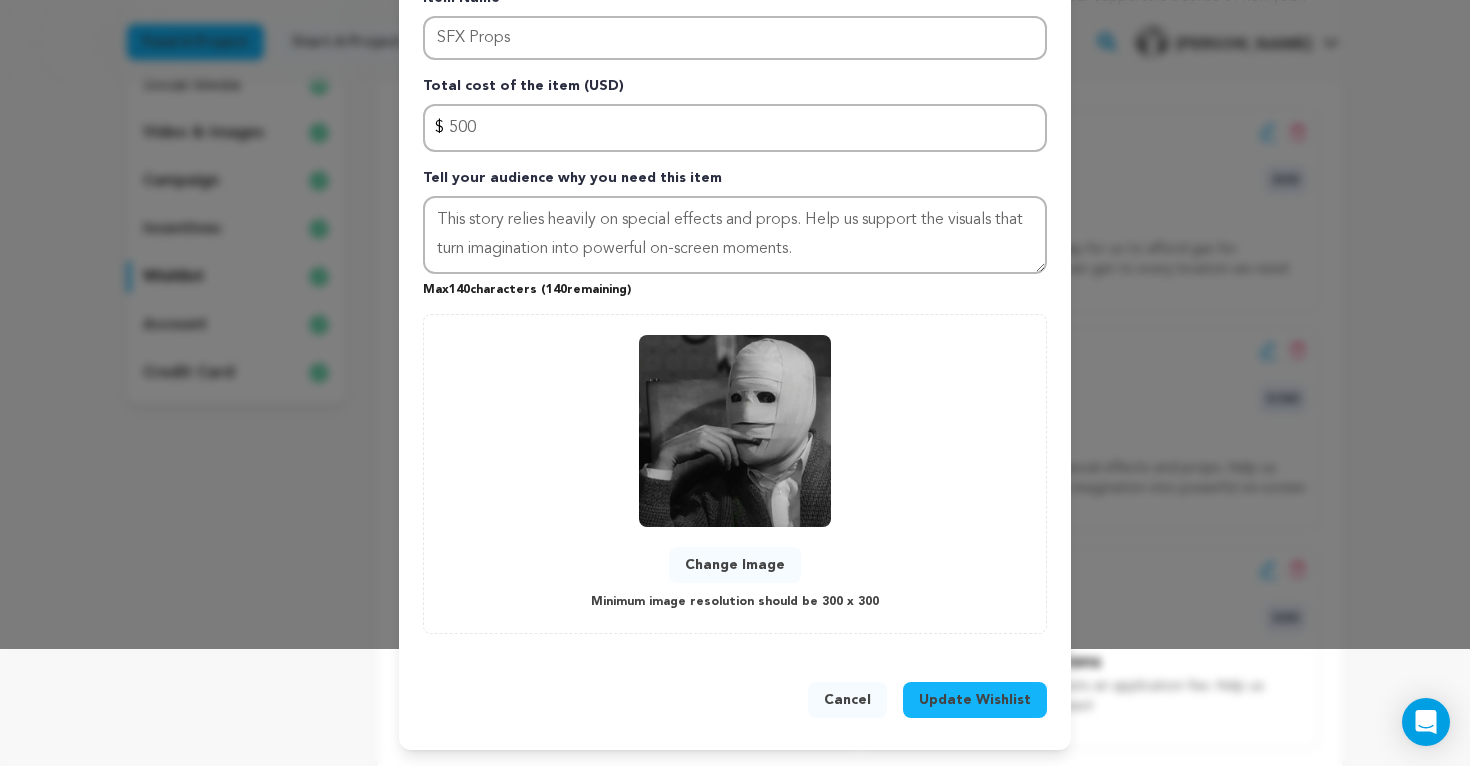 click on "Update Wishlist" at bounding box center [975, 700] 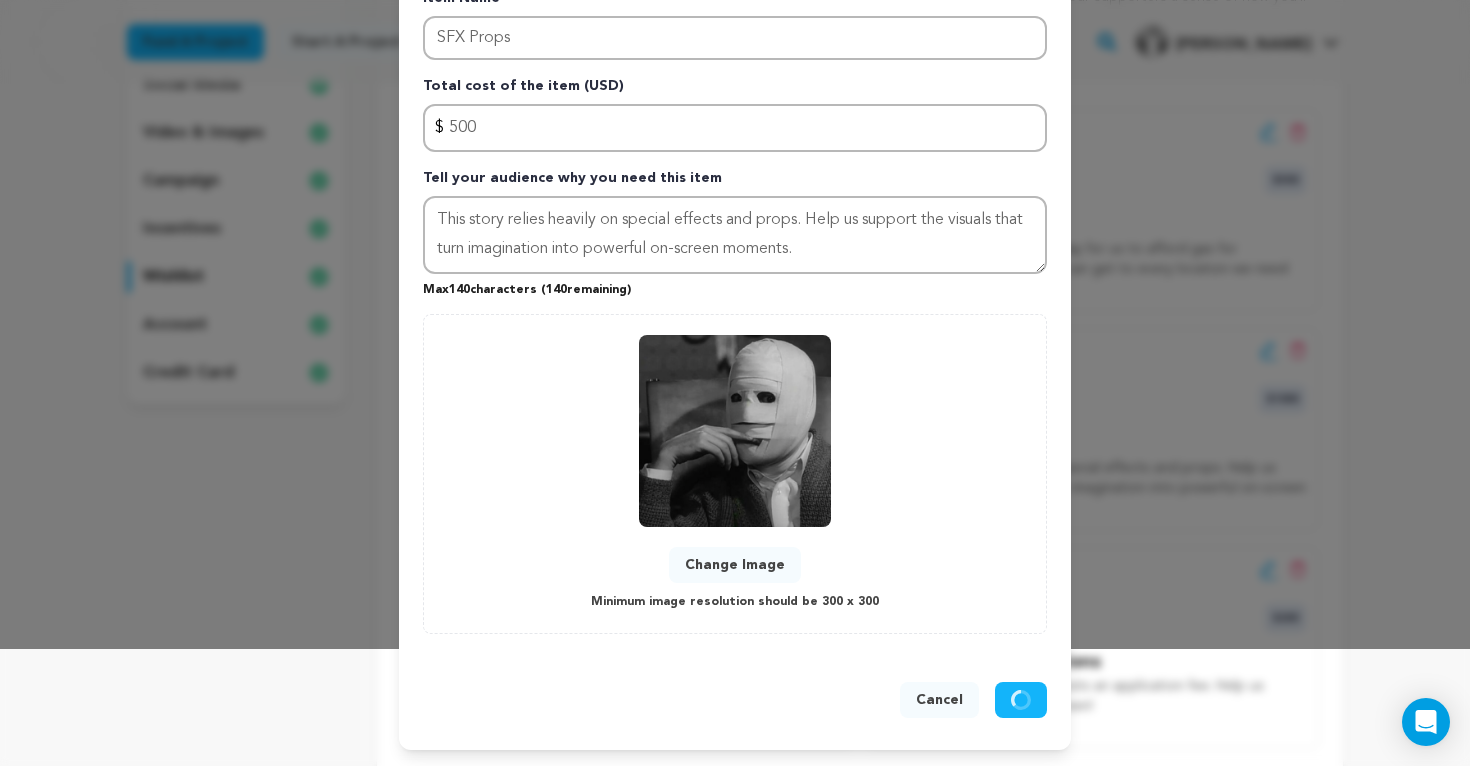 type 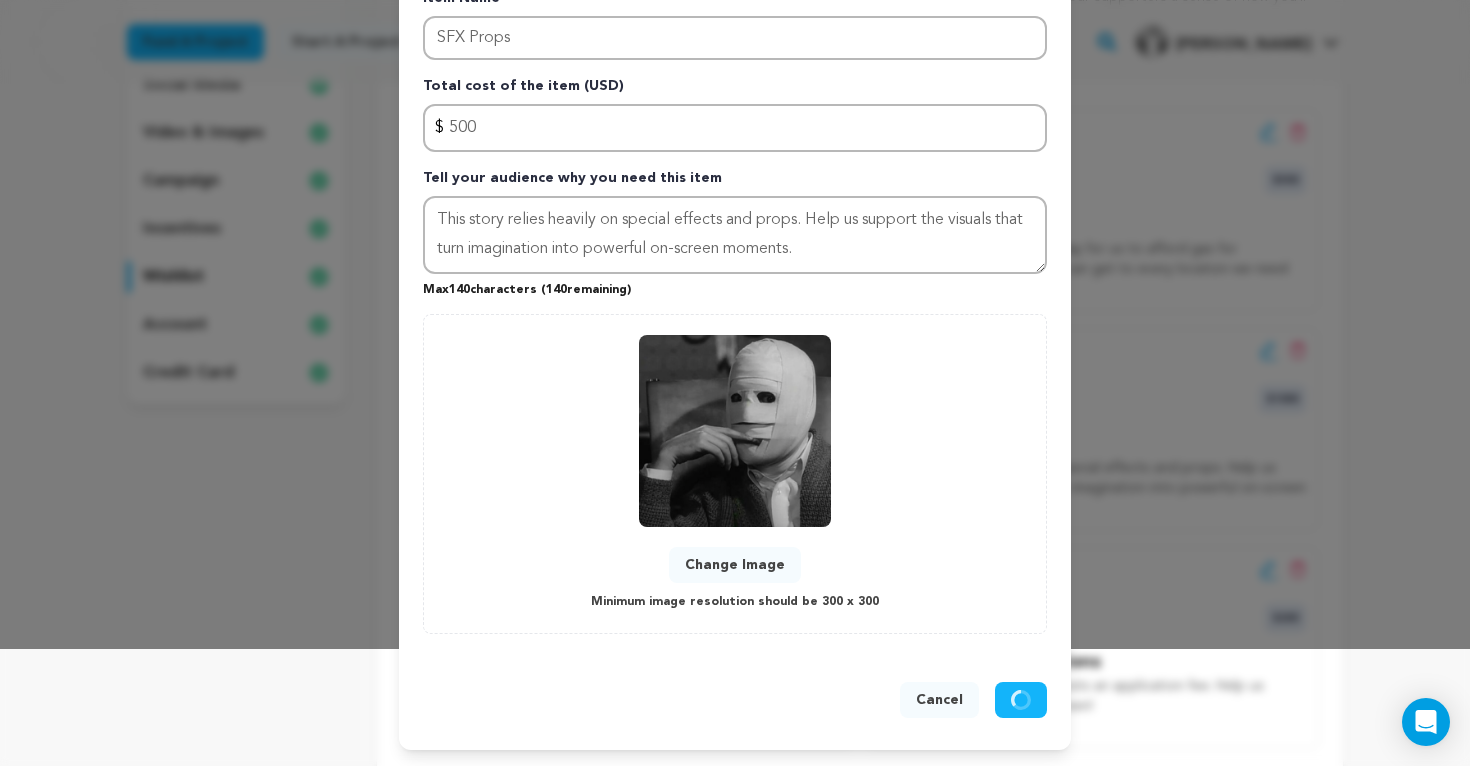 type 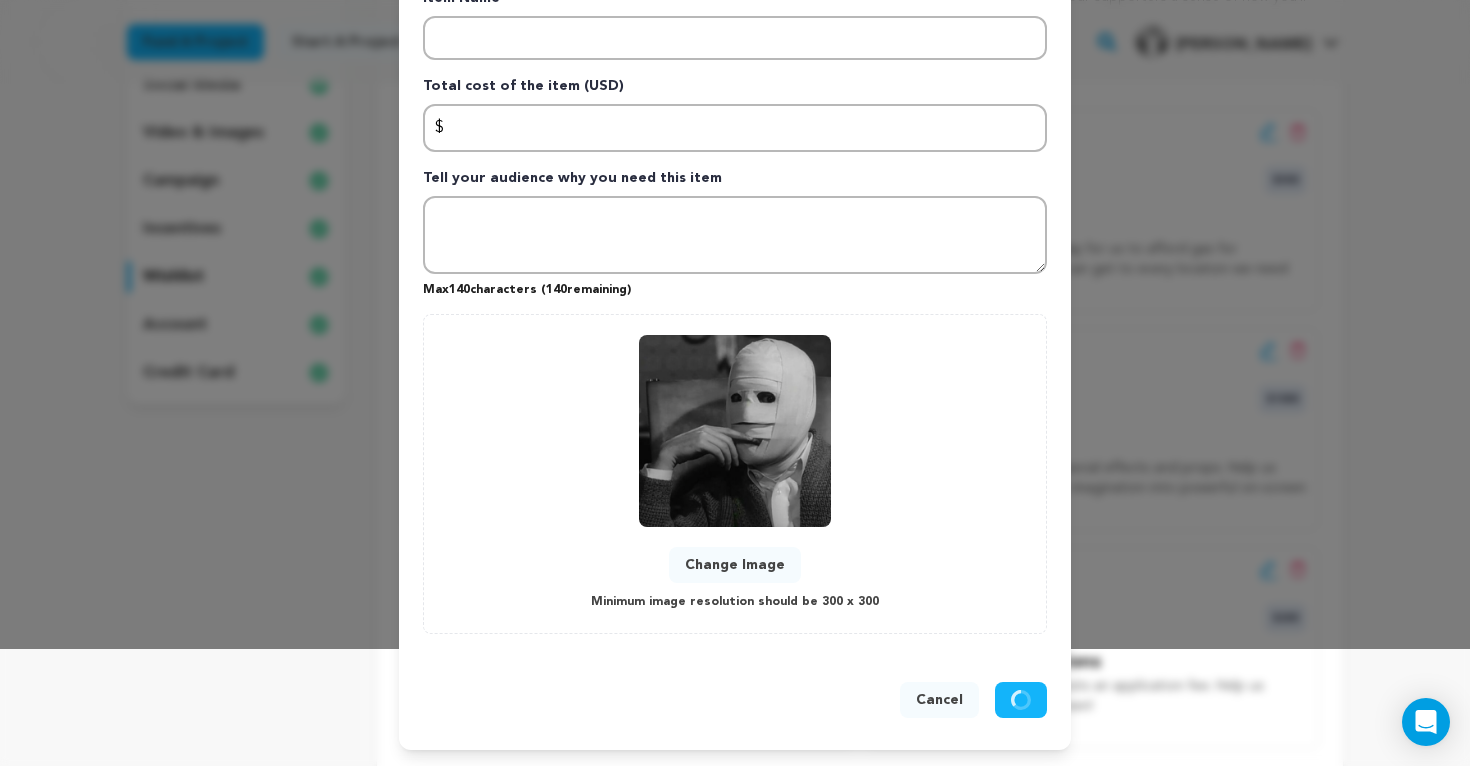 scroll, scrollTop: 0, scrollLeft: 0, axis: both 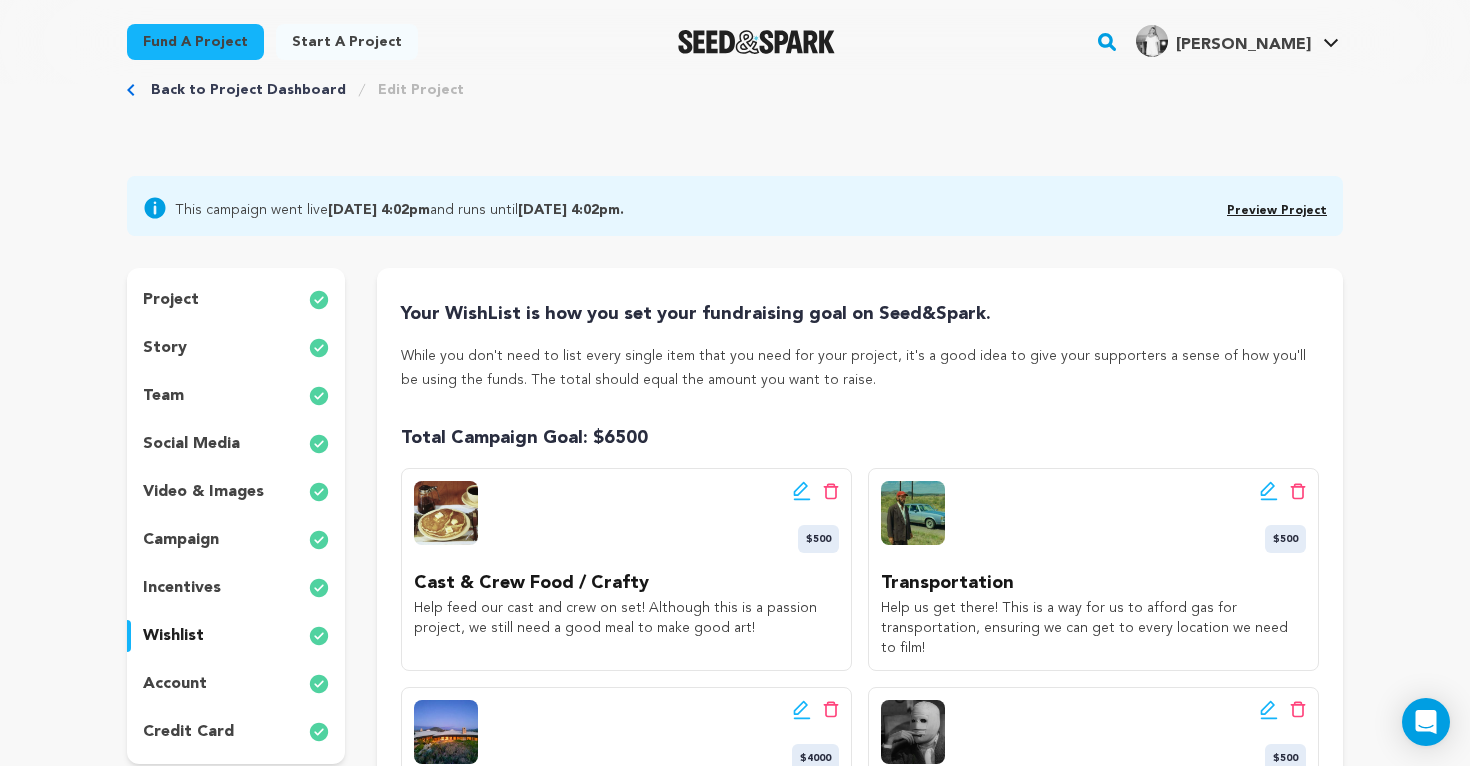 click on "Back to Project Dashboard" at bounding box center (248, 90) 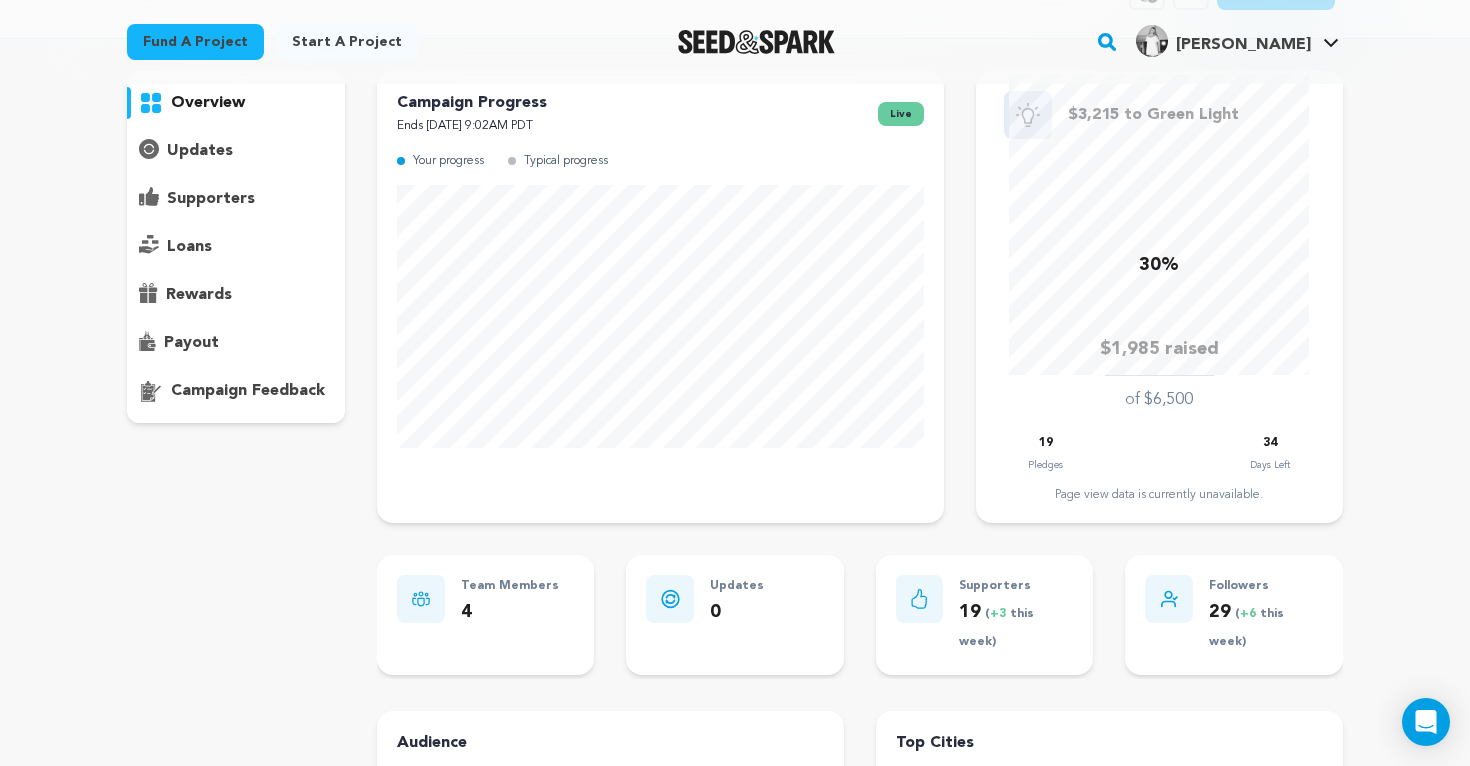 scroll, scrollTop: 0, scrollLeft: 0, axis: both 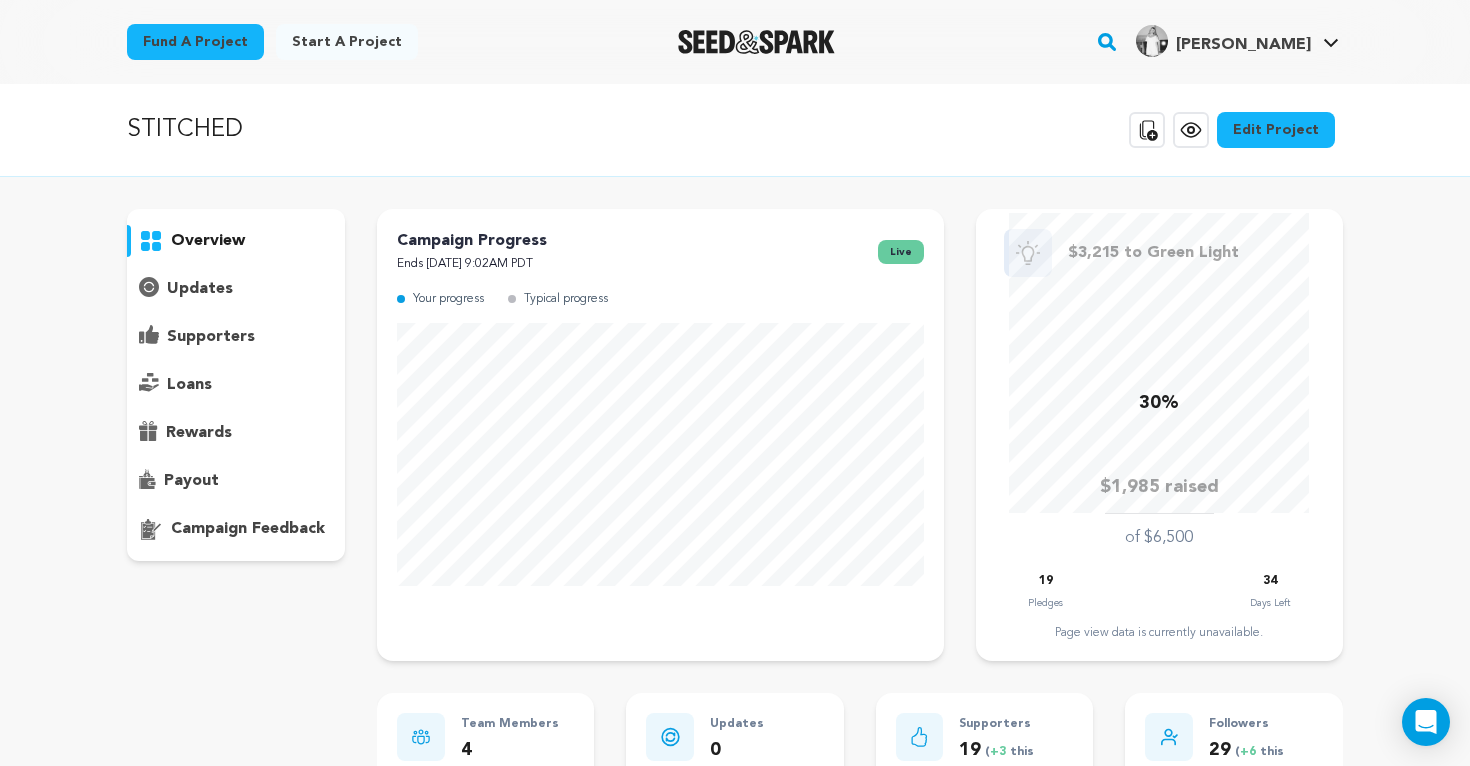 click on "STITCHED" at bounding box center [185, 130] 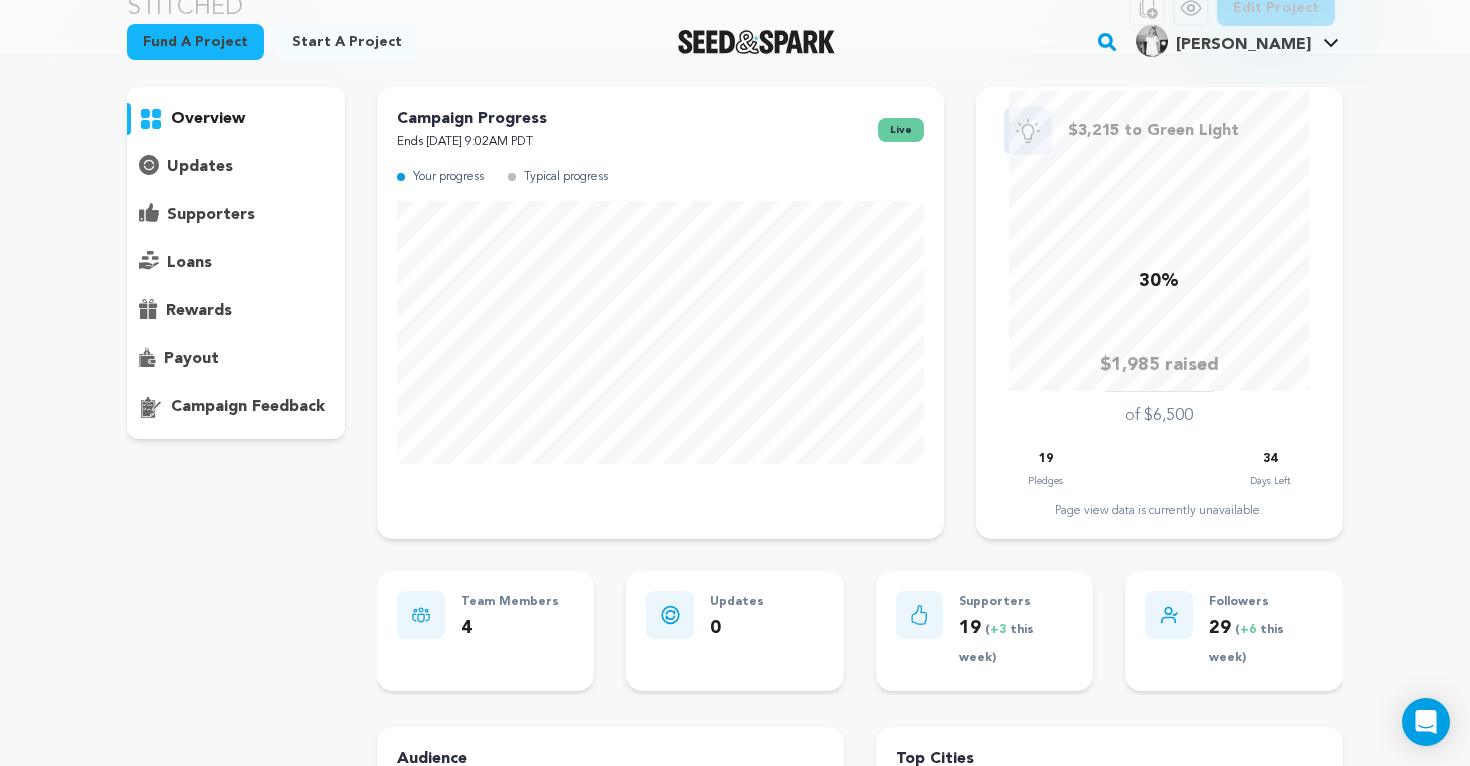 scroll, scrollTop: 0, scrollLeft: 0, axis: both 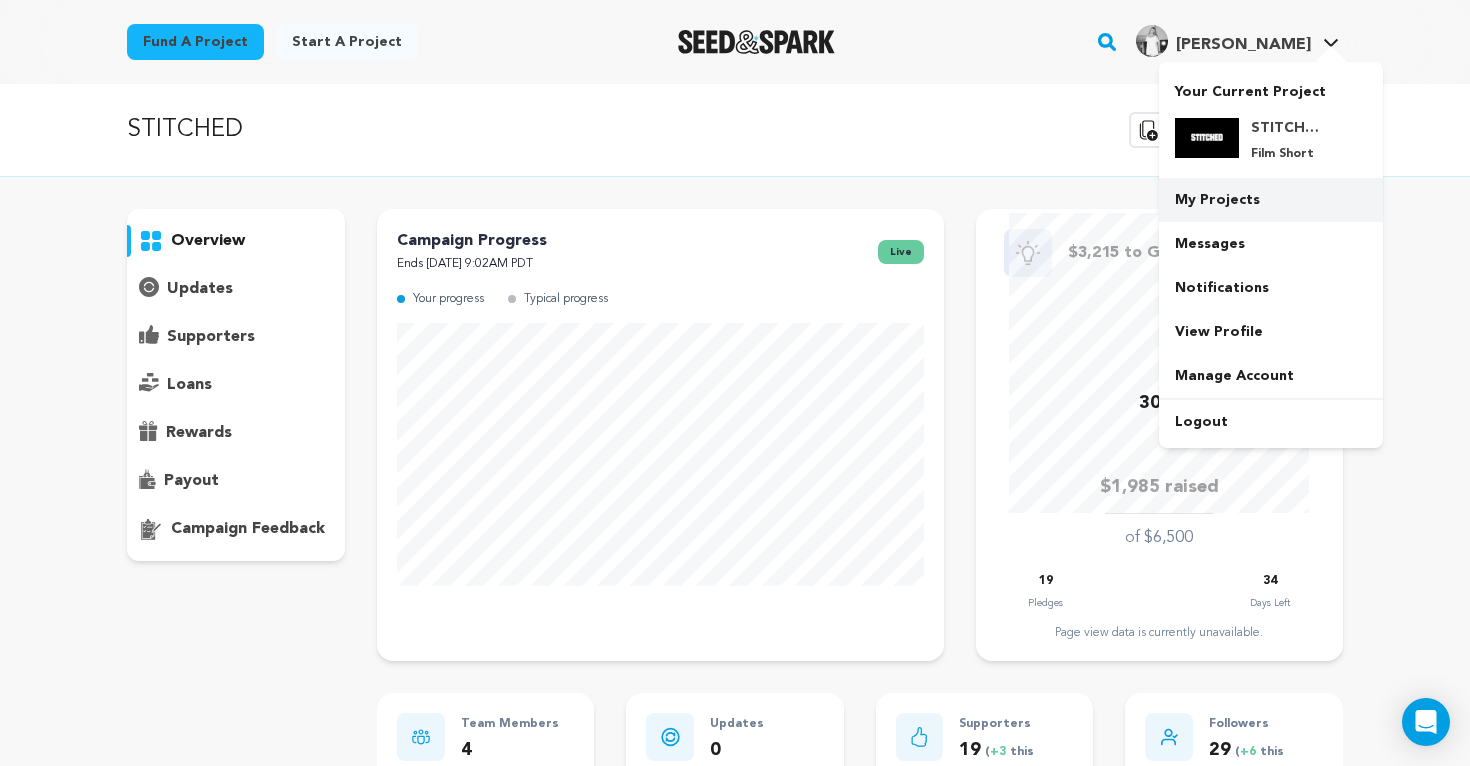 click on "My Projects" at bounding box center (1271, 200) 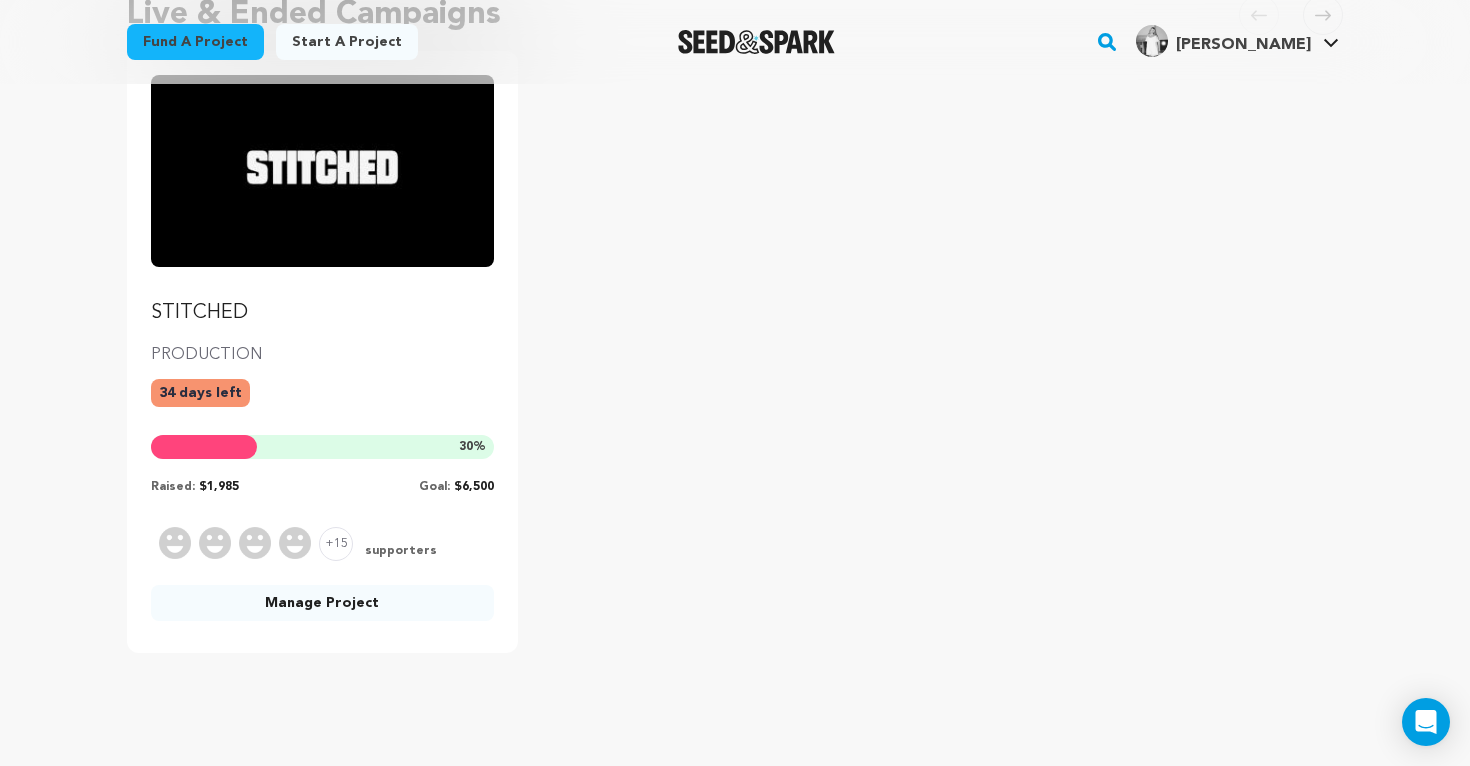scroll, scrollTop: 246, scrollLeft: 0, axis: vertical 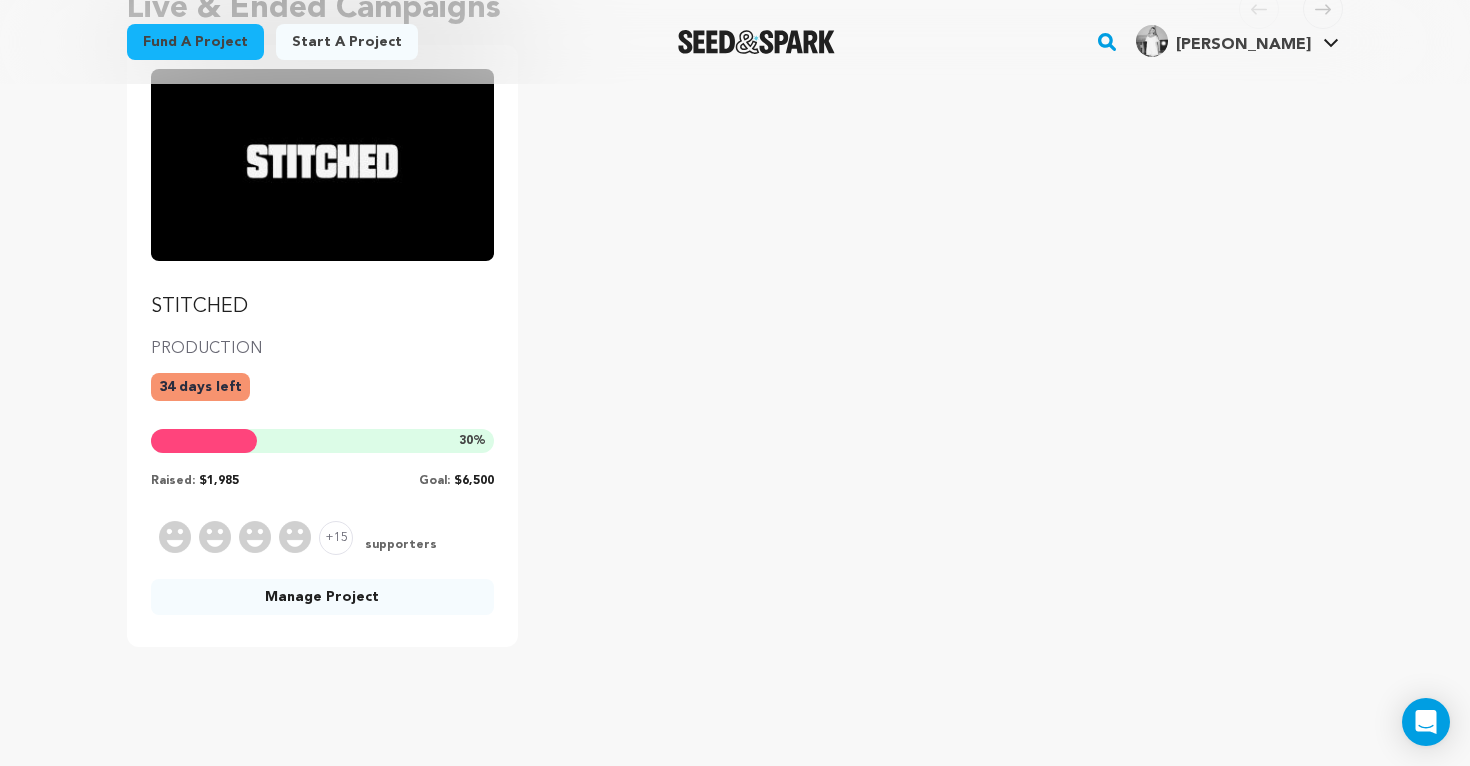 click at bounding box center [322, 165] 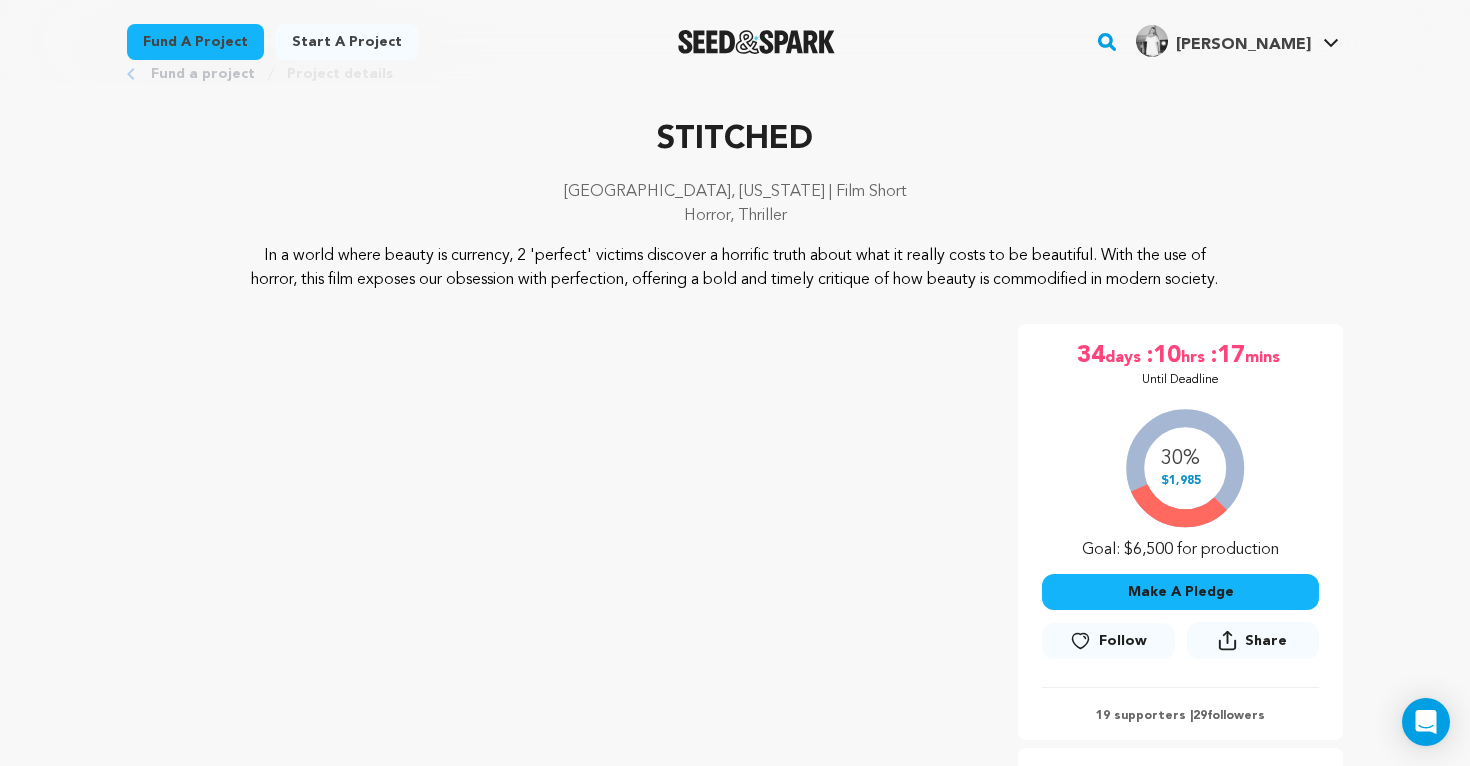 scroll, scrollTop: 0, scrollLeft: 0, axis: both 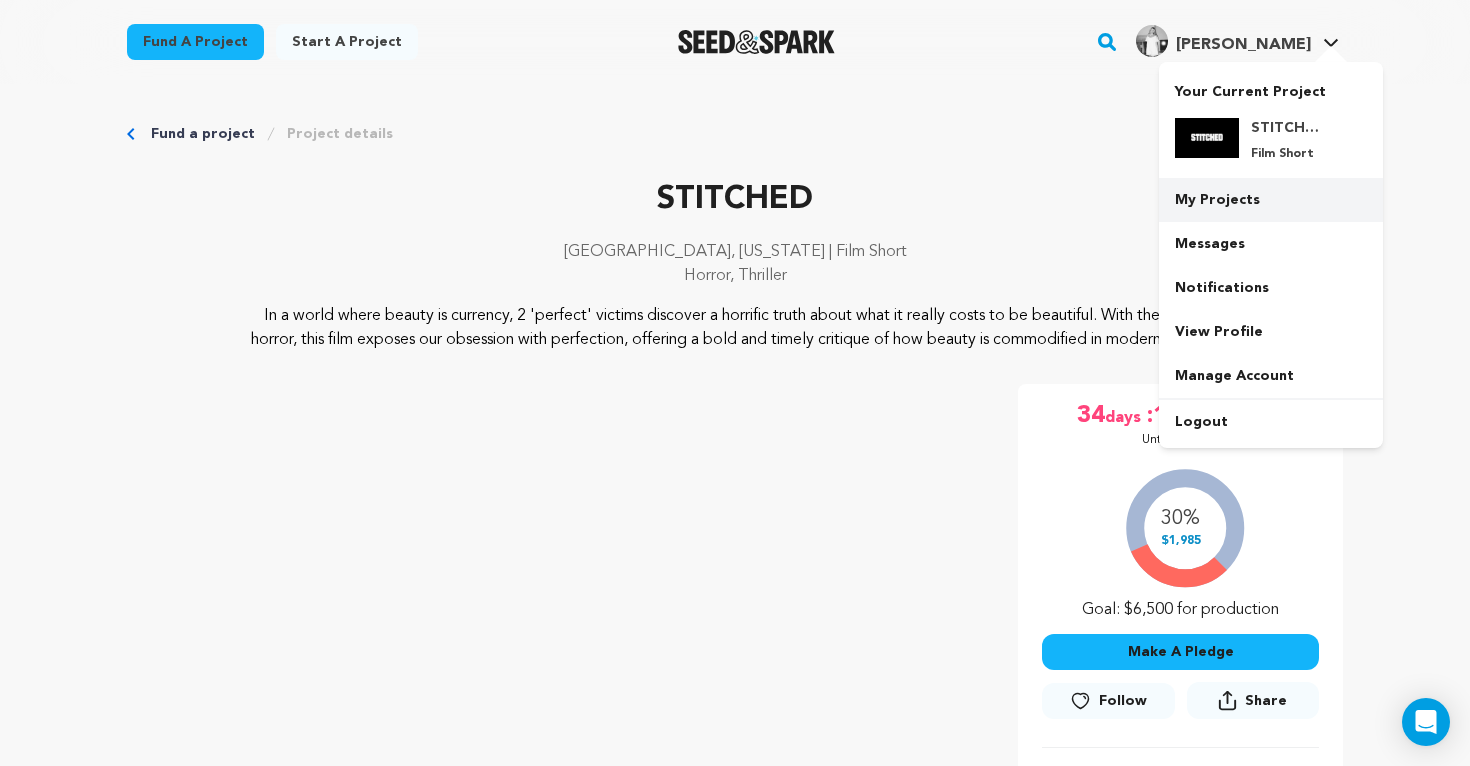click on "My Projects" at bounding box center (1271, 200) 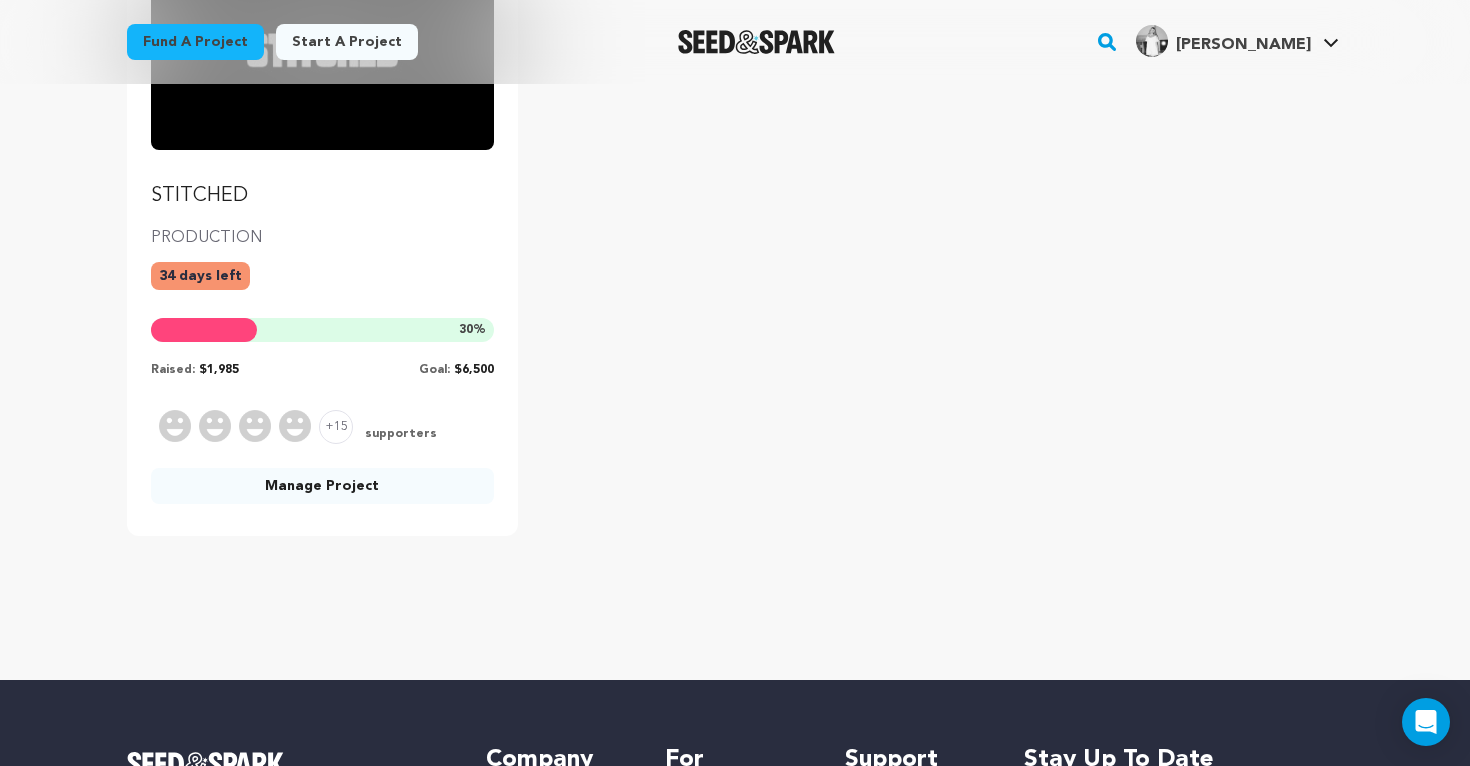 scroll, scrollTop: 367, scrollLeft: 0, axis: vertical 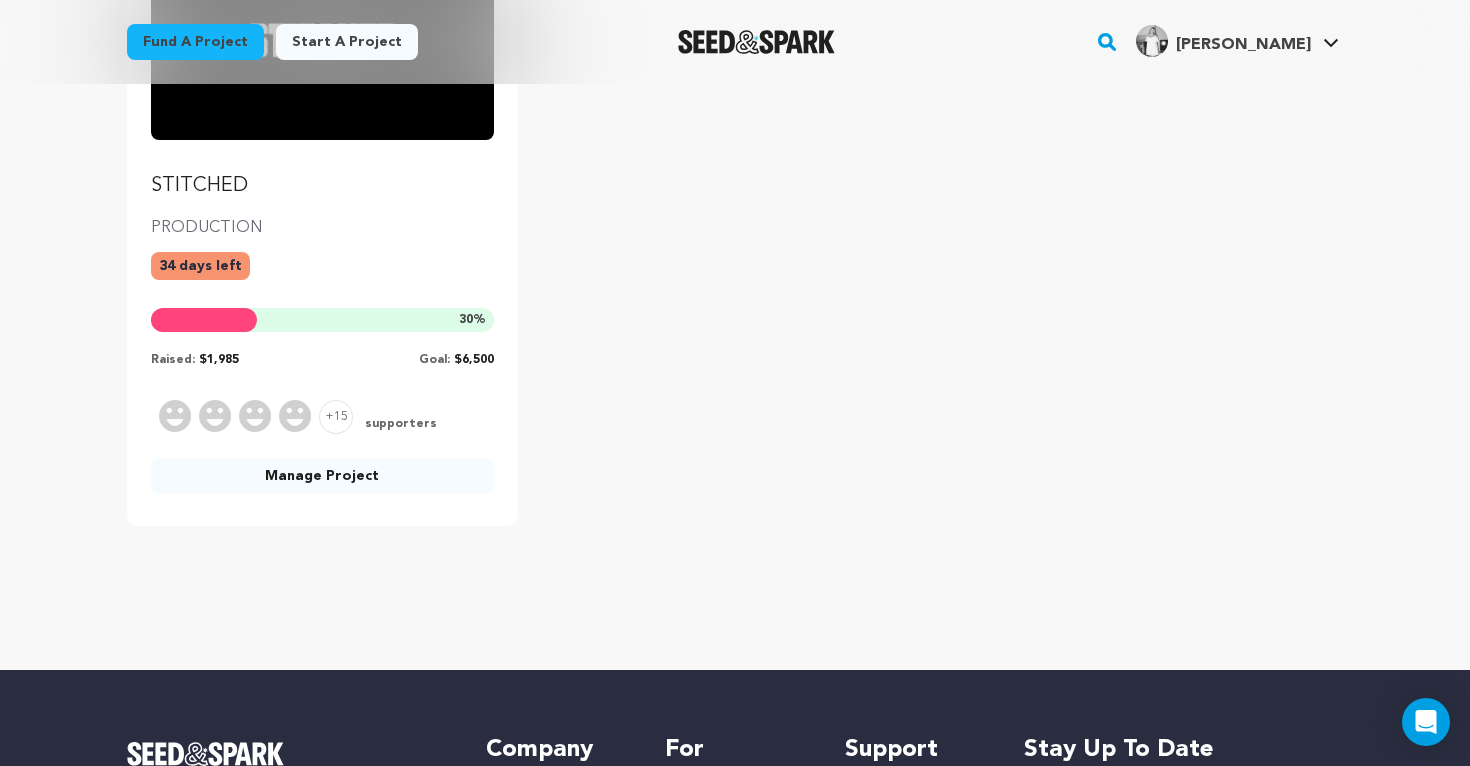 click on "Manage Project" at bounding box center (322, 476) 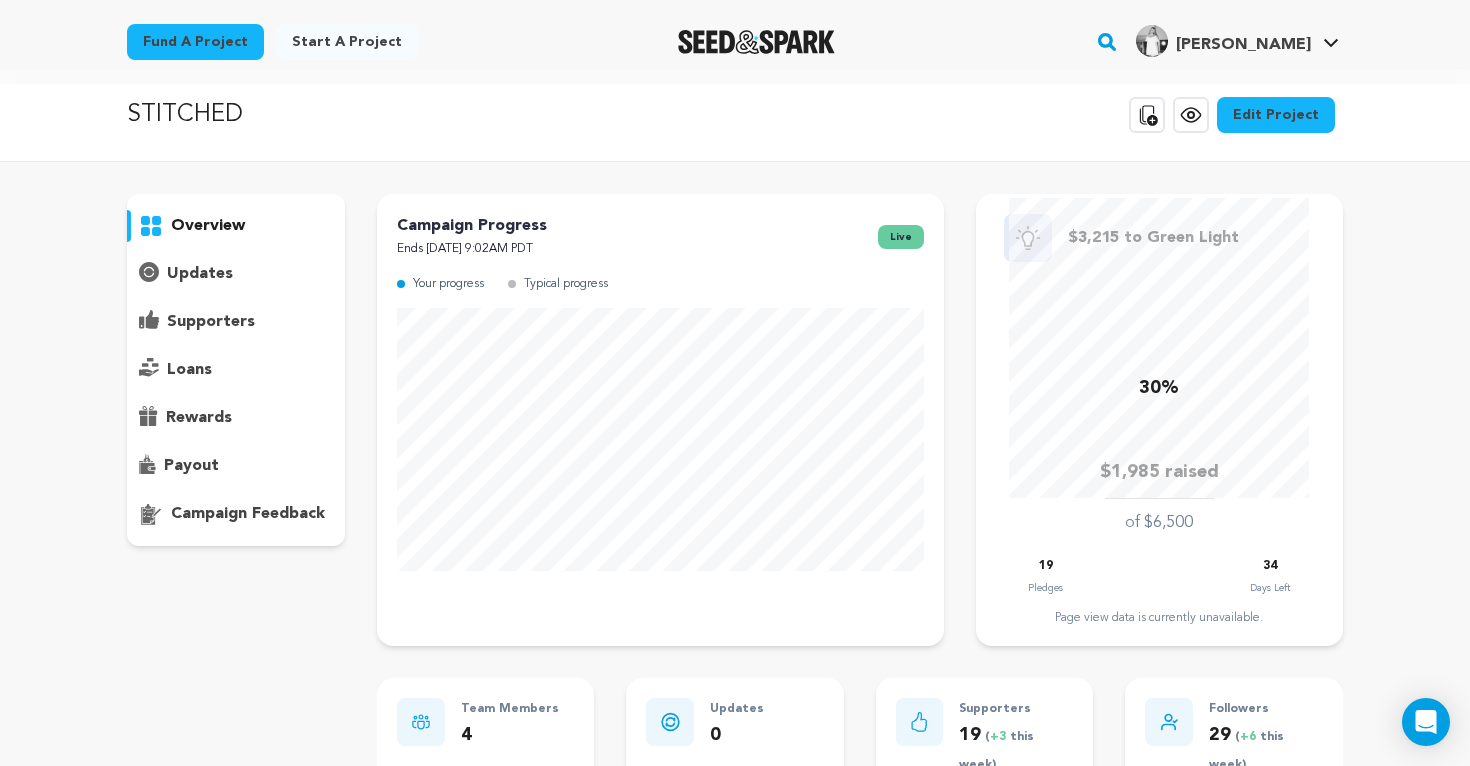 scroll, scrollTop: 0, scrollLeft: 0, axis: both 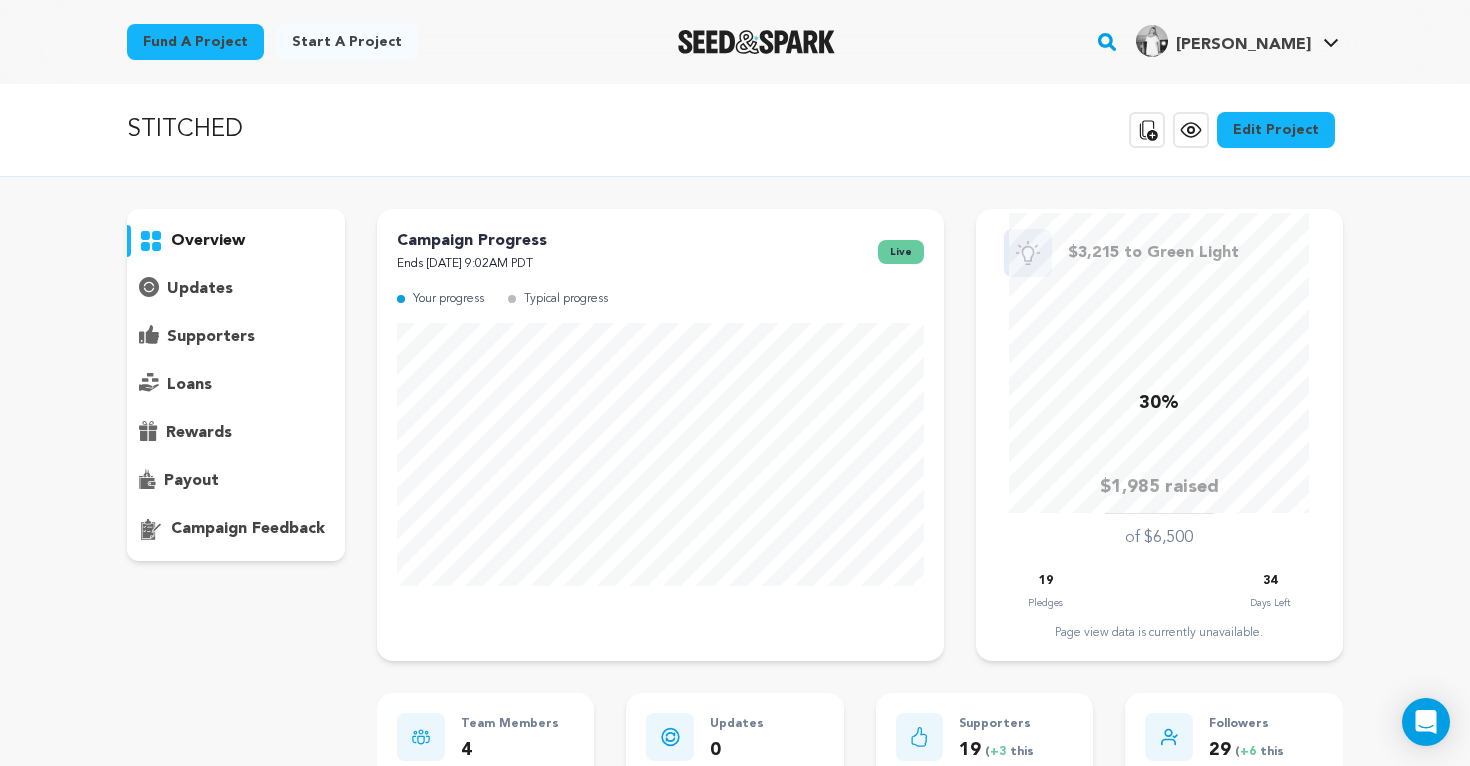 click on "Edit Project" at bounding box center [1276, 130] 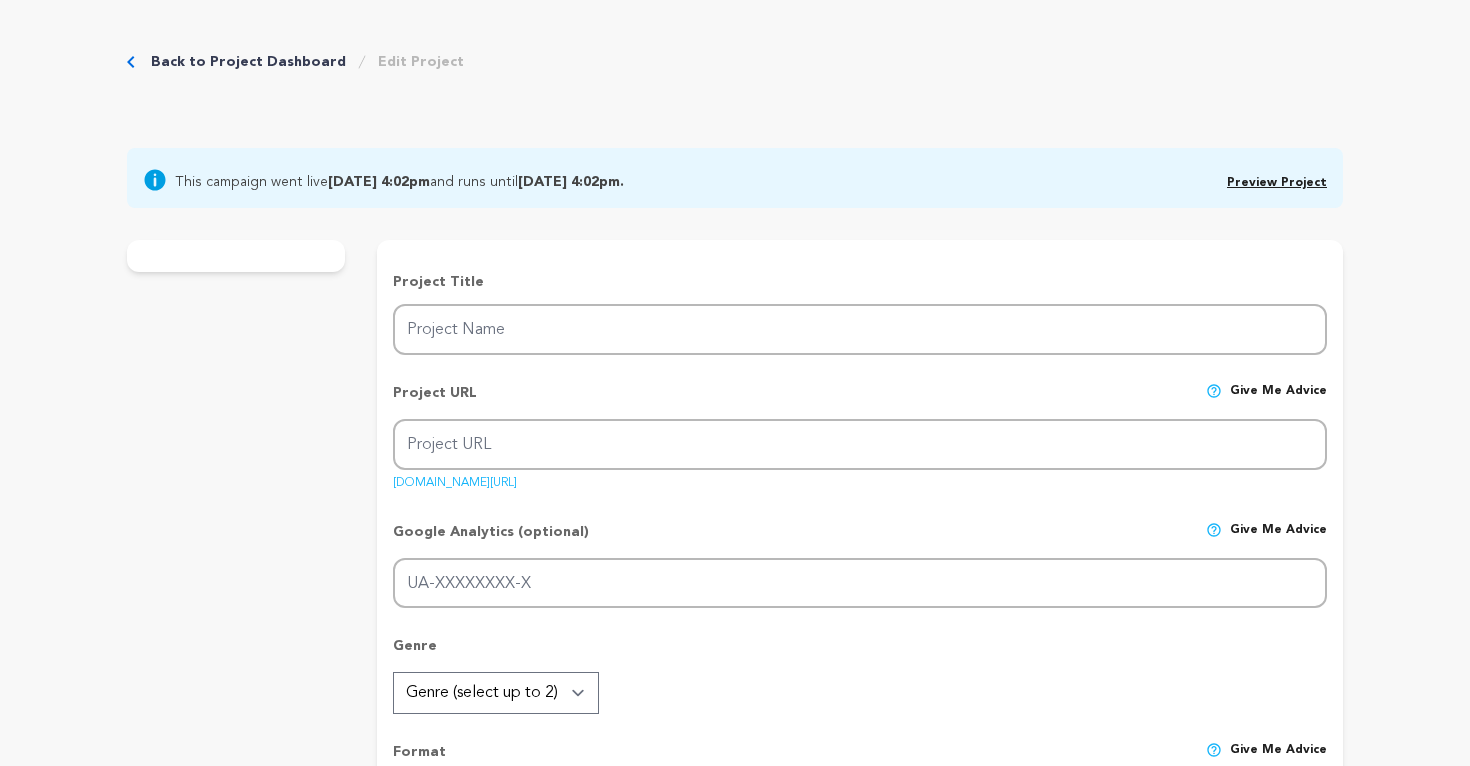 scroll, scrollTop: 0, scrollLeft: 0, axis: both 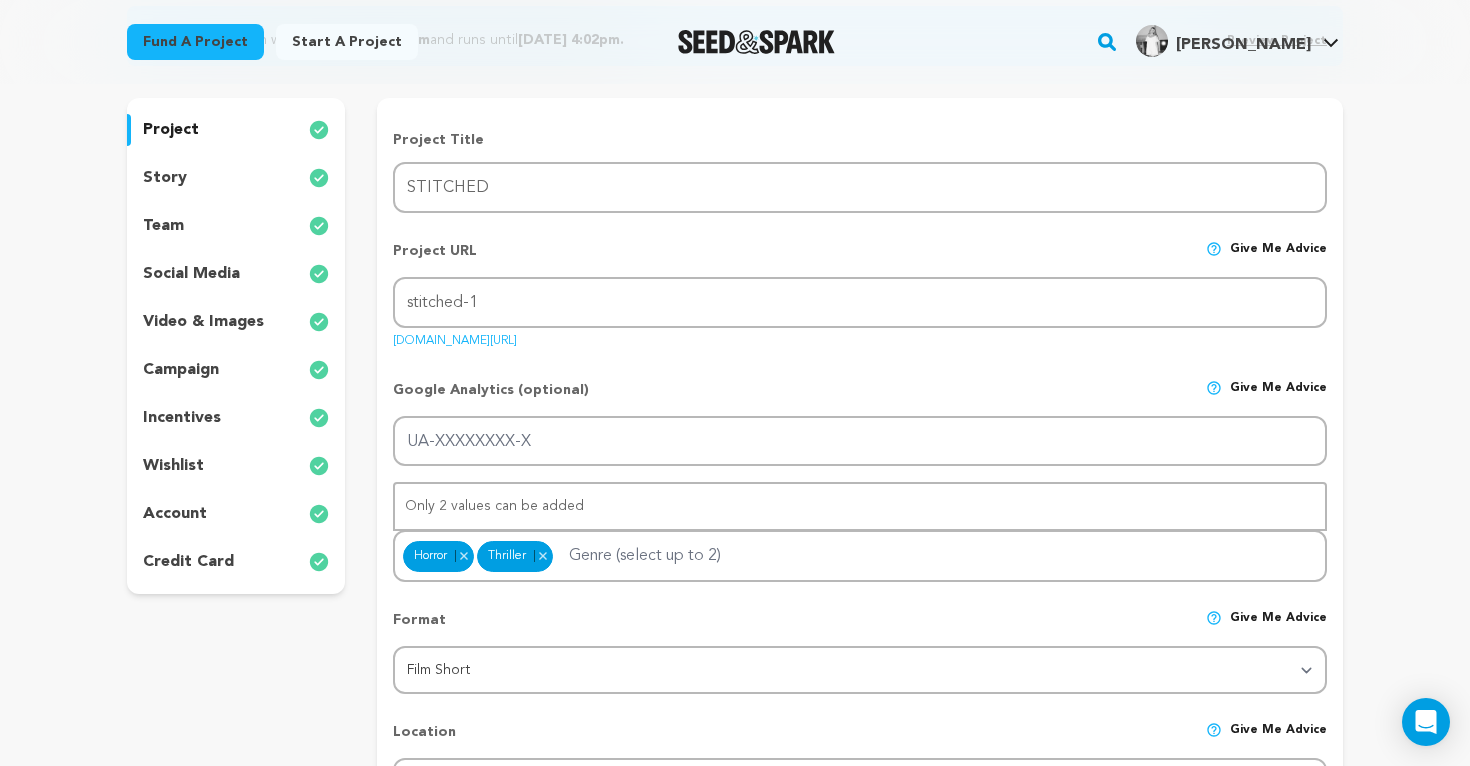 click on "wishlist" at bounding box center [173, 466] 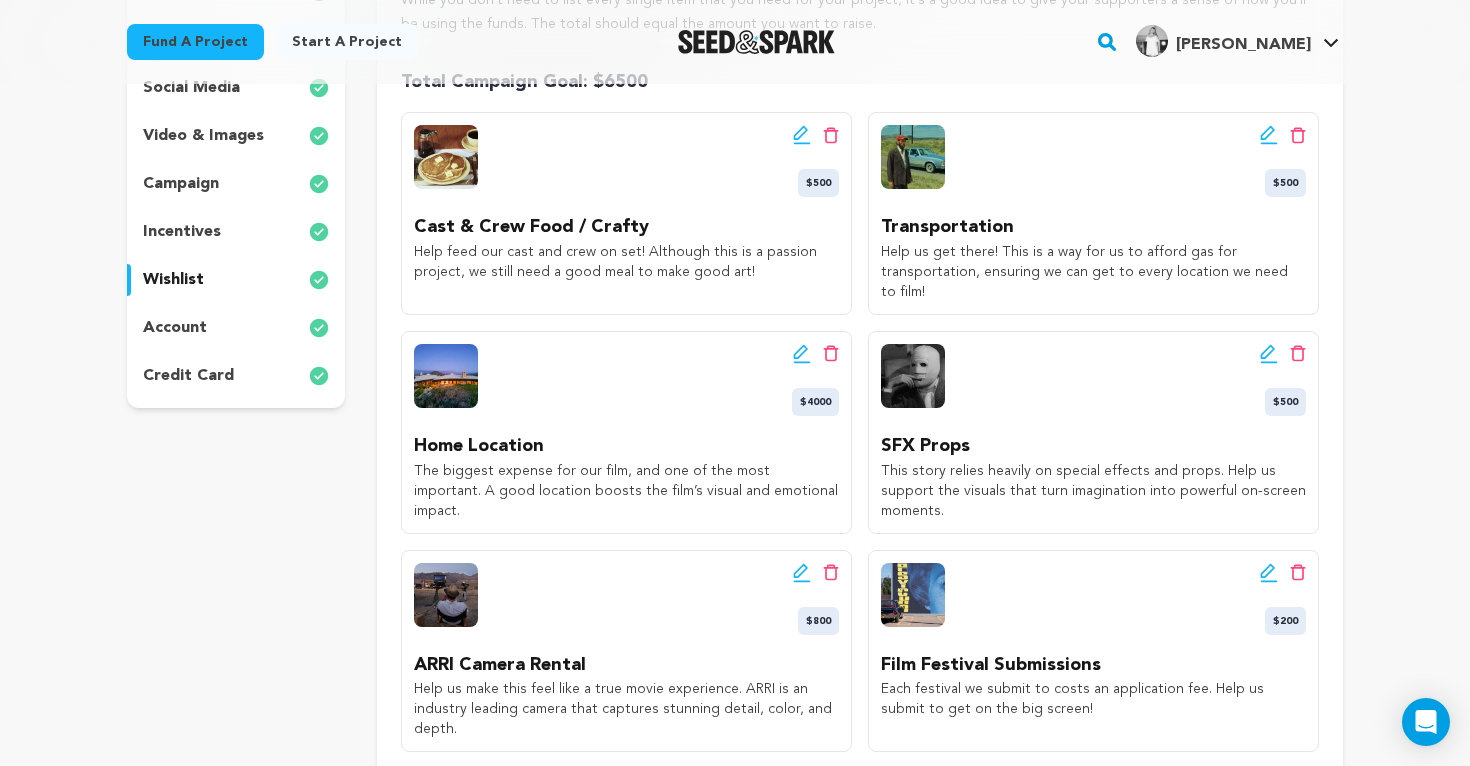 scroll, scrollTop: 413, scrollLeft: 0, axis: vertical 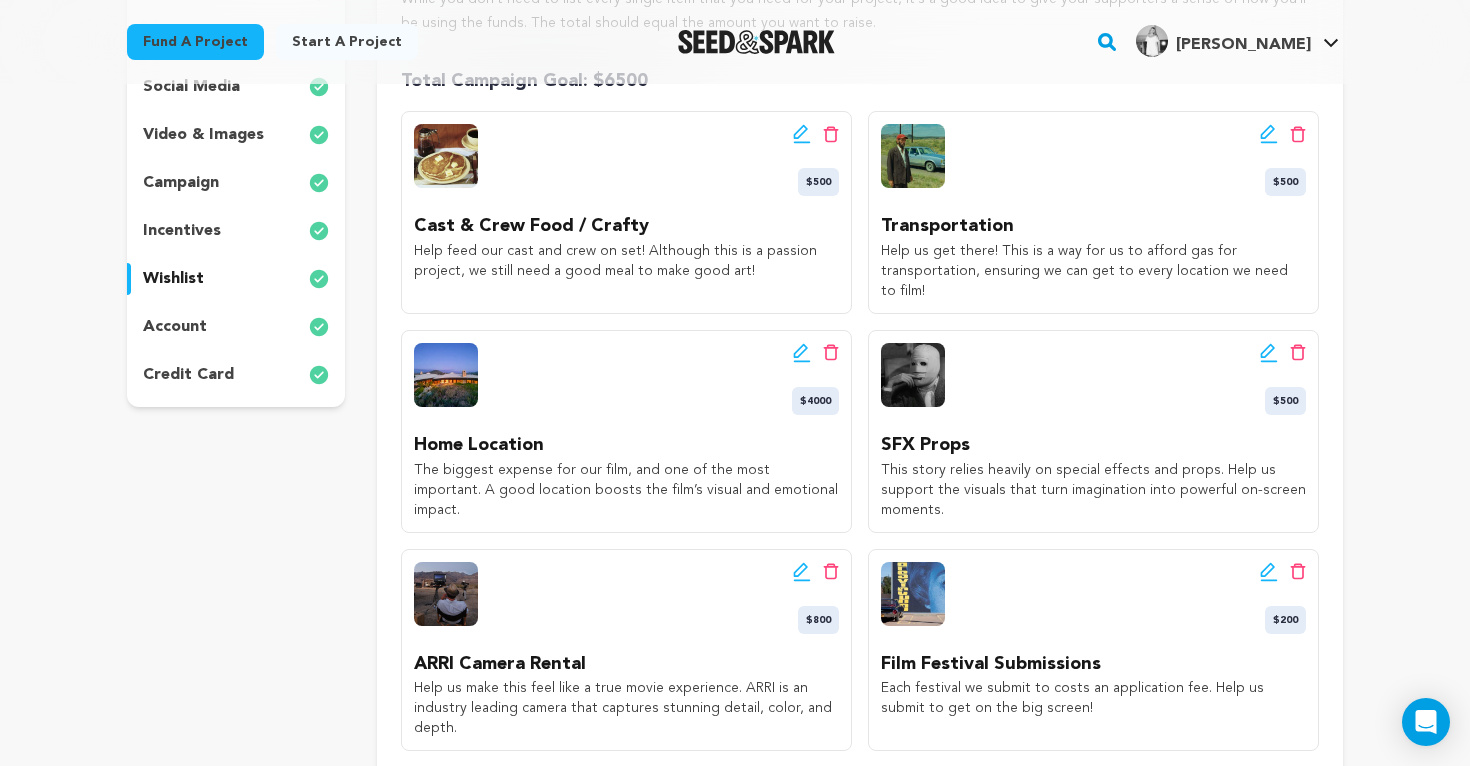 click 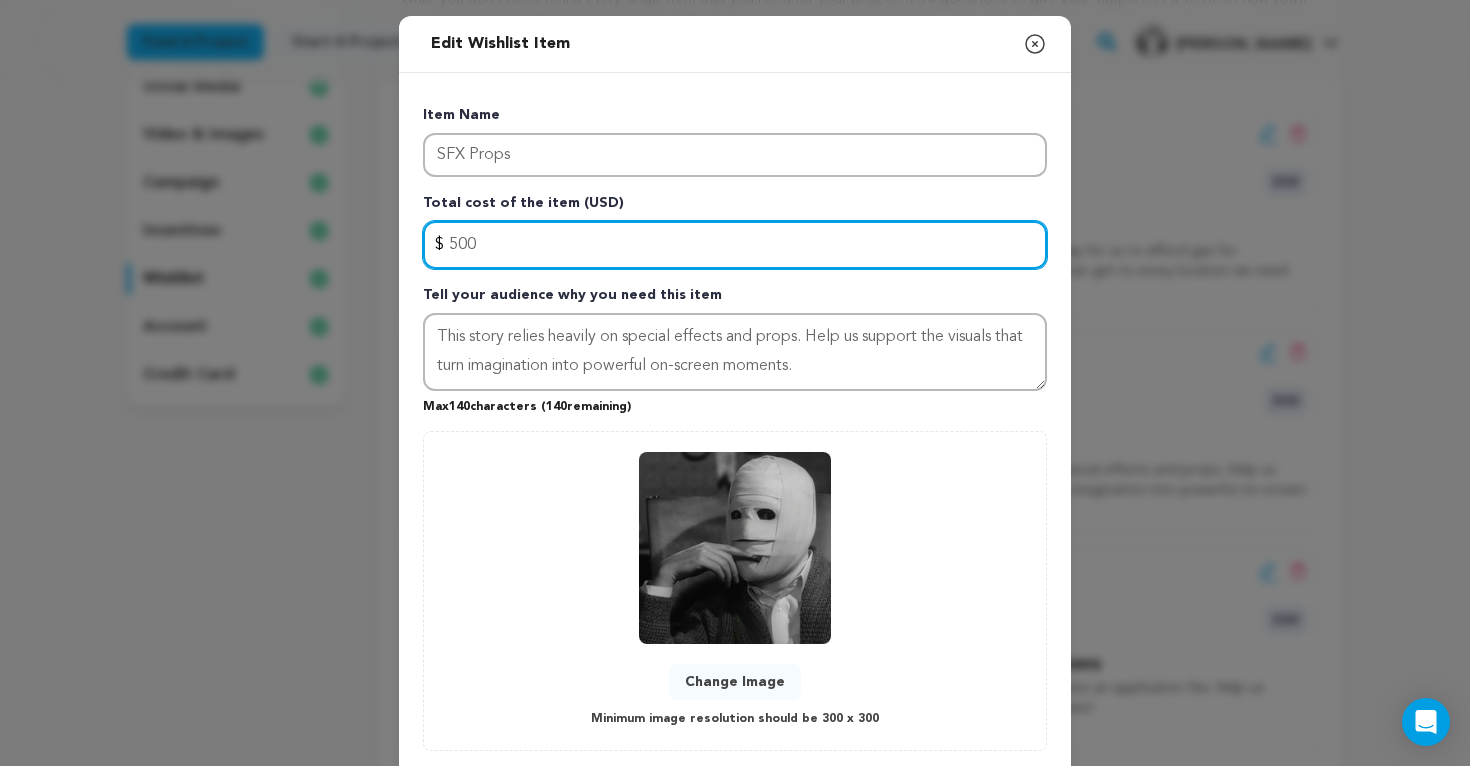 click on "500" at bounding box center (735, 245) 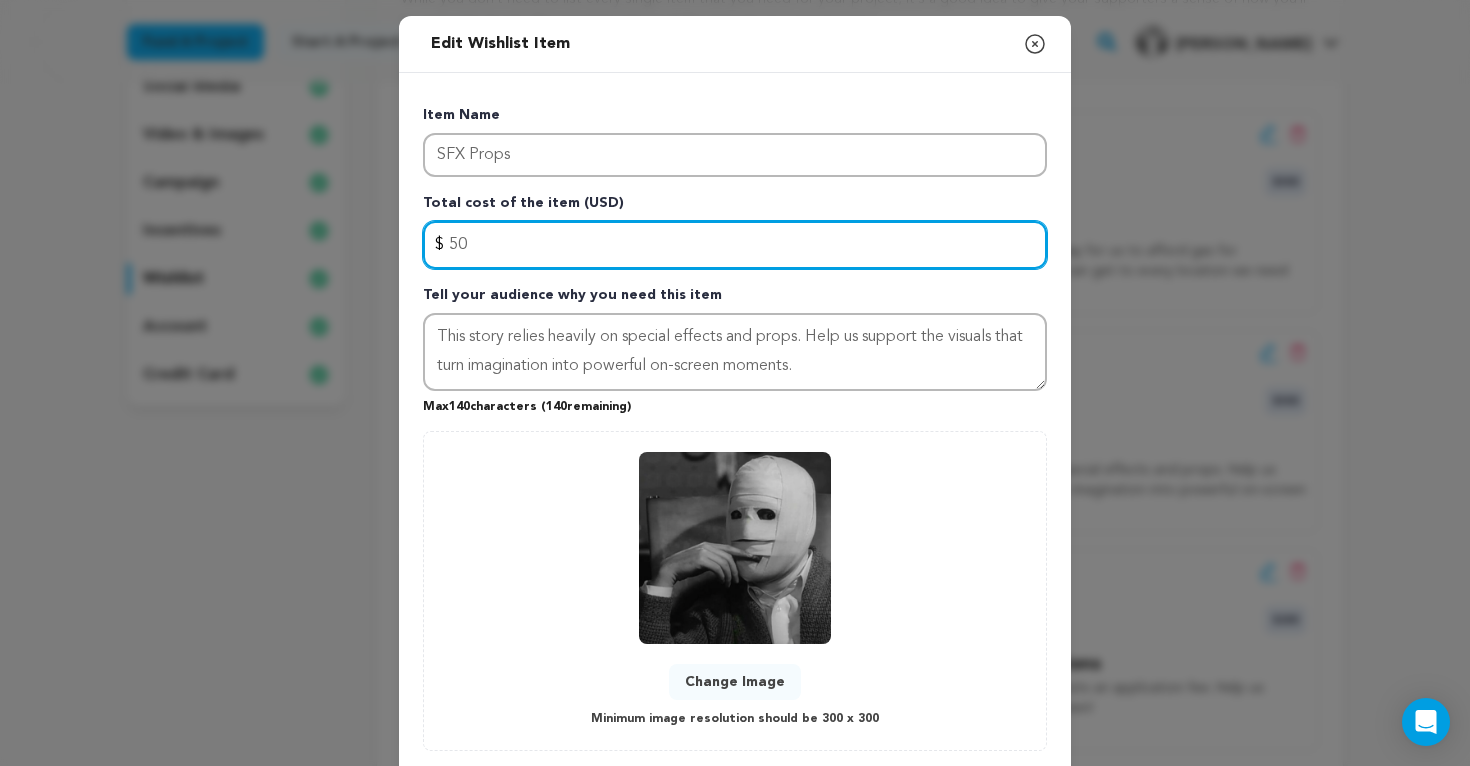 type on "5" 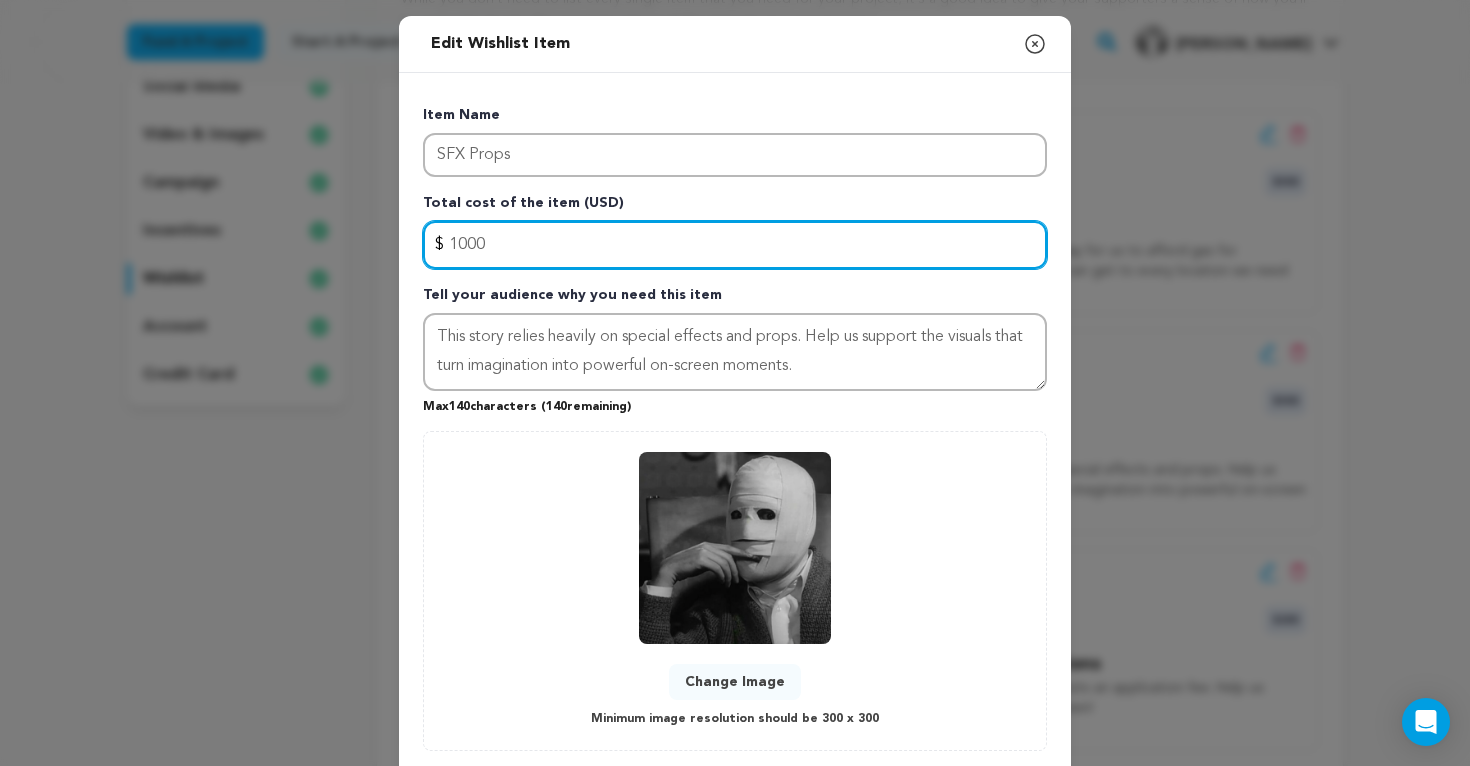 scroll, scrollTop: 117, scrollLeft: 0, axis: vertical 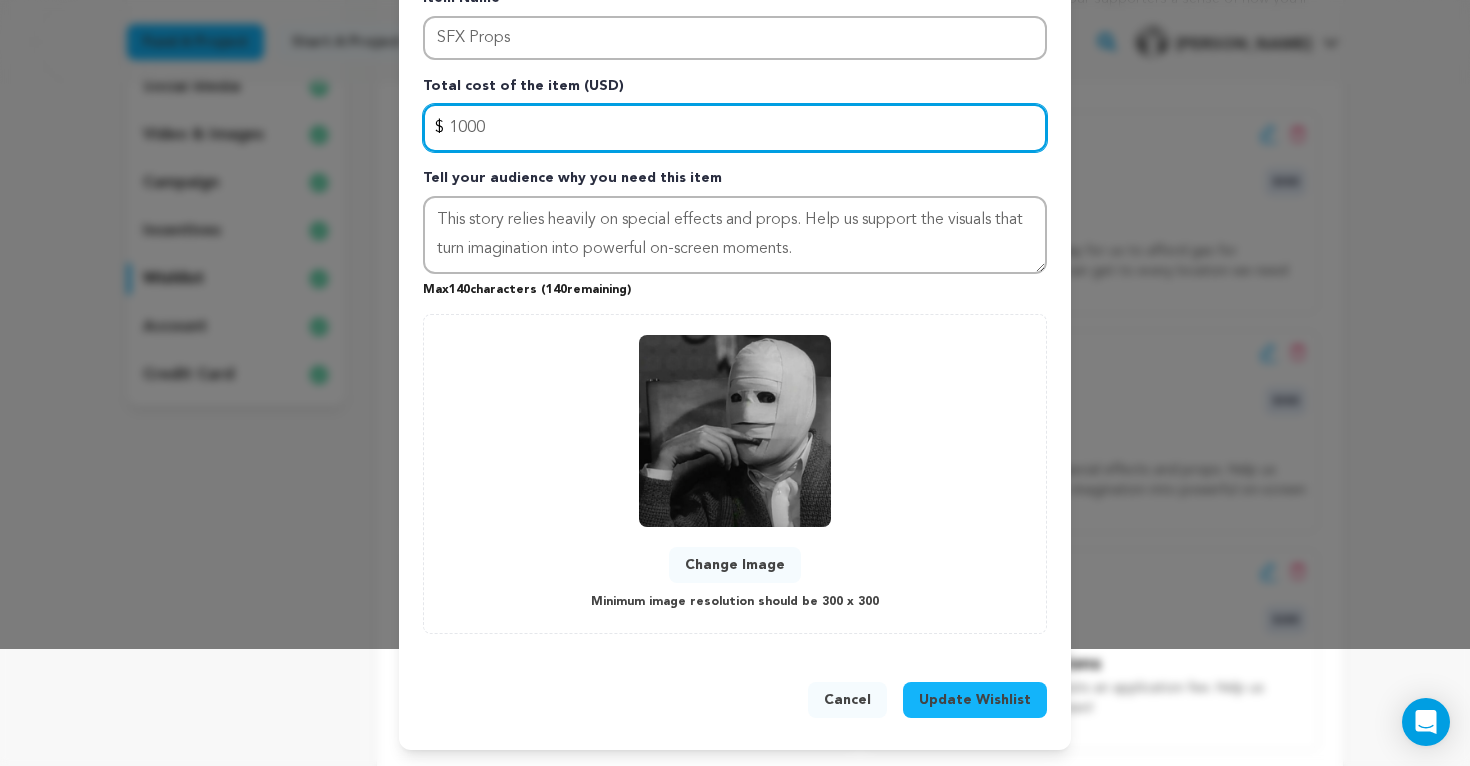 type on "1000" 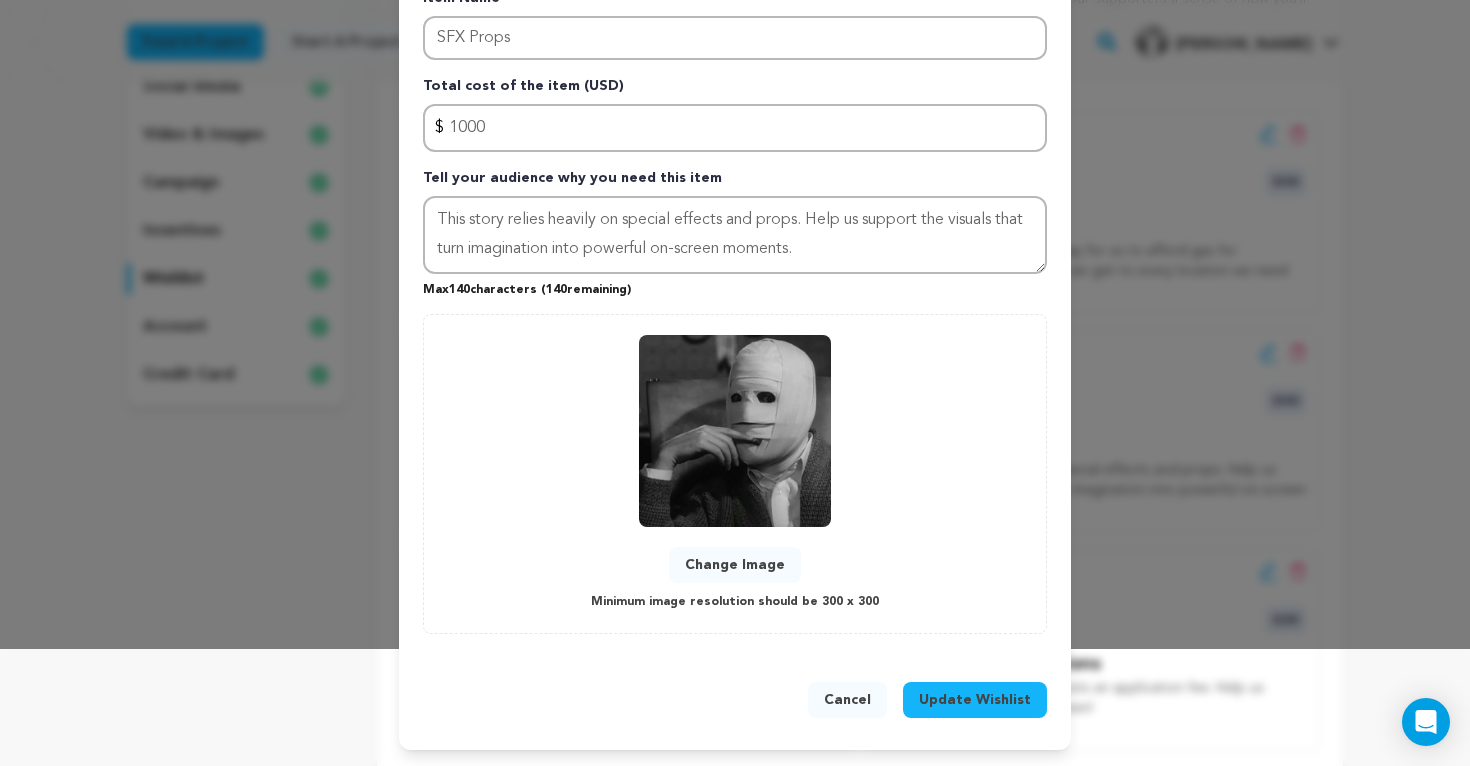 click on "Update Wishlist" at bounding box center (975, 700) 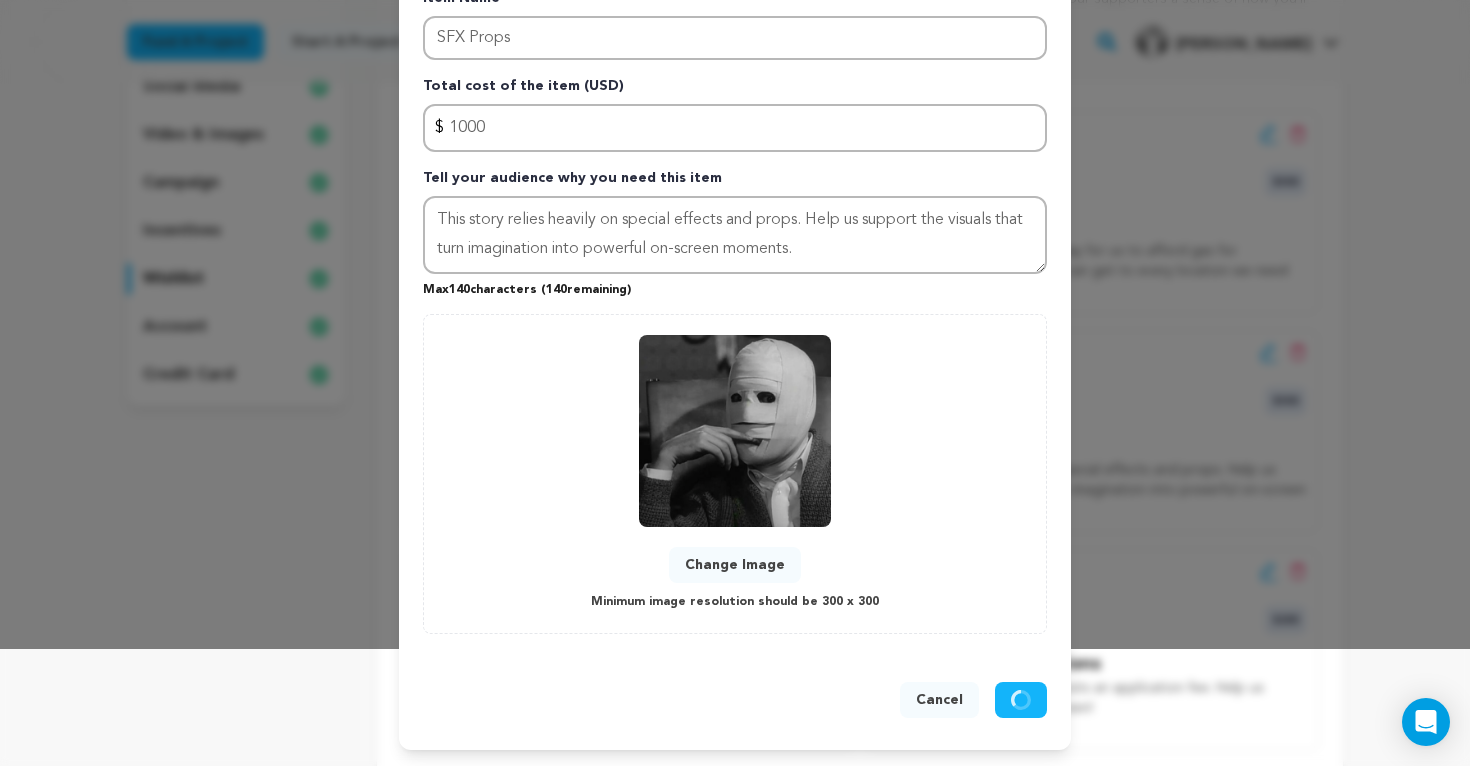 type 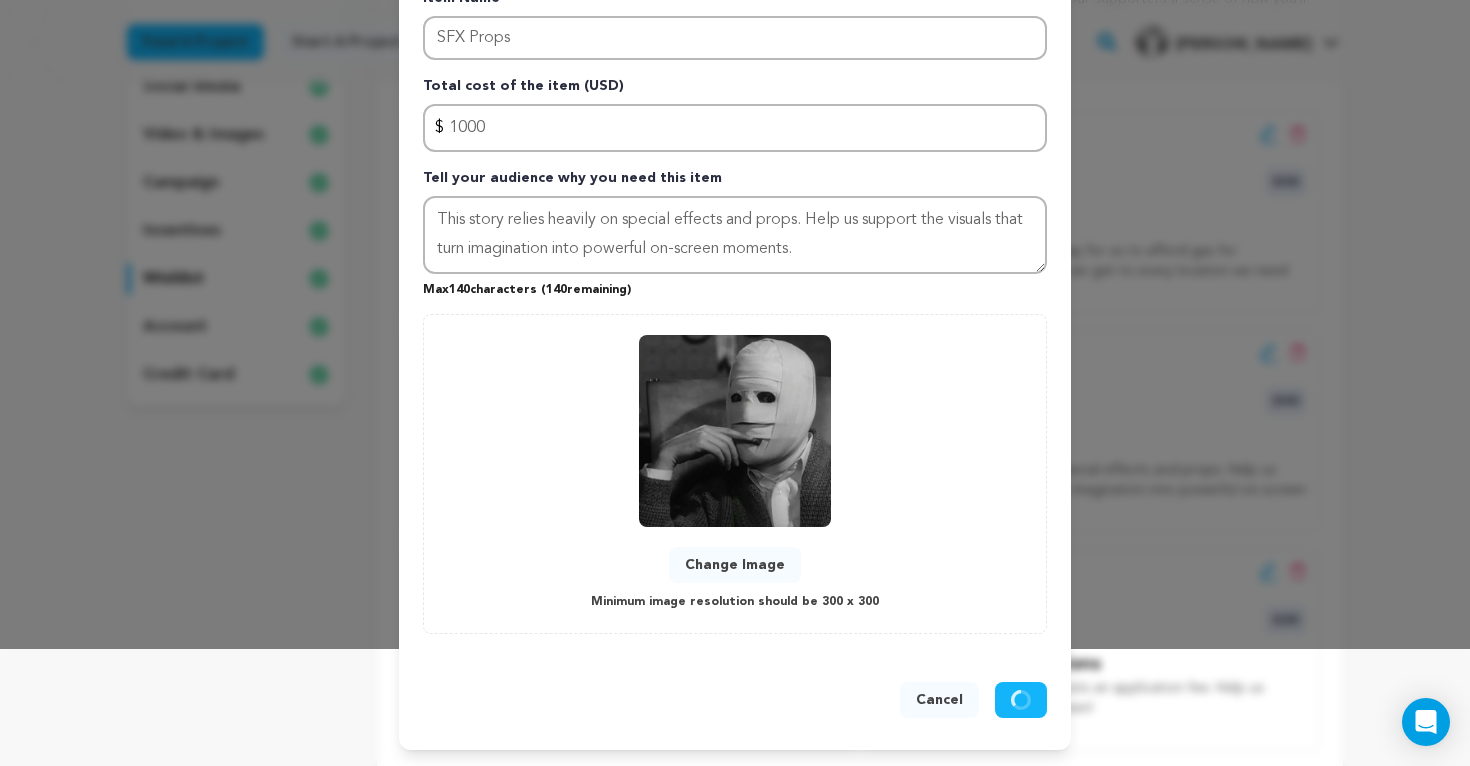 type 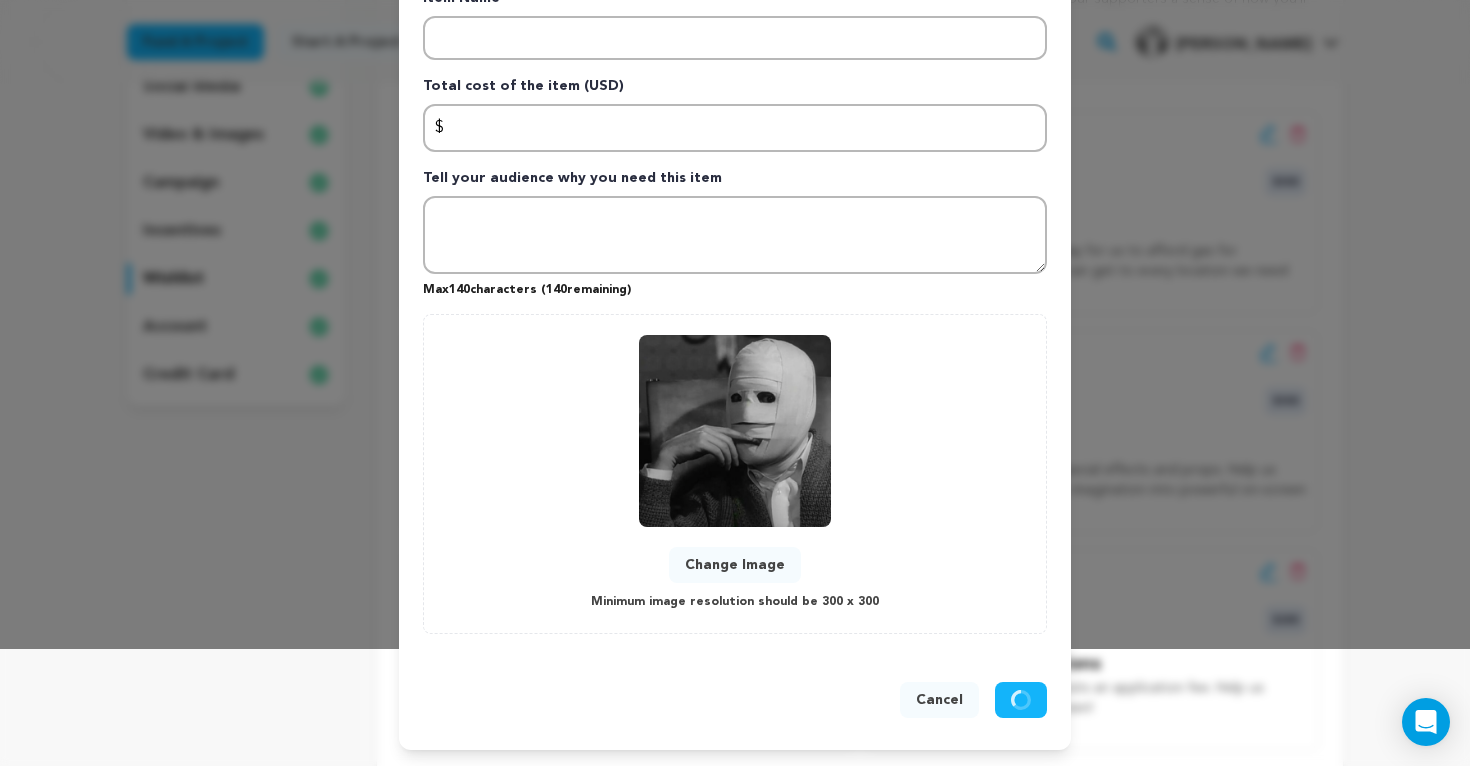 scroll, scrollTop: 0, scrollLeft: 0, axis: both 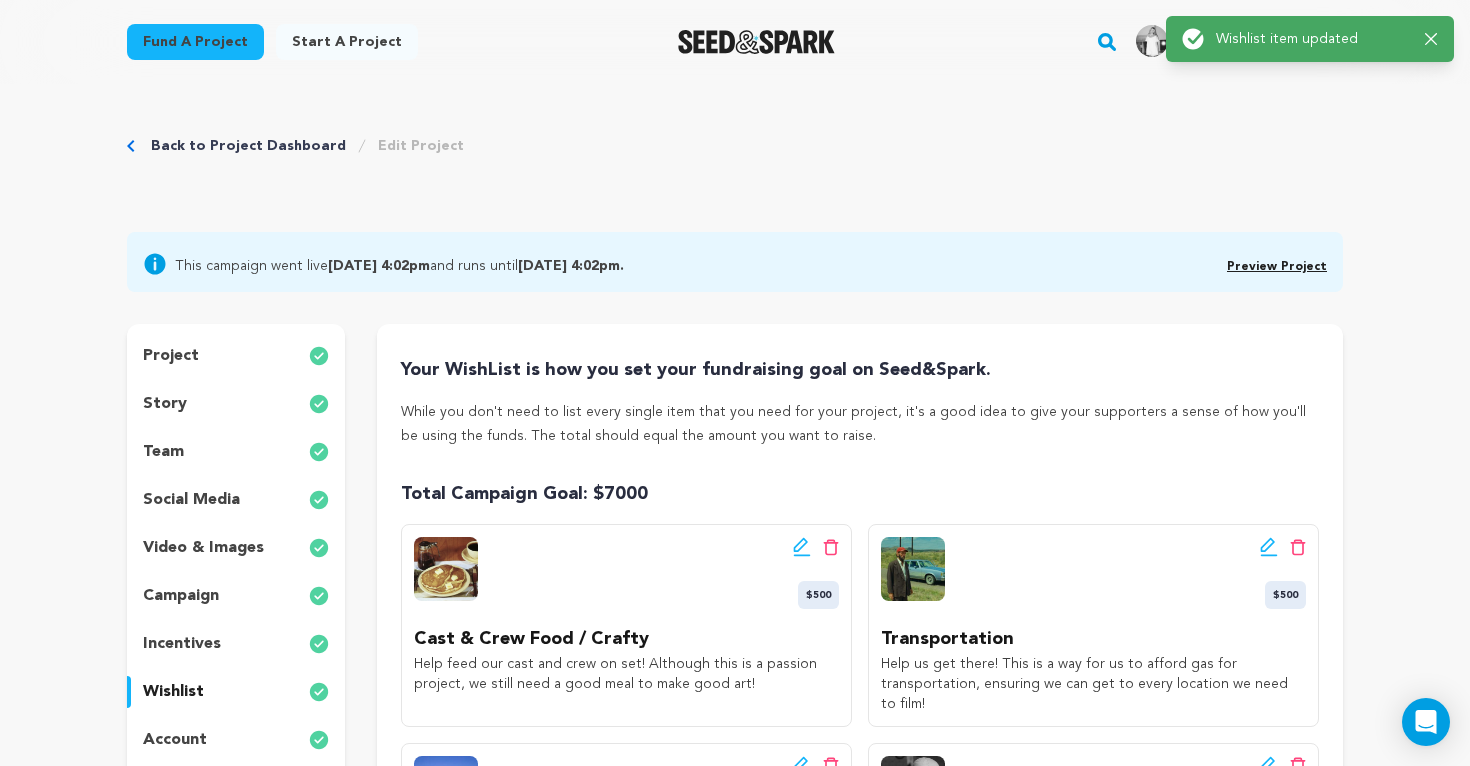 click on "Back to Project Dashboard" at bounding box center [248, 146] 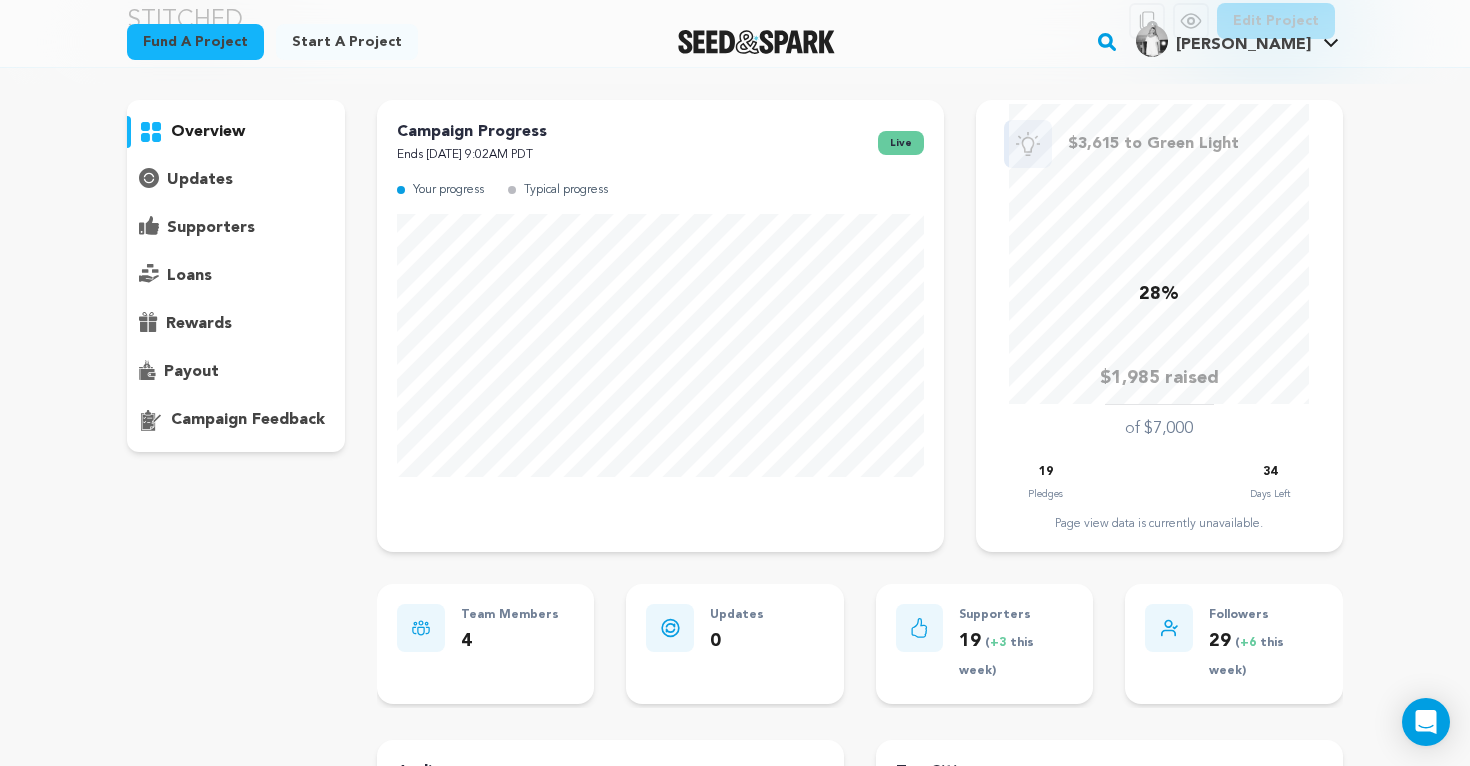 scroll, scrollTop: 0, scrollLeft: 0, axis: both 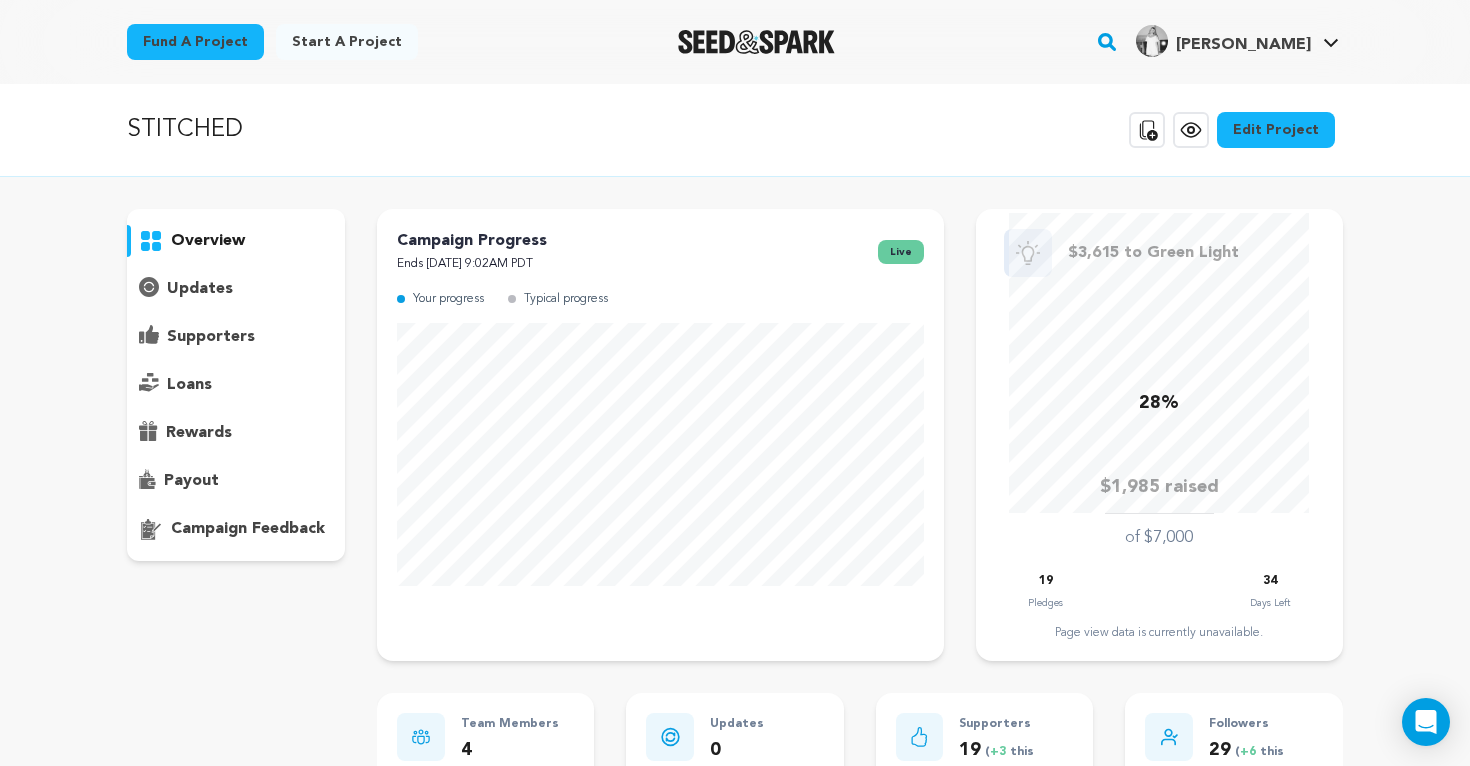 click on "supporters" at bounding box center [211, 337] 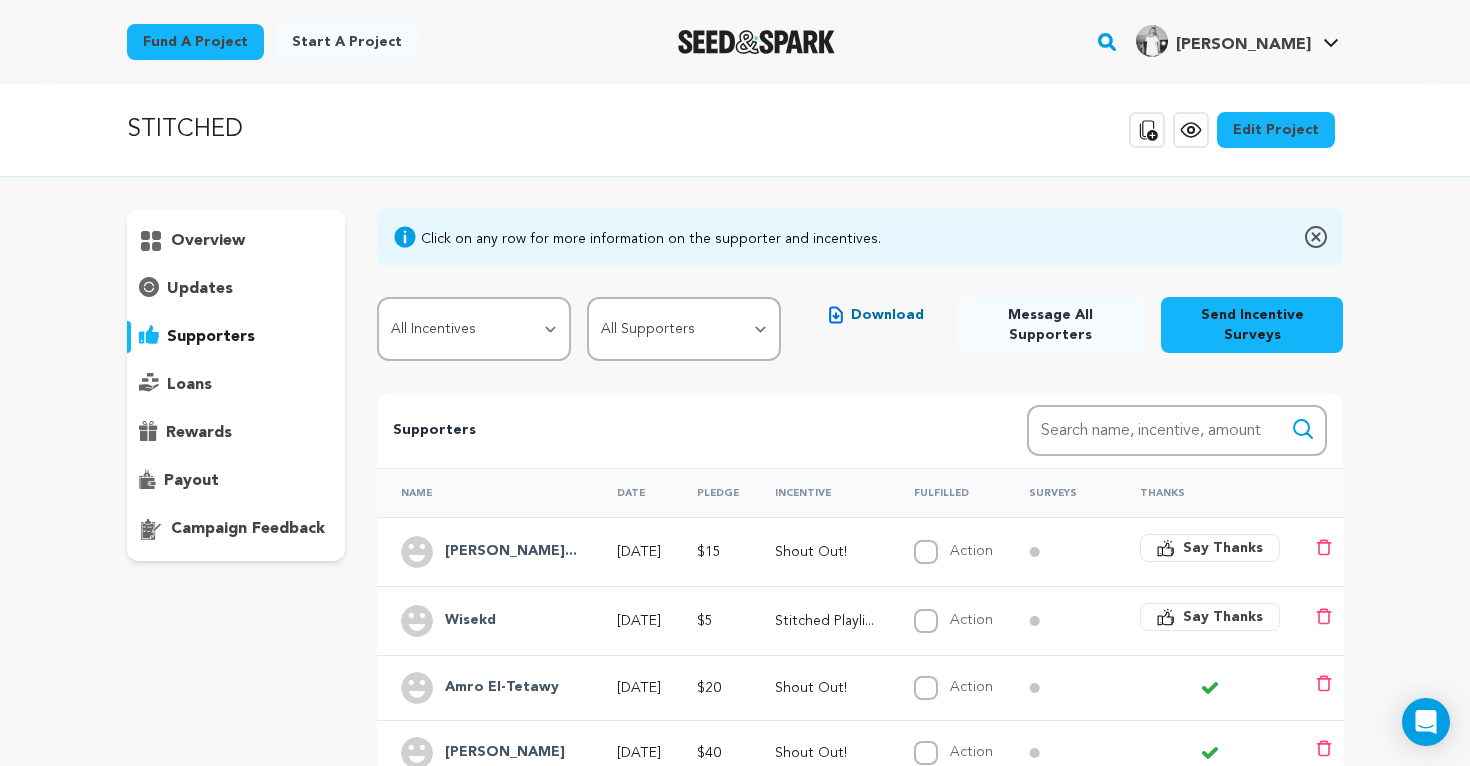 click on "overview" at bounding box center [208, 241] 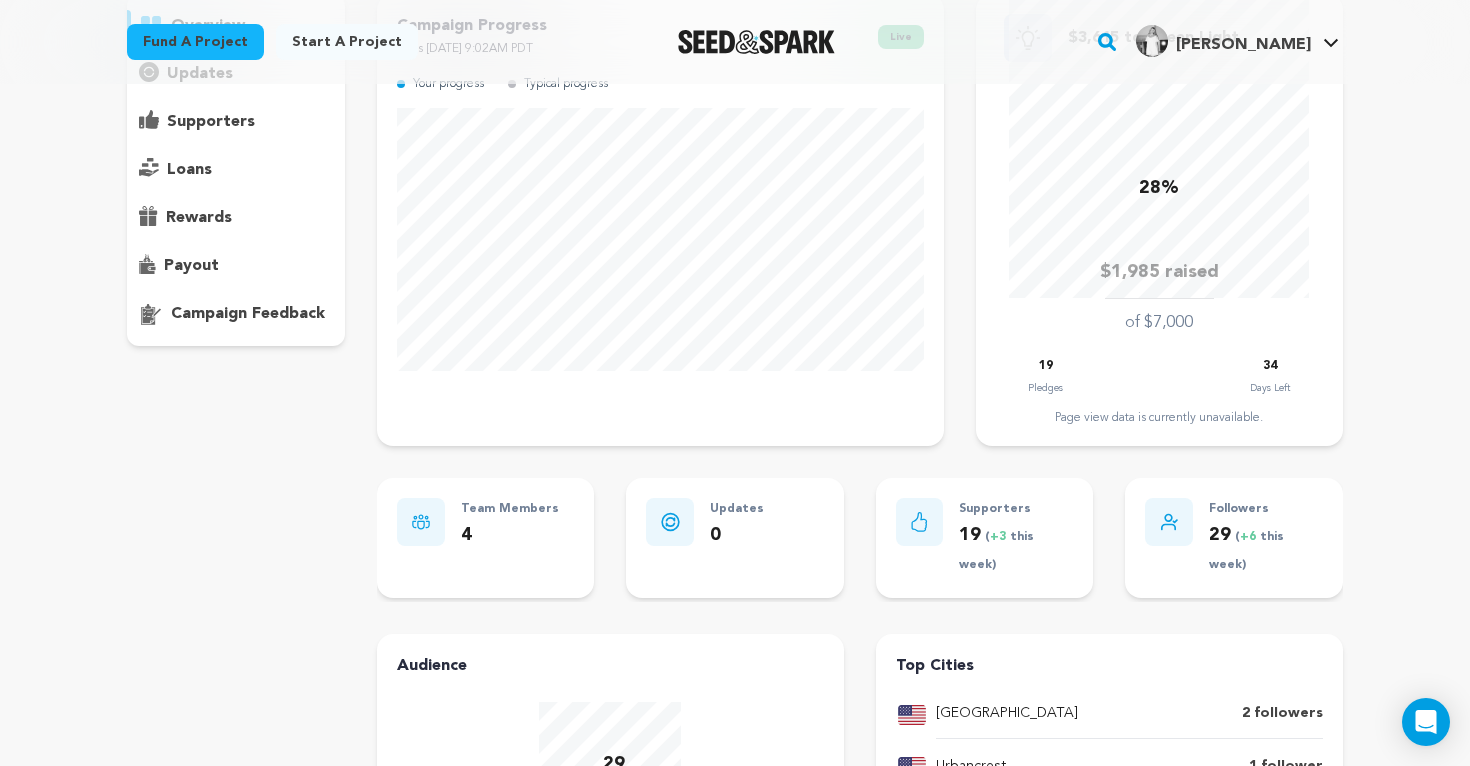 scroll, scrollTop: 0, scrollLeft: 0, axis: both 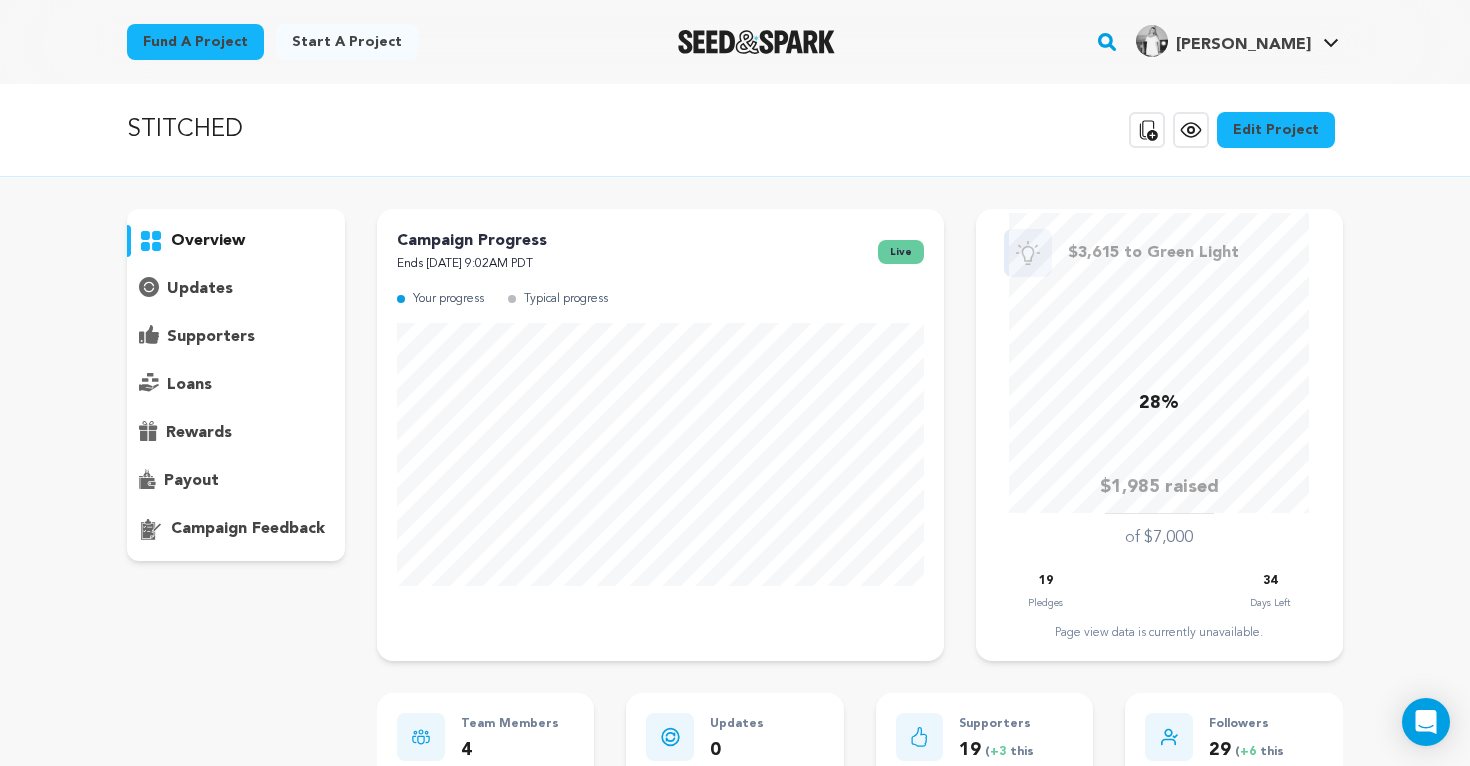 click on "campaign feedback" at bounding box center [248, 529] 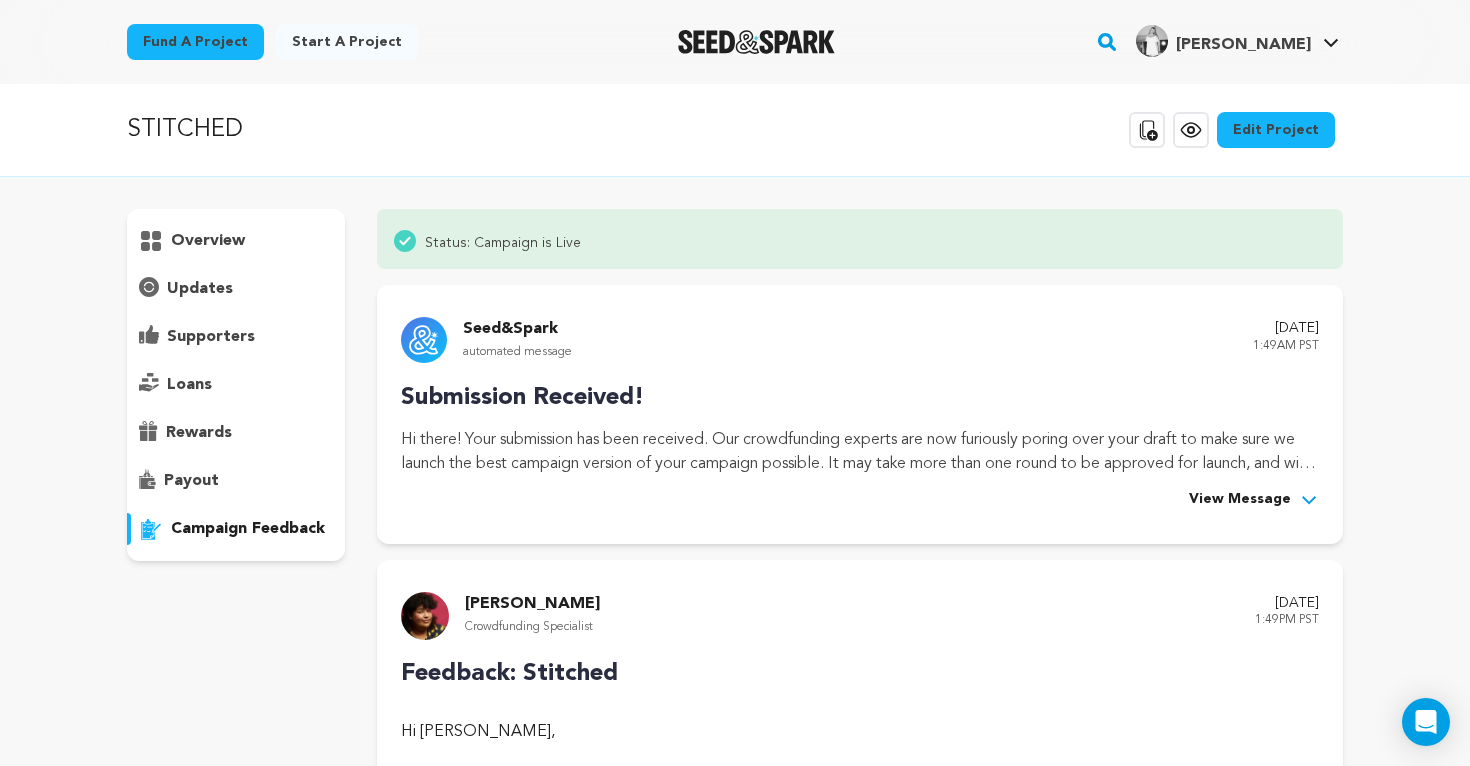 click on "overview" at bounding box center (208, 241) 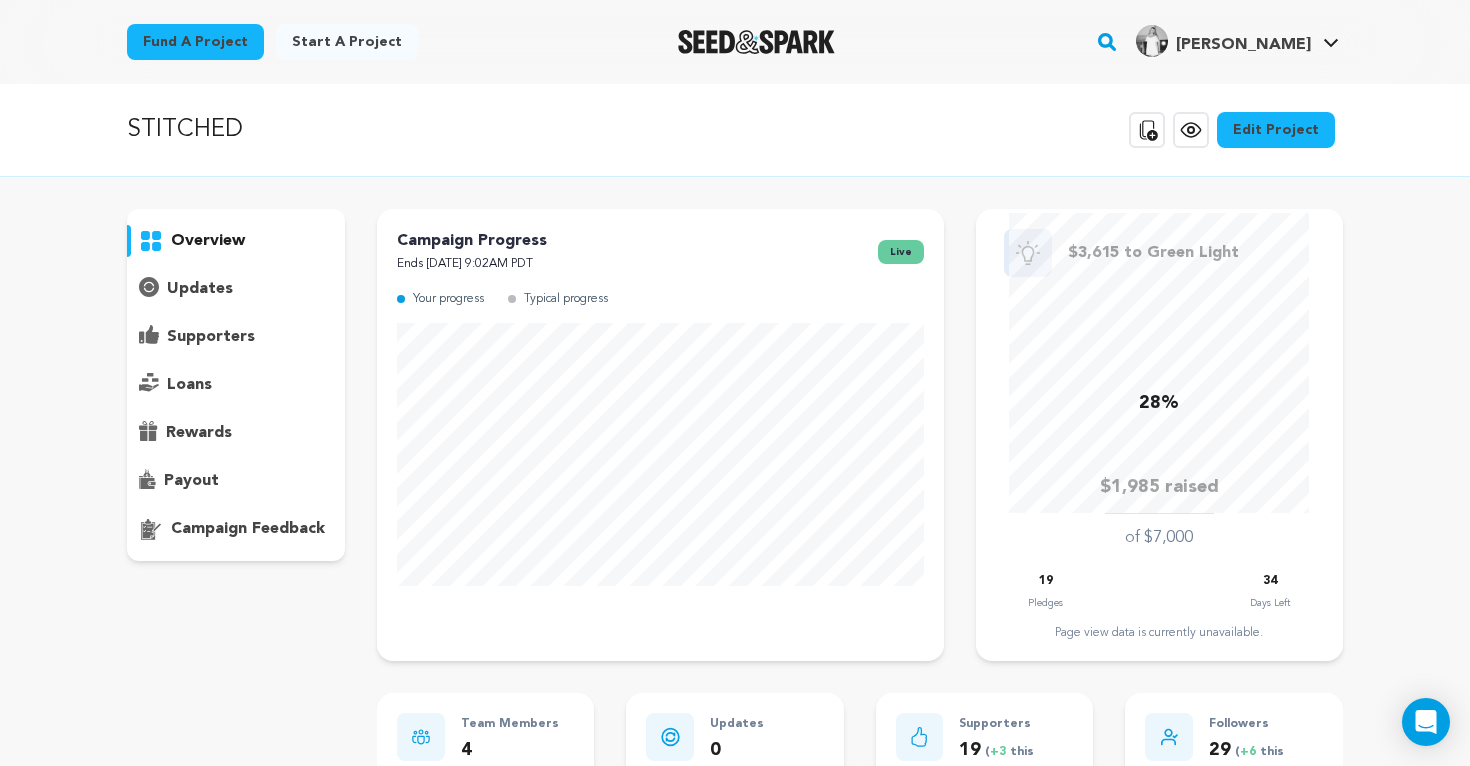 click on "payout" at bounding box center [191, 481] 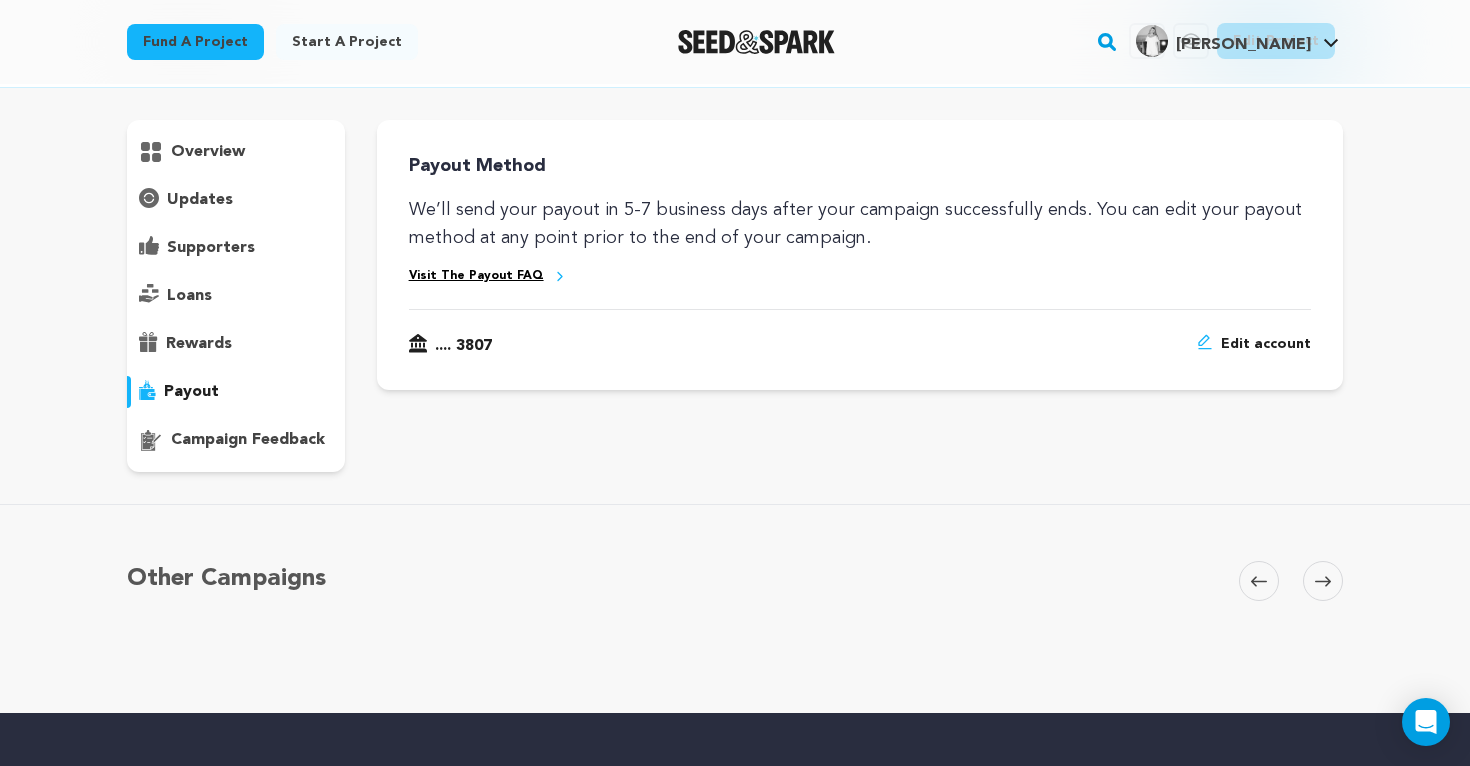 scroll, scrollTop: 66, scrollLeft: 0, axis: vertical 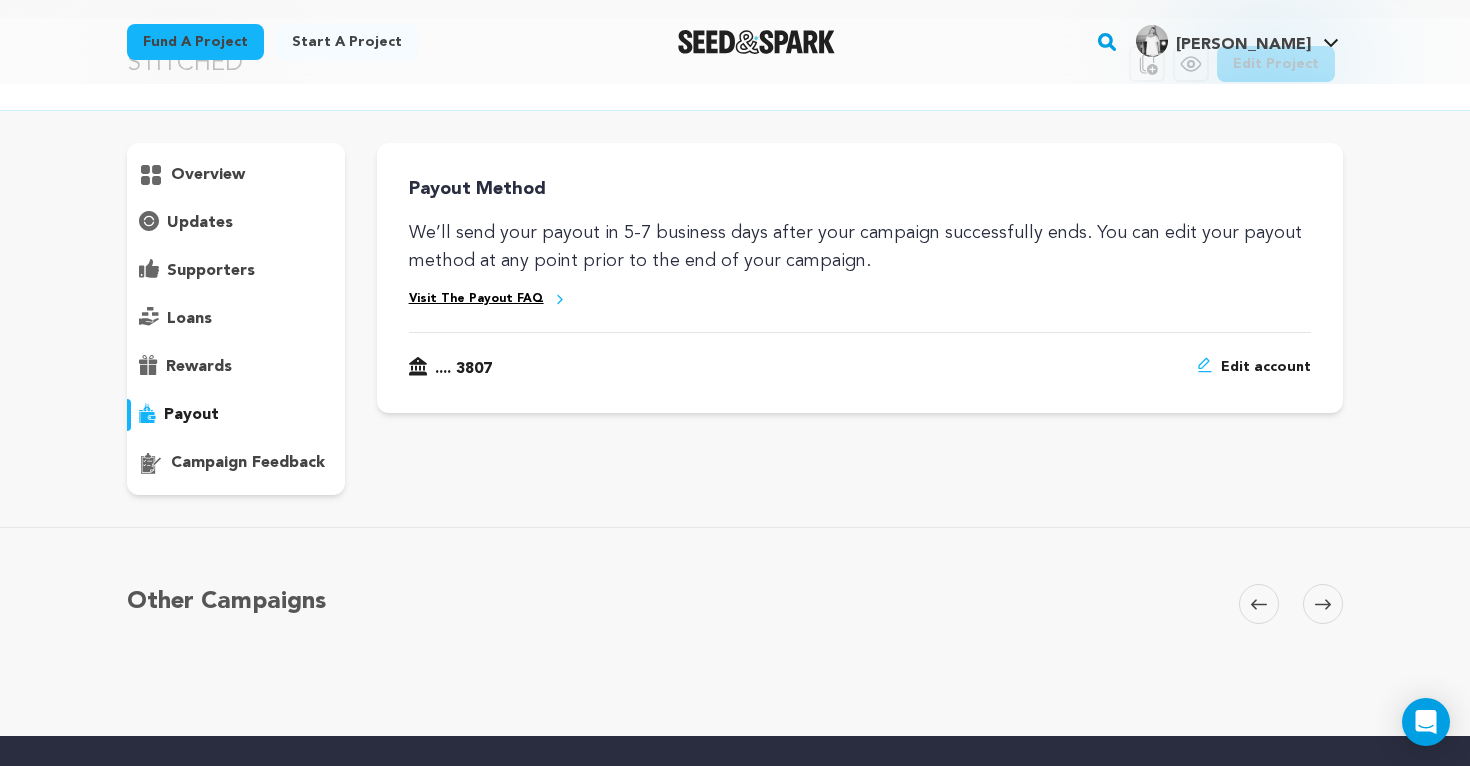 click on "overview" at bounding box center [236, 175] 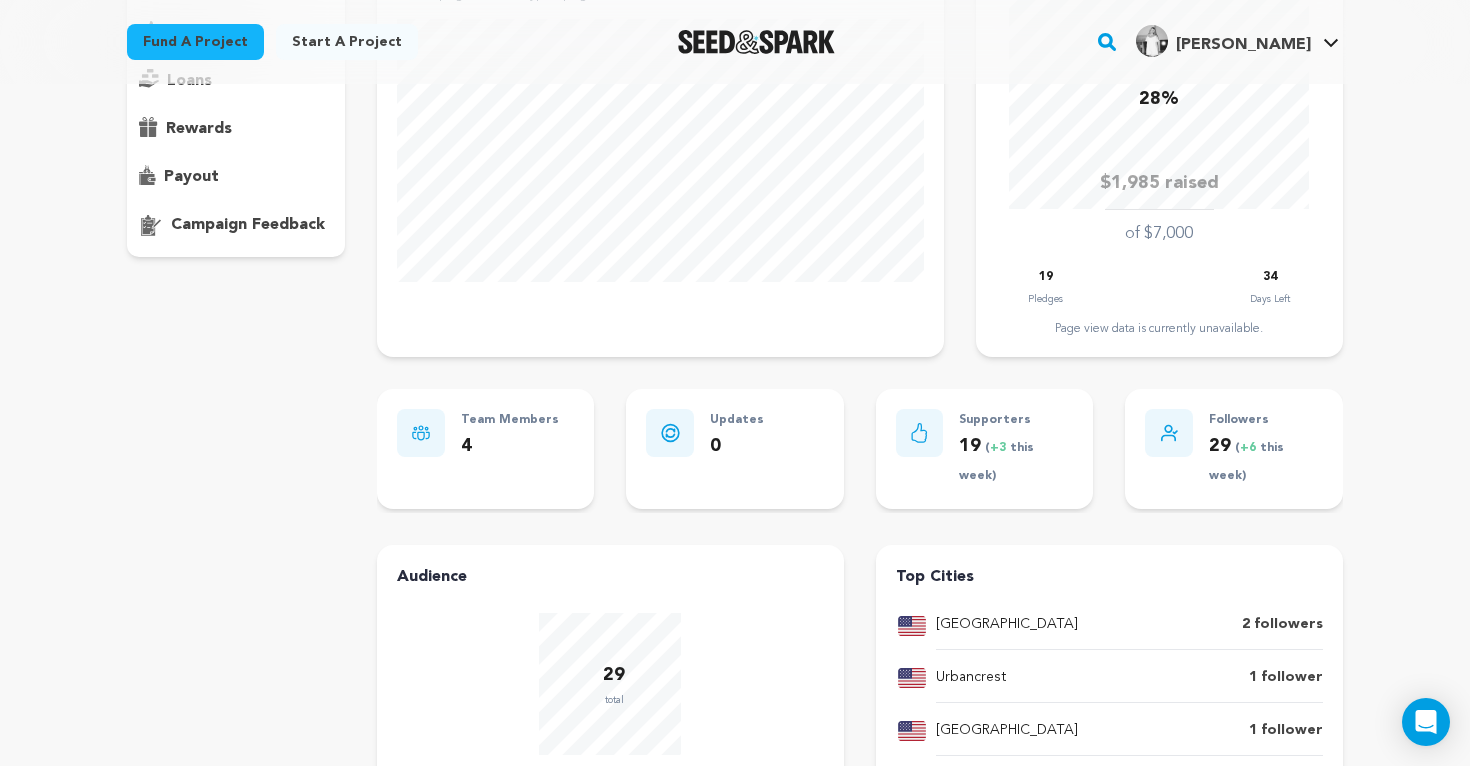 scroll, scrollTop: 0, scrollLeft: 0, axis: both 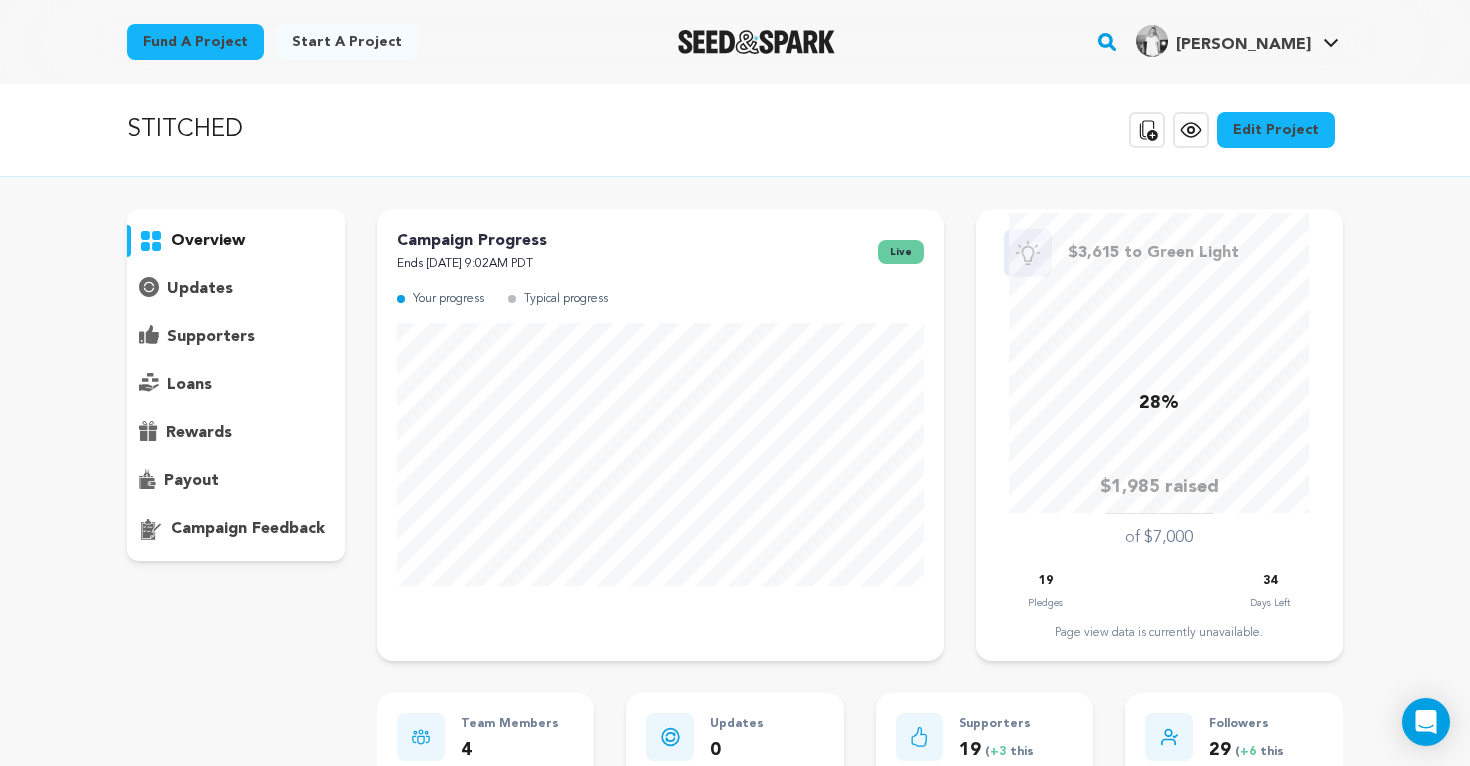 click on "supporters" at bounding box center [211, 337] 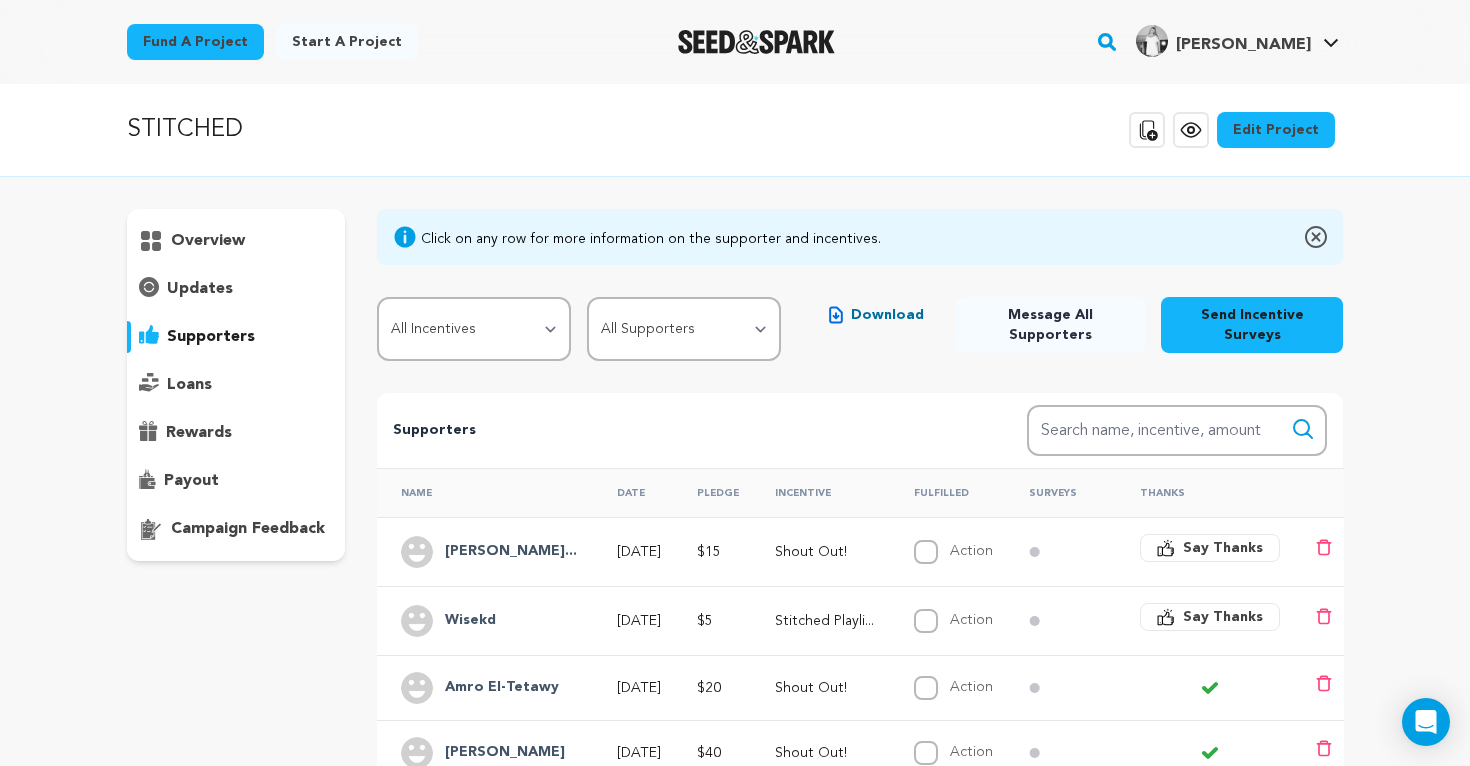 click on "overview" at bounding box center [208, 241] 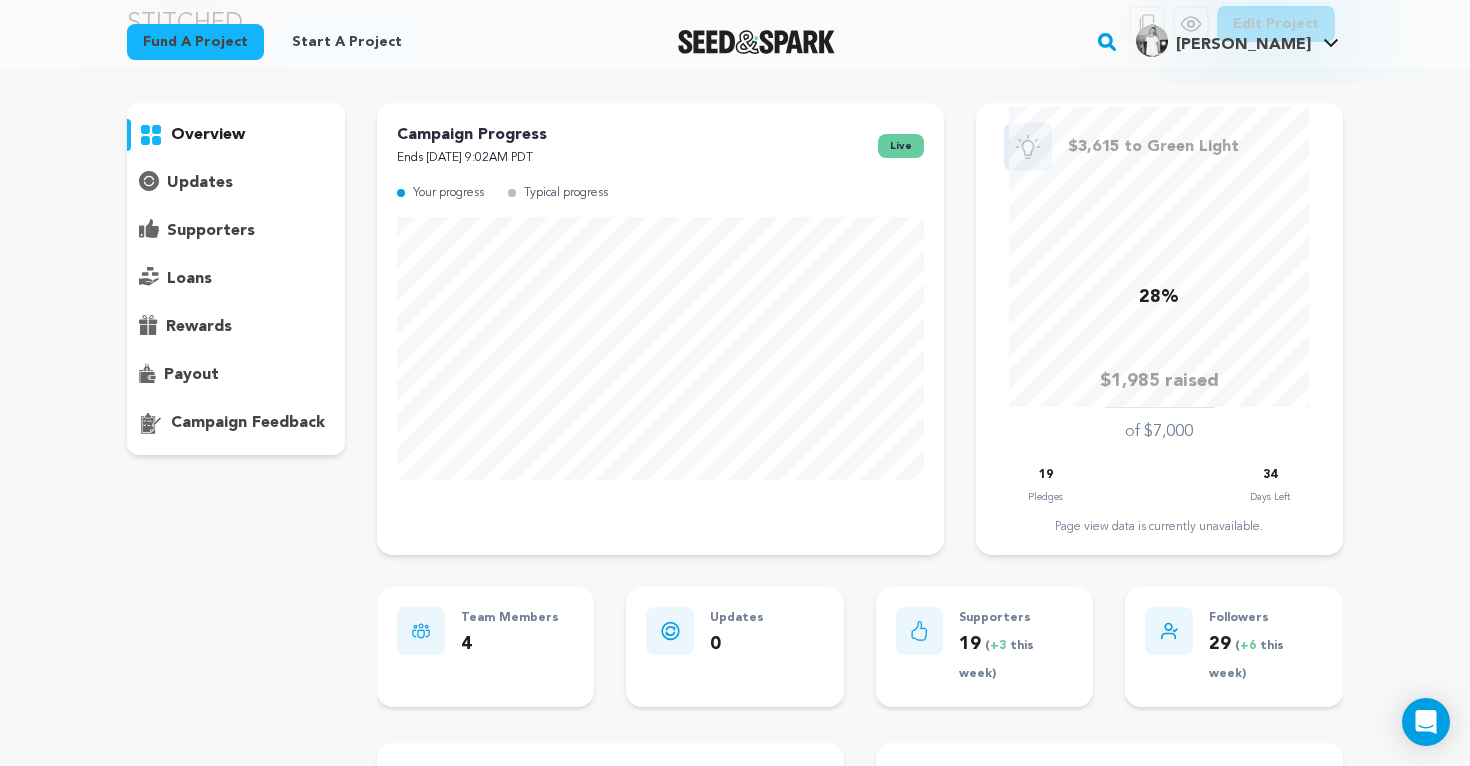 scroll, scrollTop: 105, scrollLeft: 0, axis: vertical 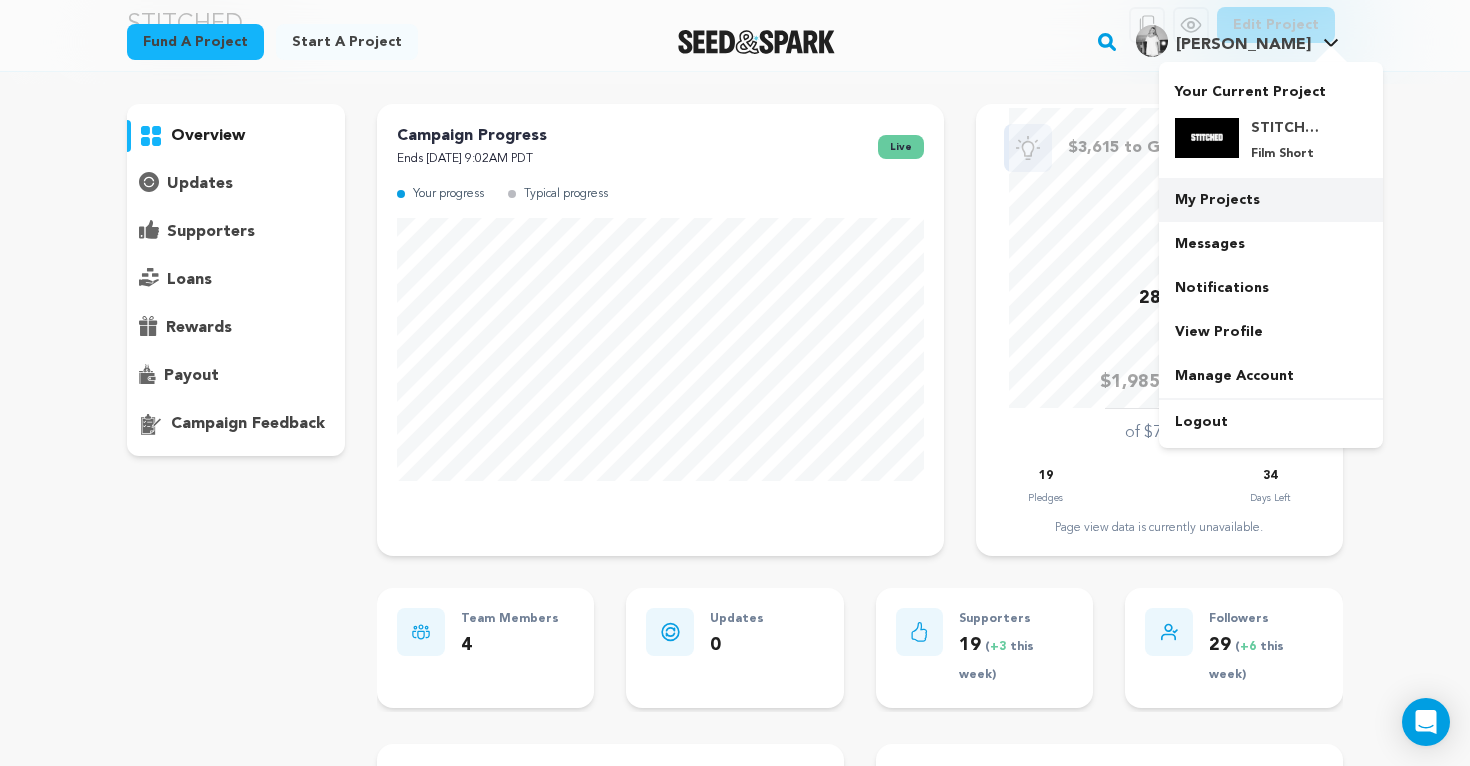 click on "My Projects" at bounding box center (1271, 200) 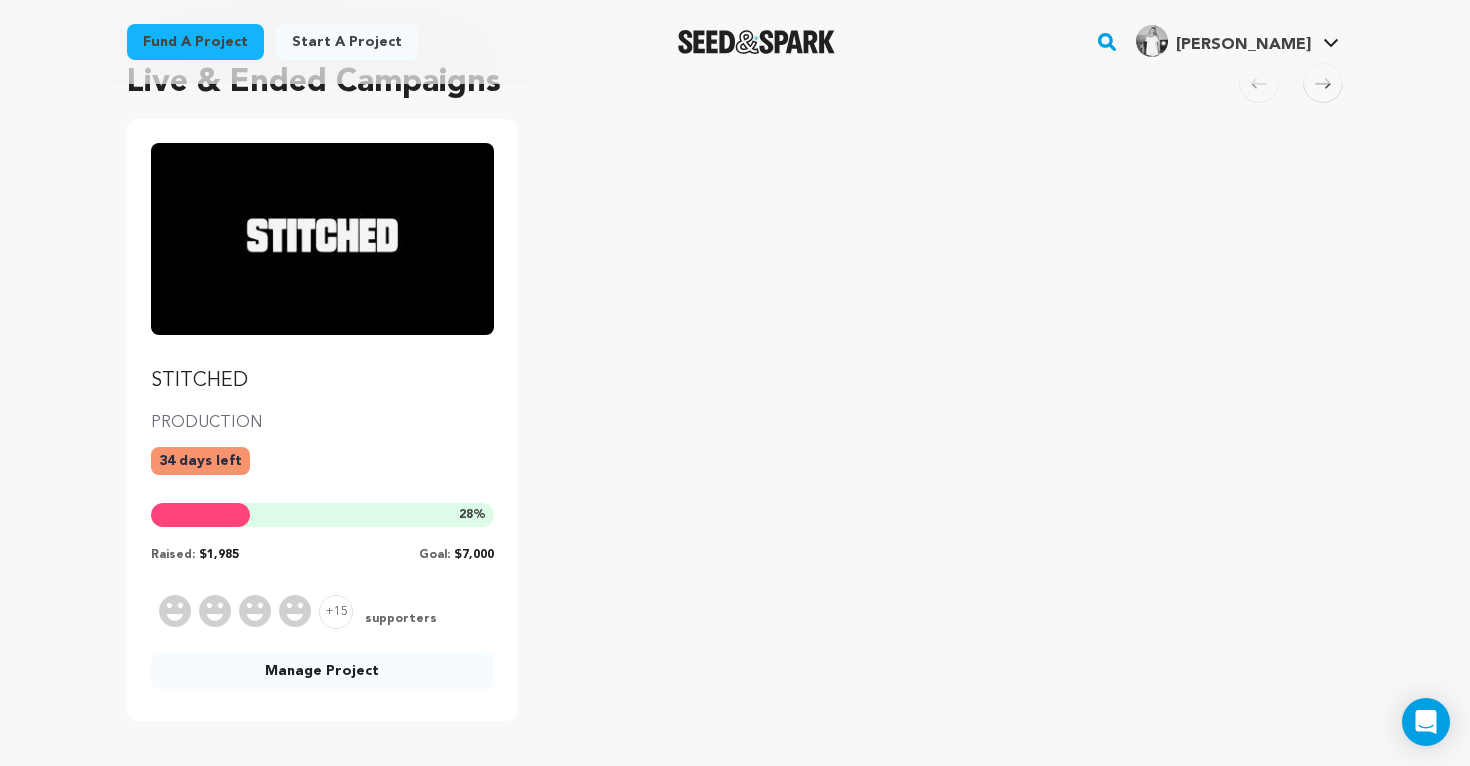 scroll, scrollTop: 202, scrollLeft: 0, axis: vertical 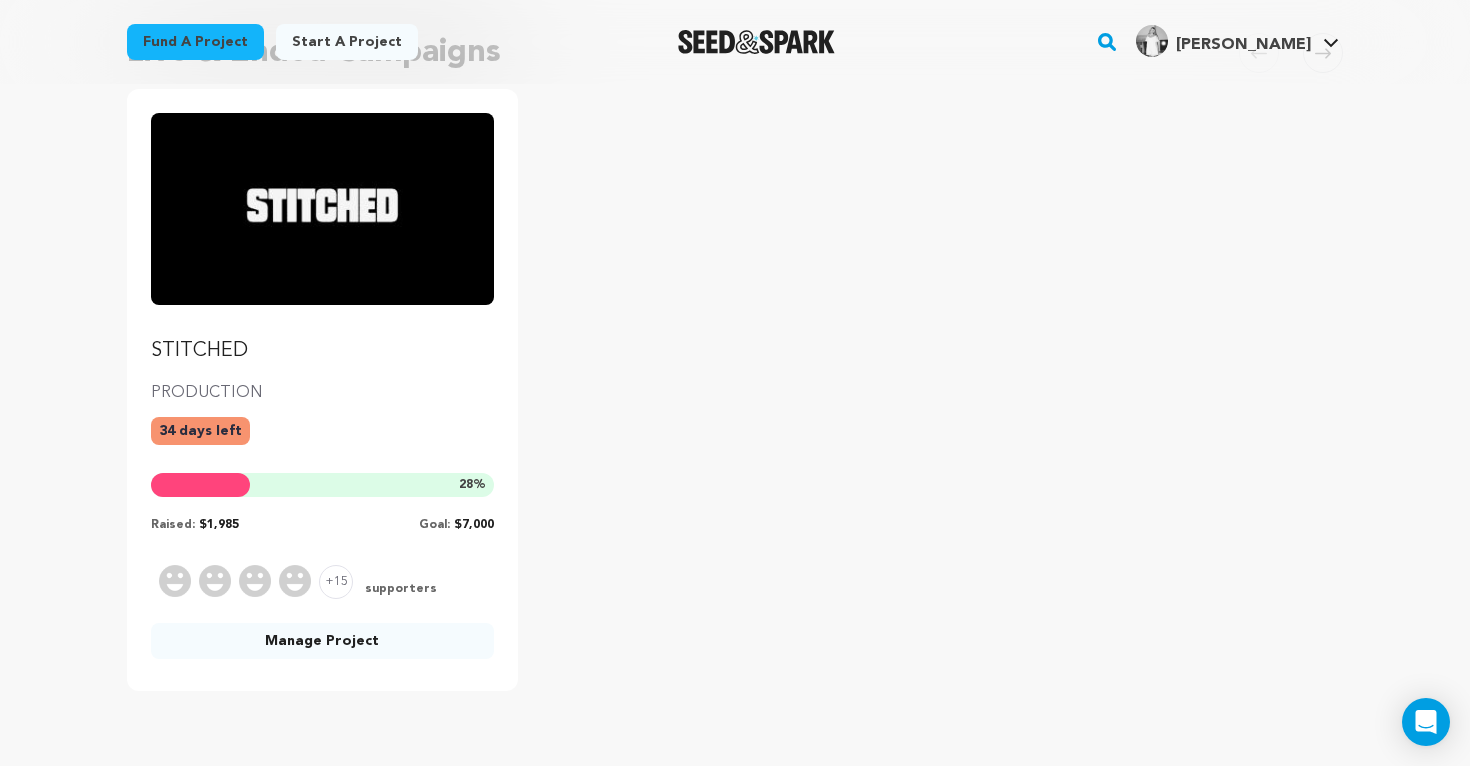 click at bounding box center (322, 209) 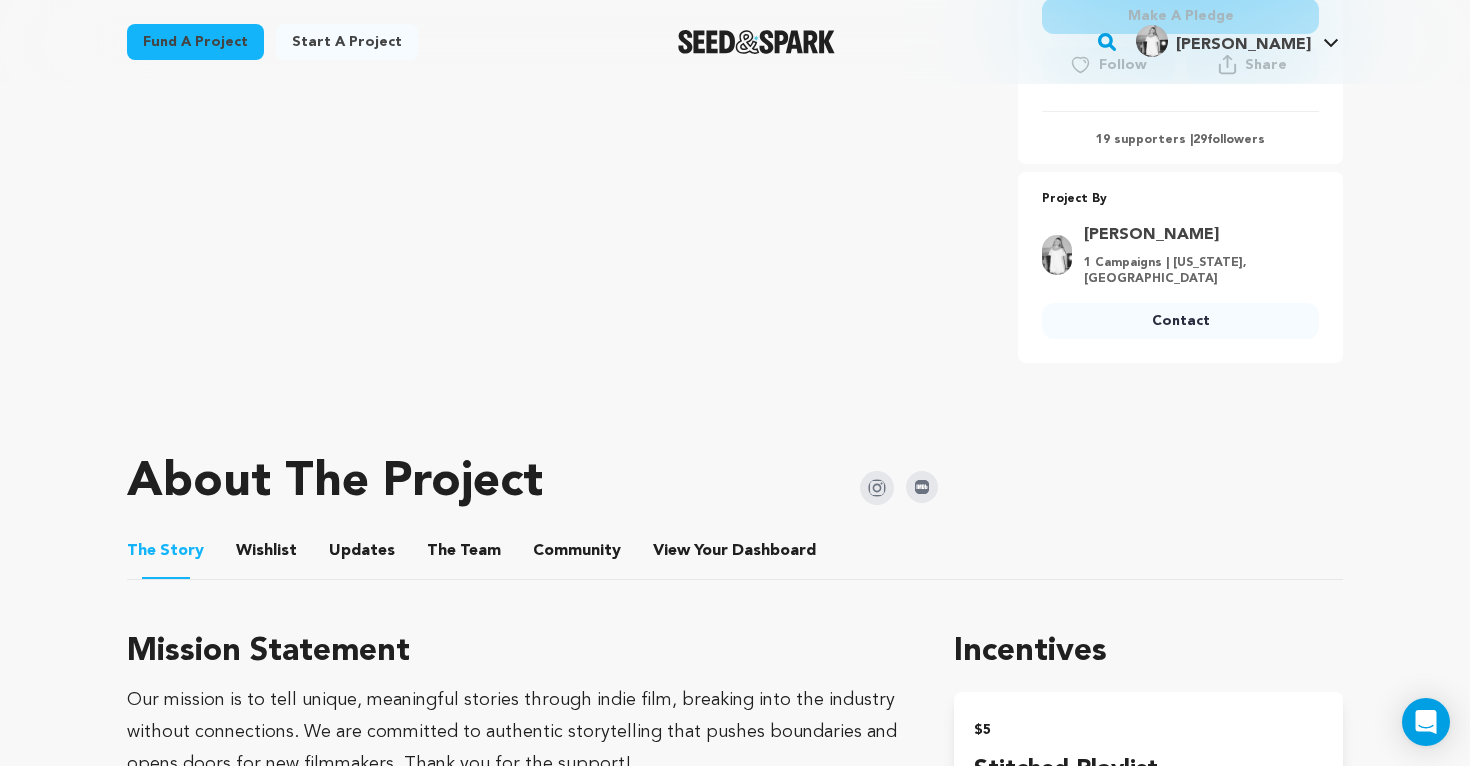 scroll, scrollTop: 0, scrollLeft: 0, axis: both 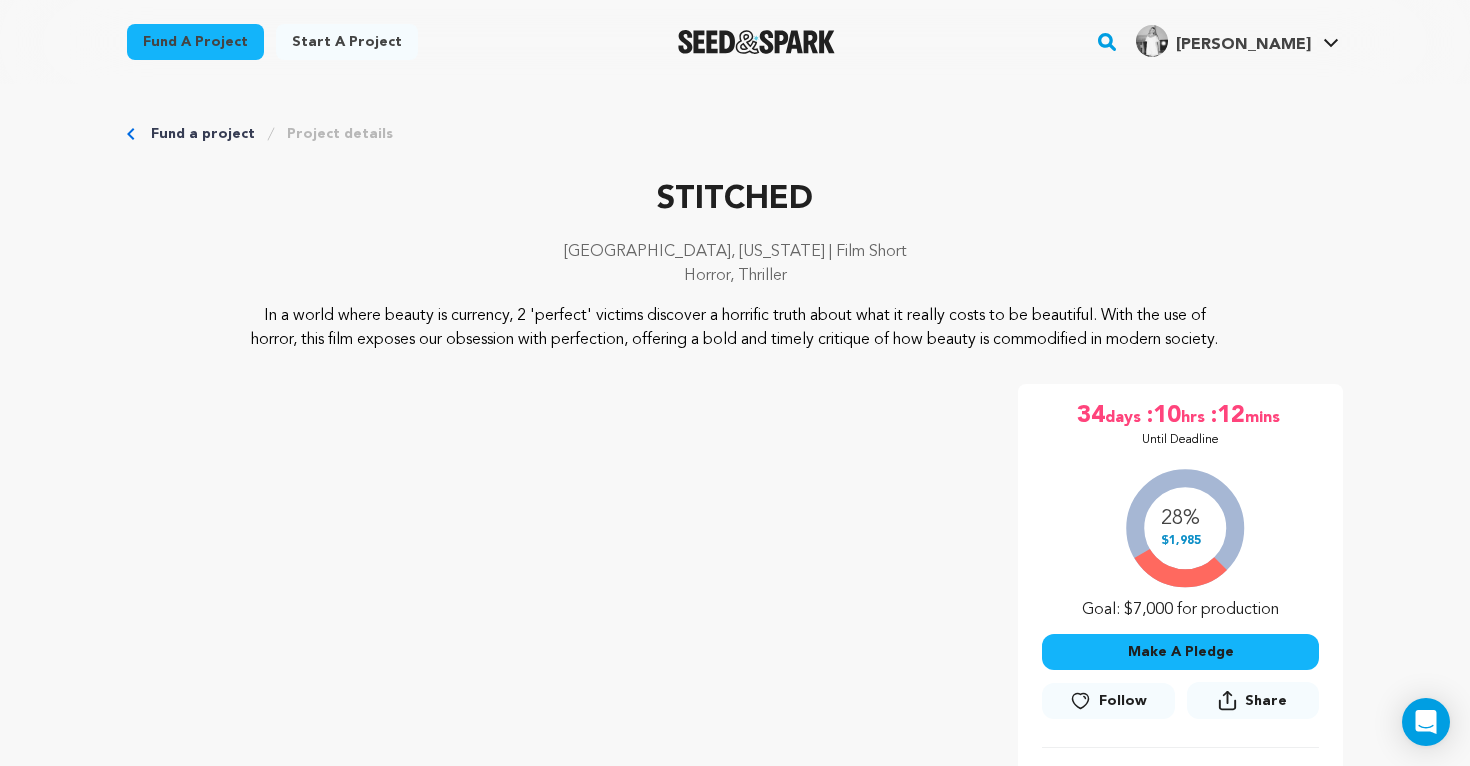 click on "STITCHED" at bounding box center (735, 200) 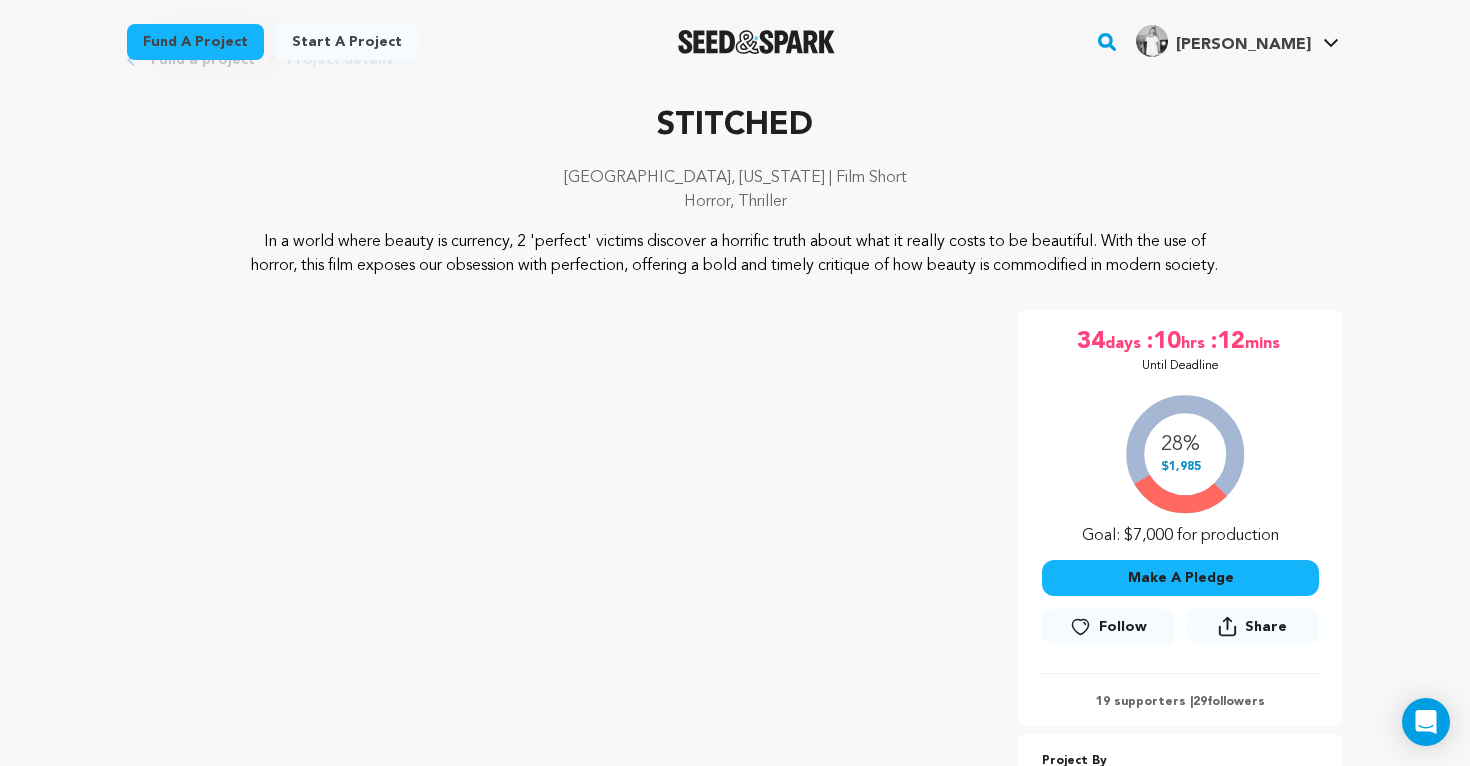 scroll, scrollTop: 0, scrollLeft: 0, axis: both 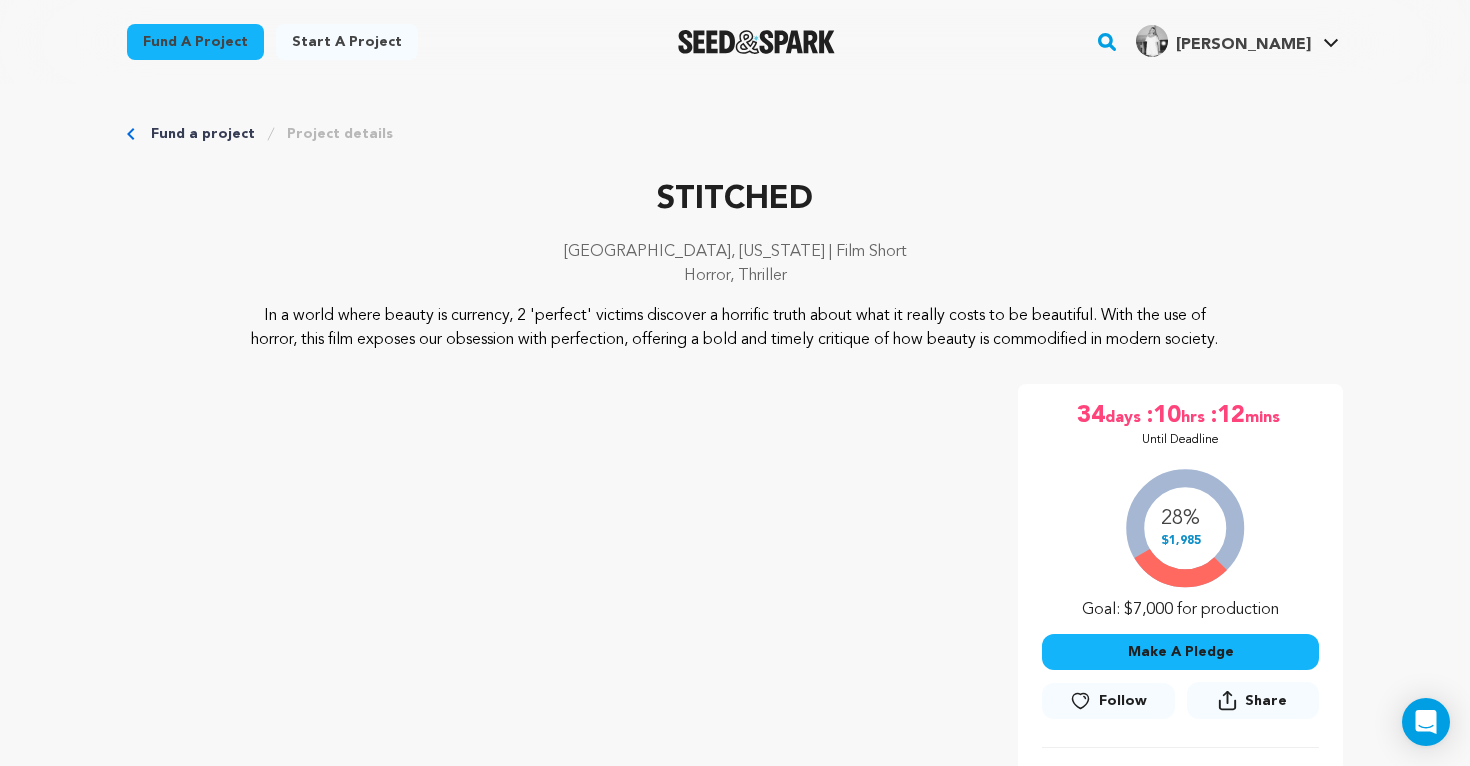 click on "STITCHED" at bounding box center [735, 200] 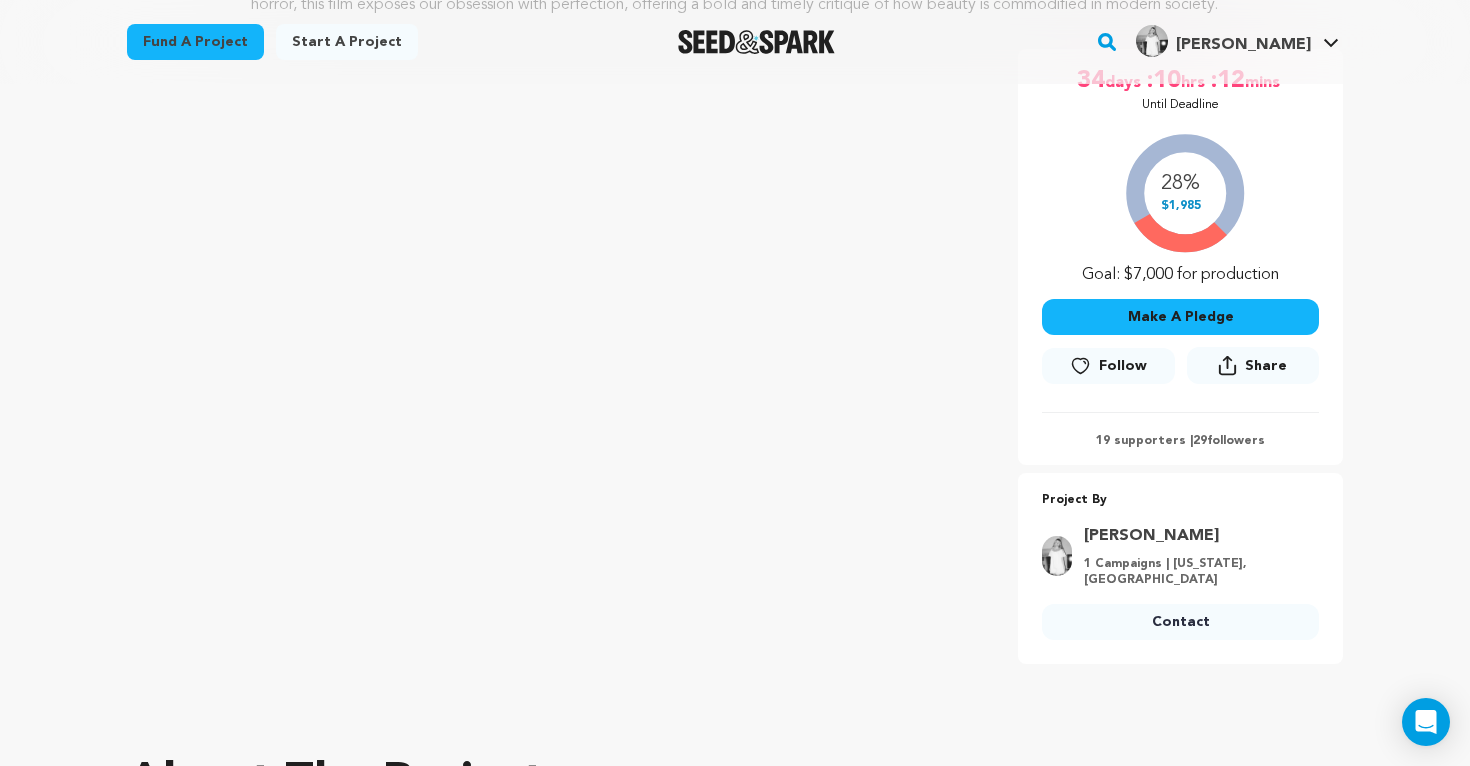 scroll, scrollTop: 0, scrollLeft: 0, axis: both 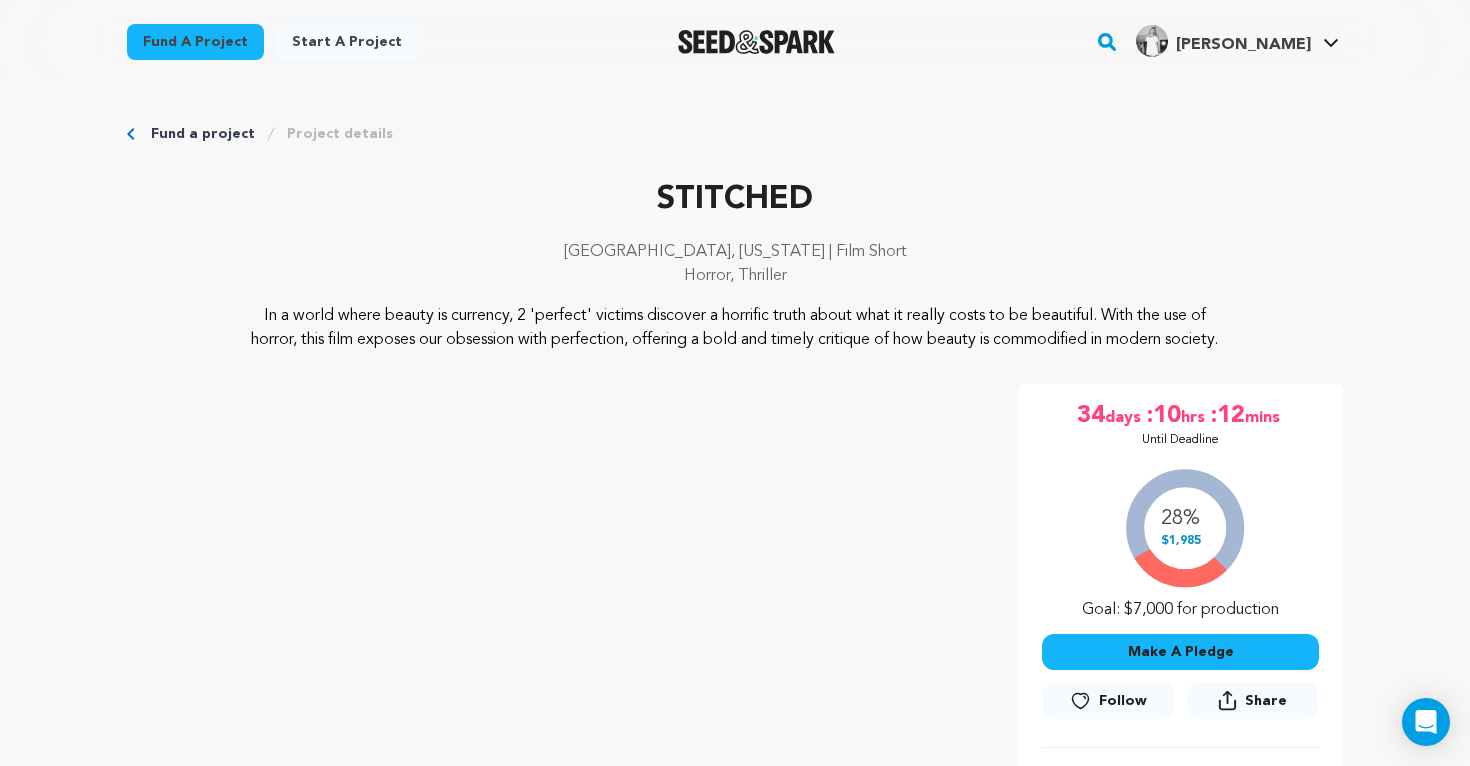 click on "Fund a project" at bounding box center [203, 134] 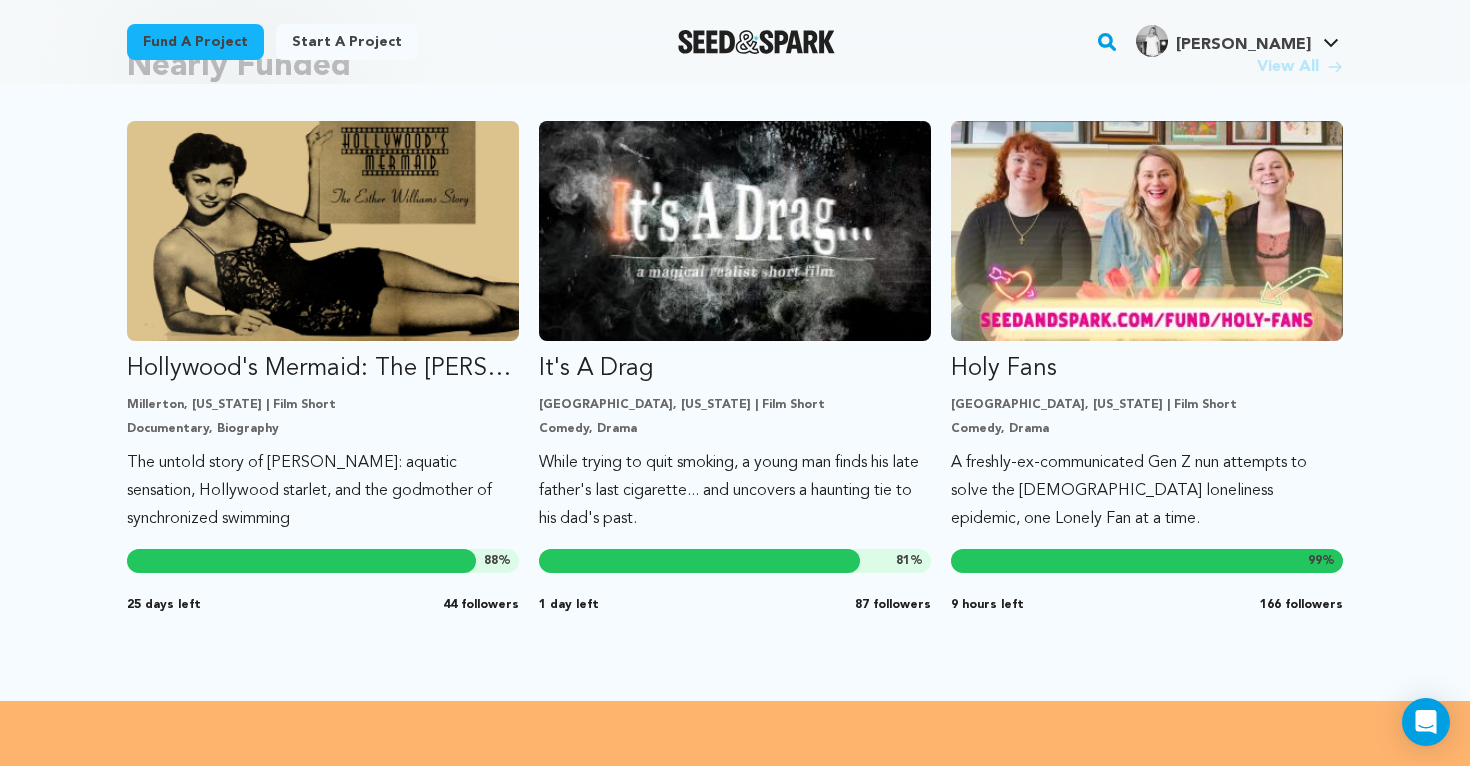 scroll, scrollTop: 1761, scrollLeft: 0, axis: vertical 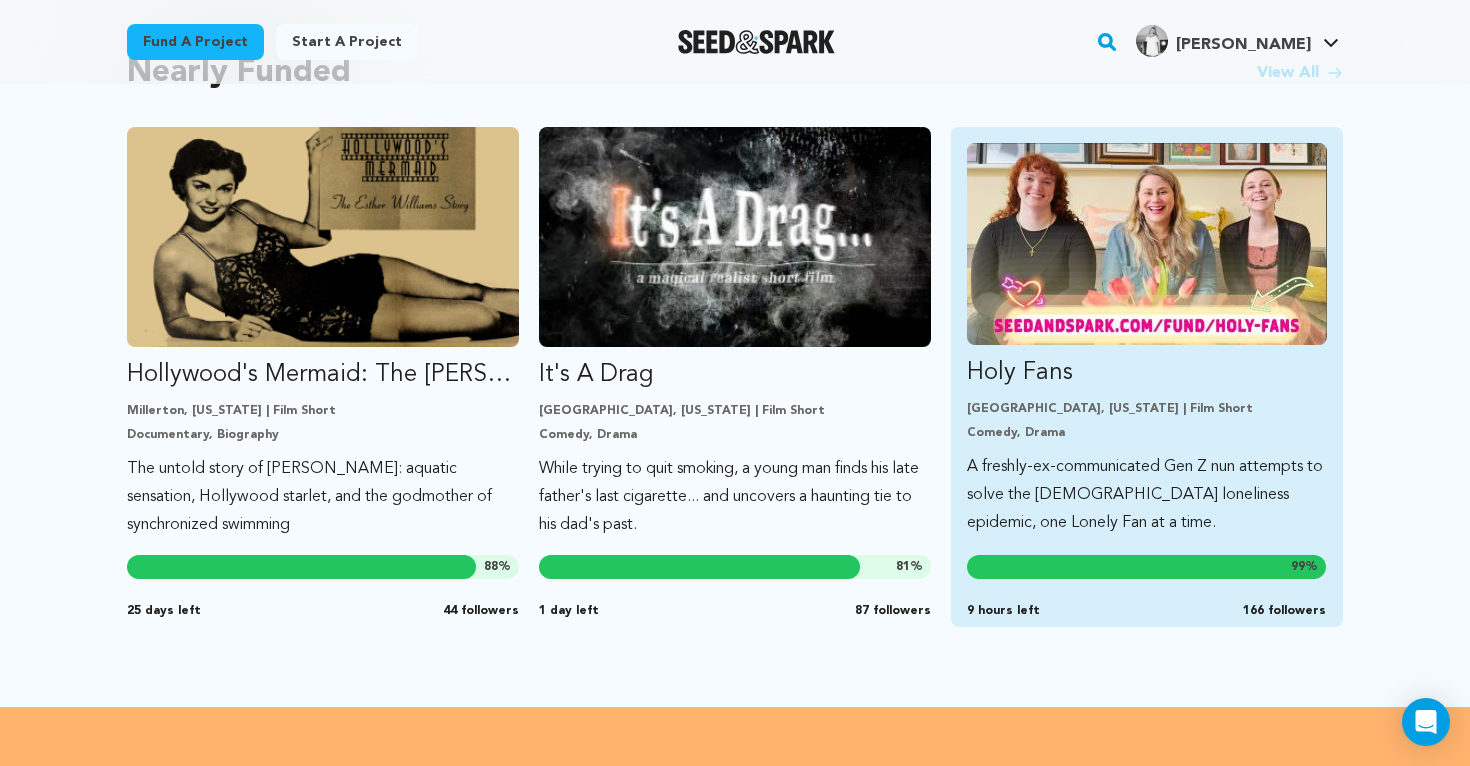 click on "Holy Fans" at bounding box center (1147, 373) 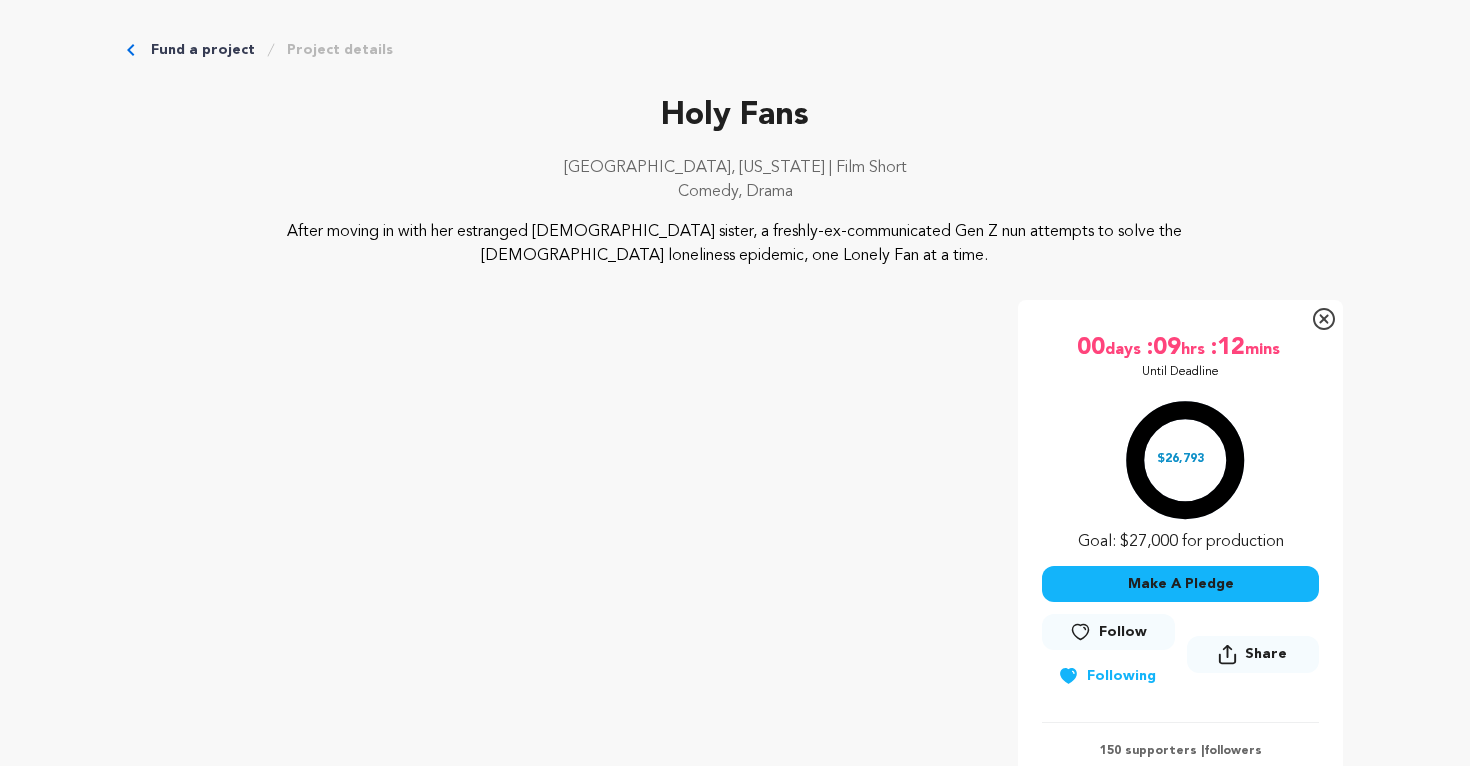 scroll, scrollTop: 0, scrollLeft: 0, axis: both 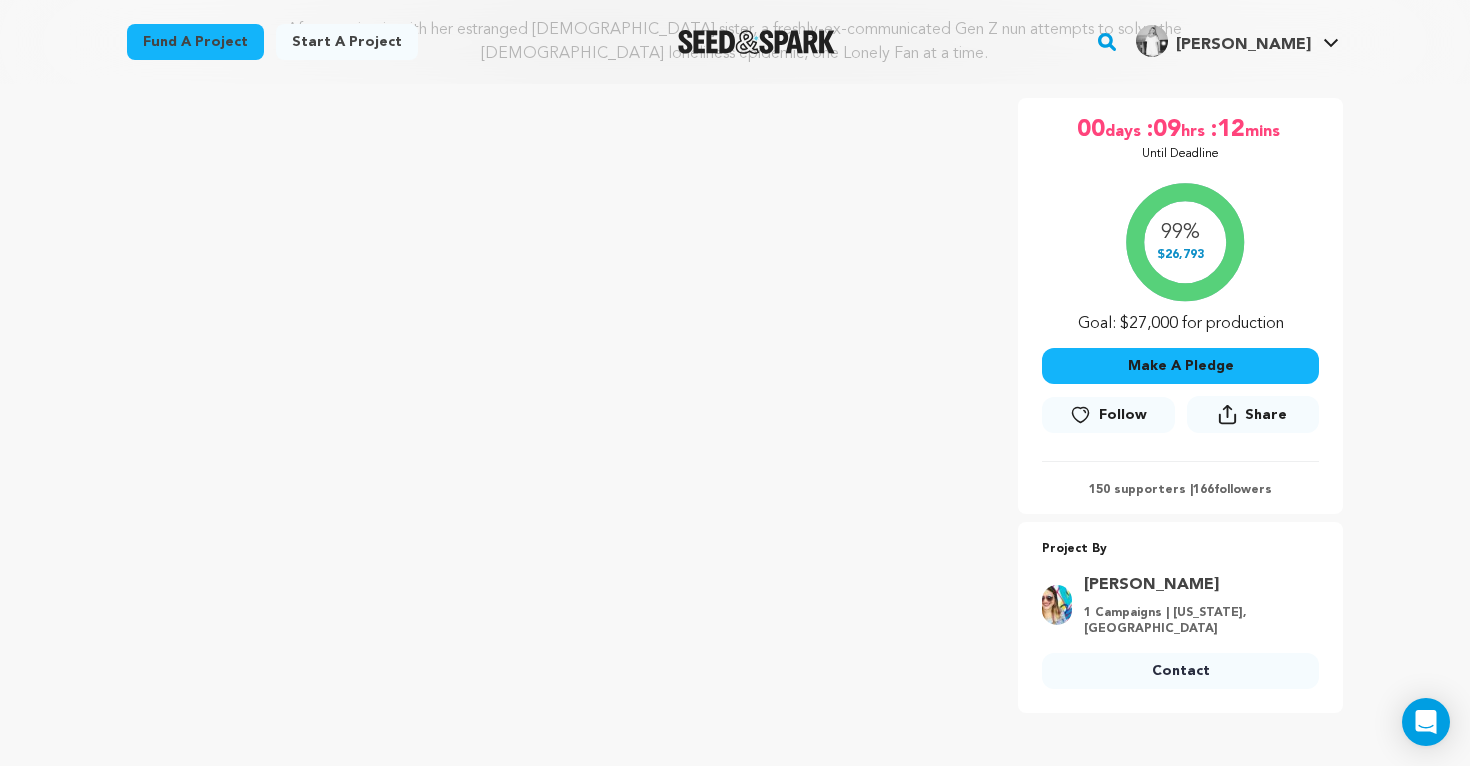 click at bounding box center (756, 42) 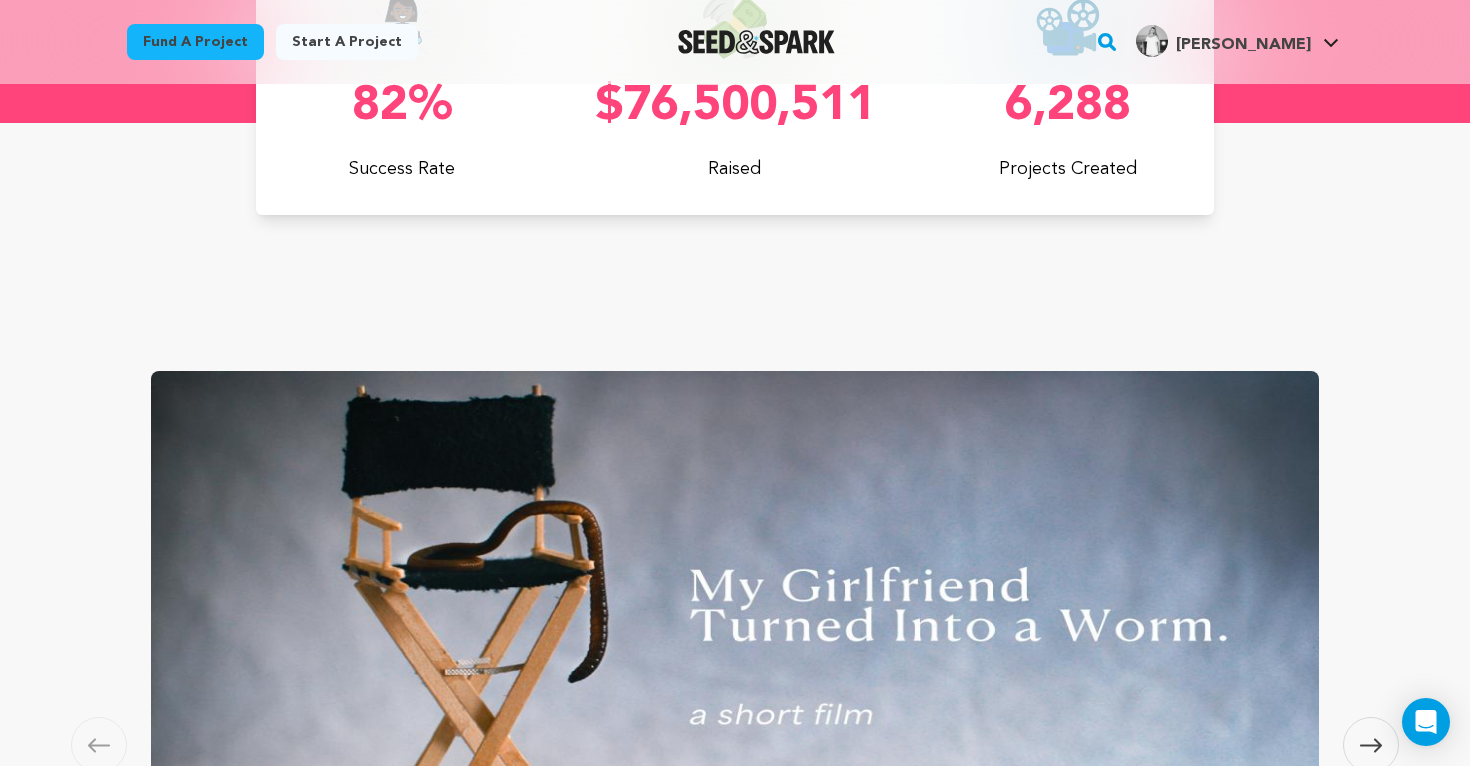 scroll, scrollTop: 1033, scrollLeft: 0, axis: vertical 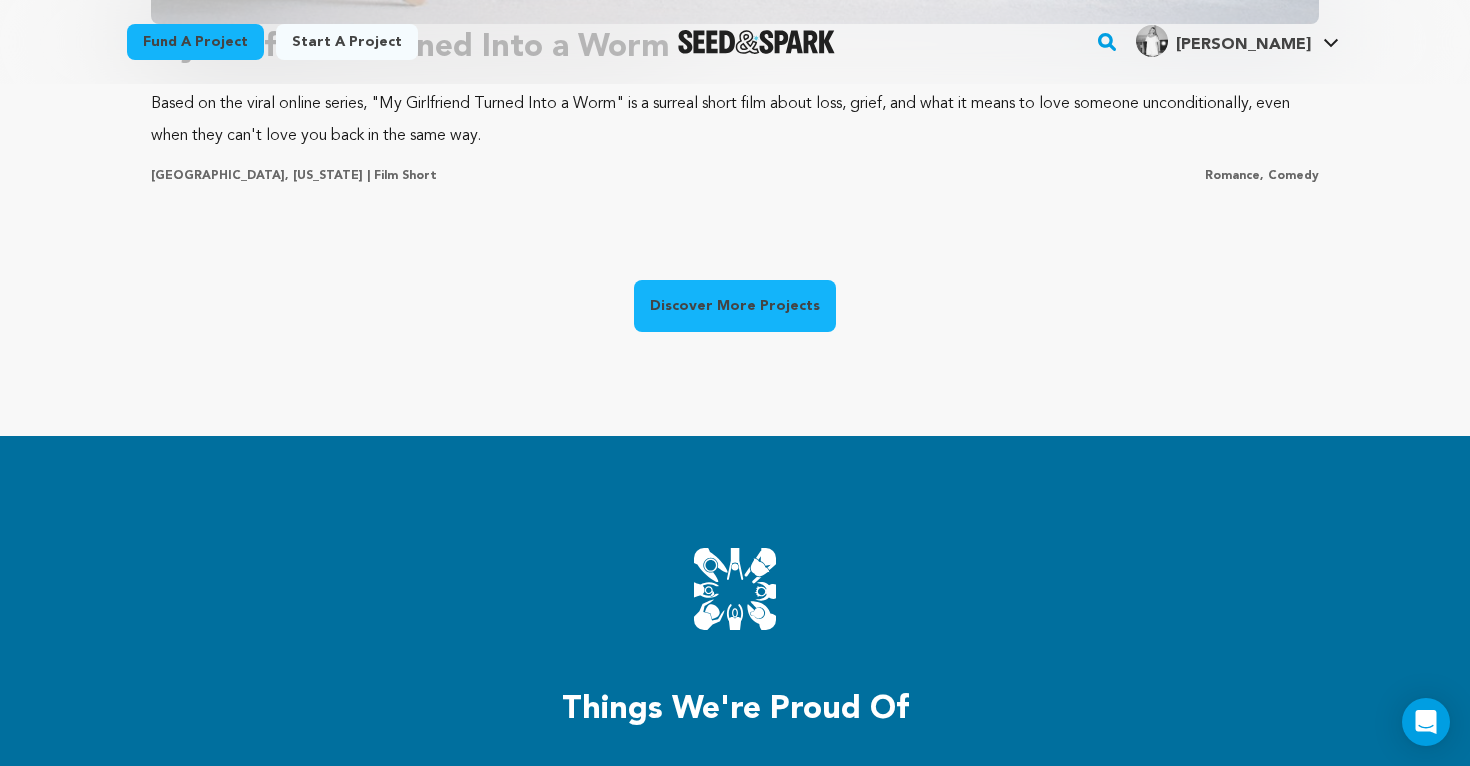 click at bounding box center (756, 42) 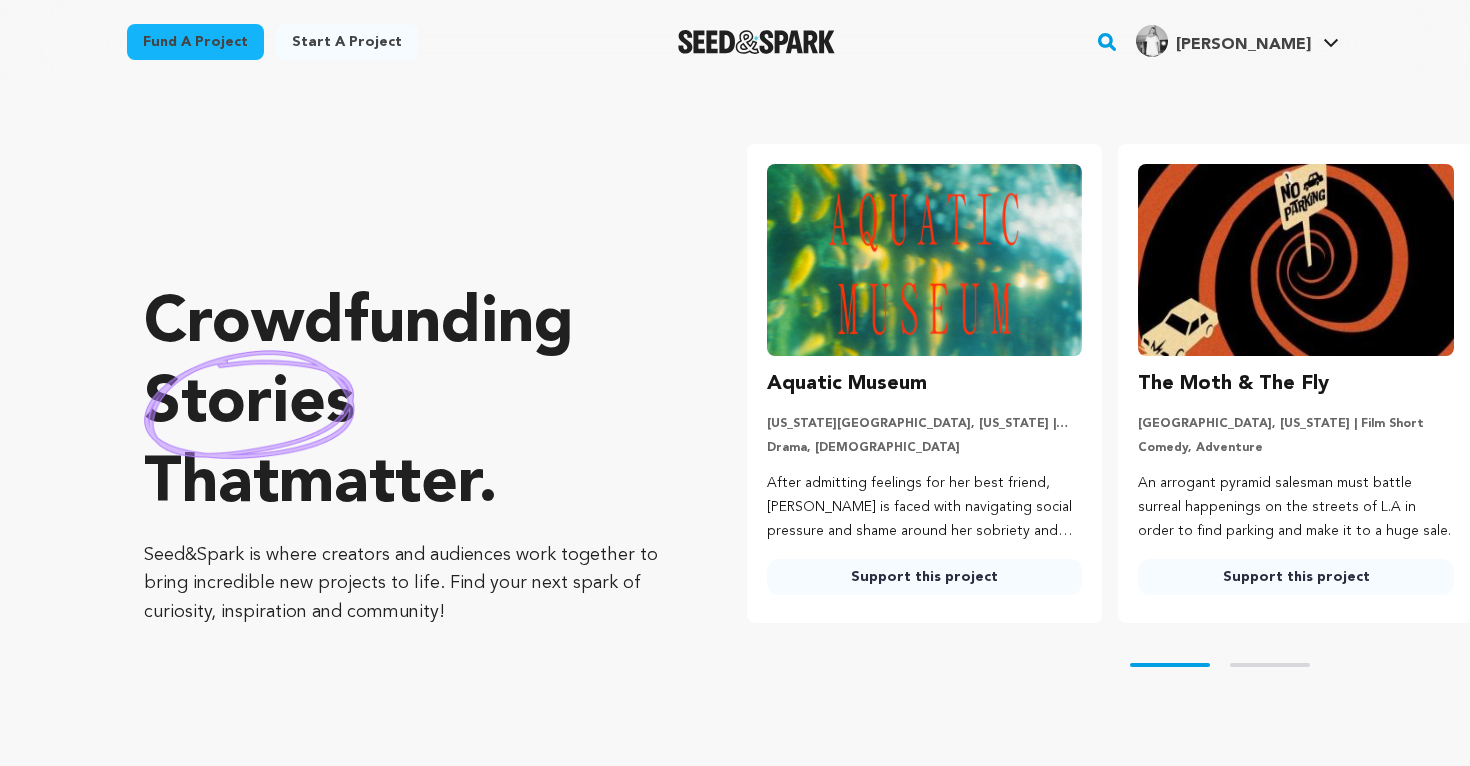 scroll, scrollTop: 0, scrollLeft: 0, axis: both 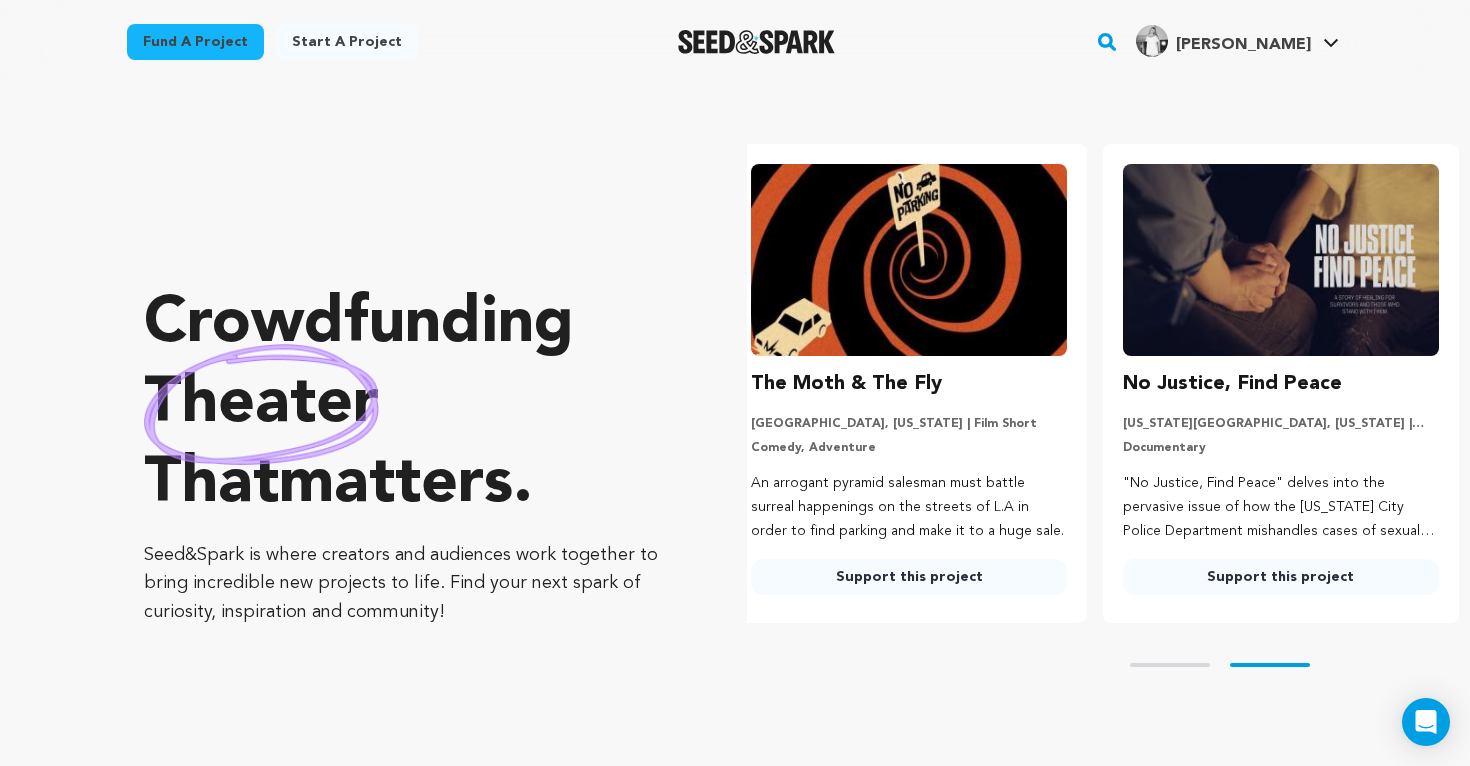 click at bounding box center (756, 42) 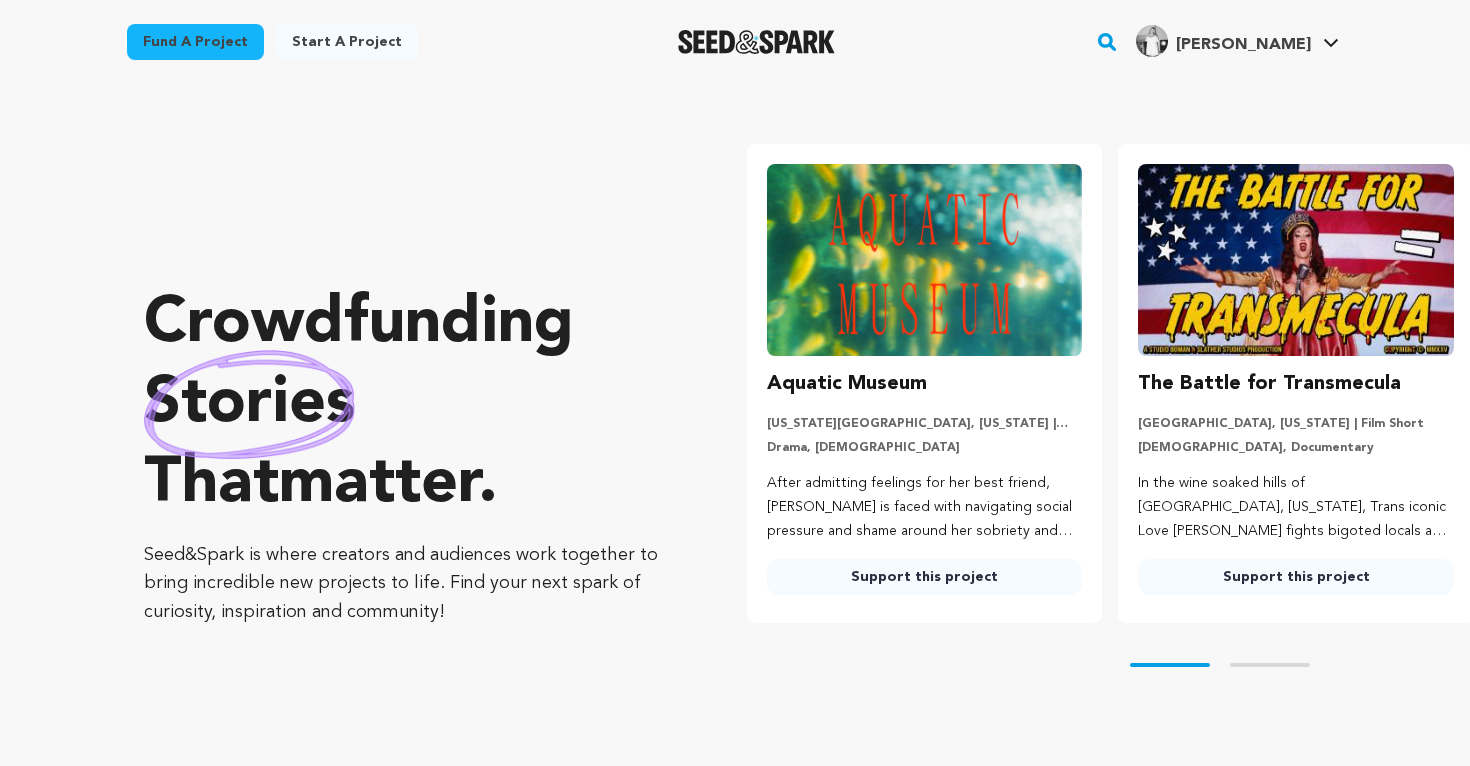 scroll, scrollTop: 0, scrollLeft: 0, axis: both 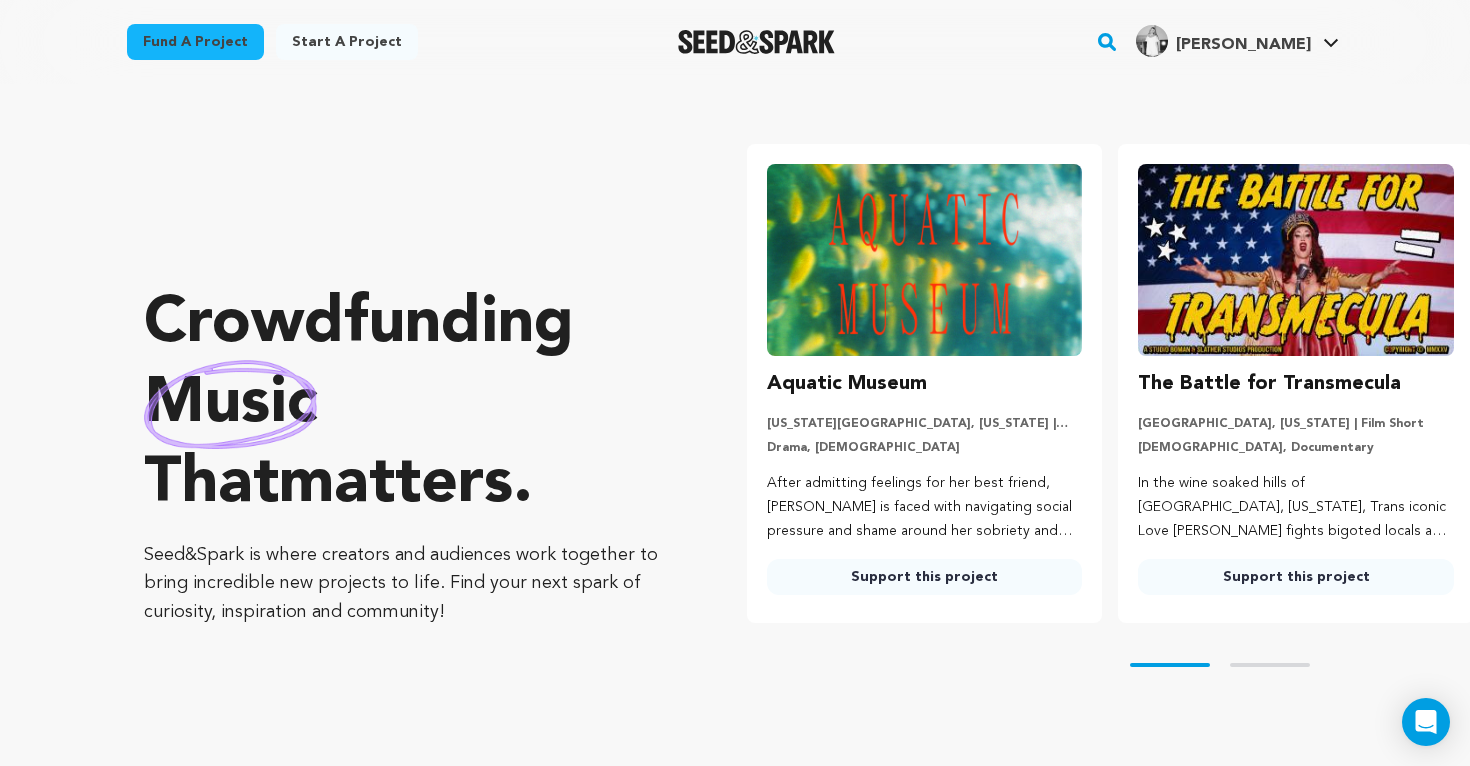 click on "Fund a project" at bounding box center (195, 42) 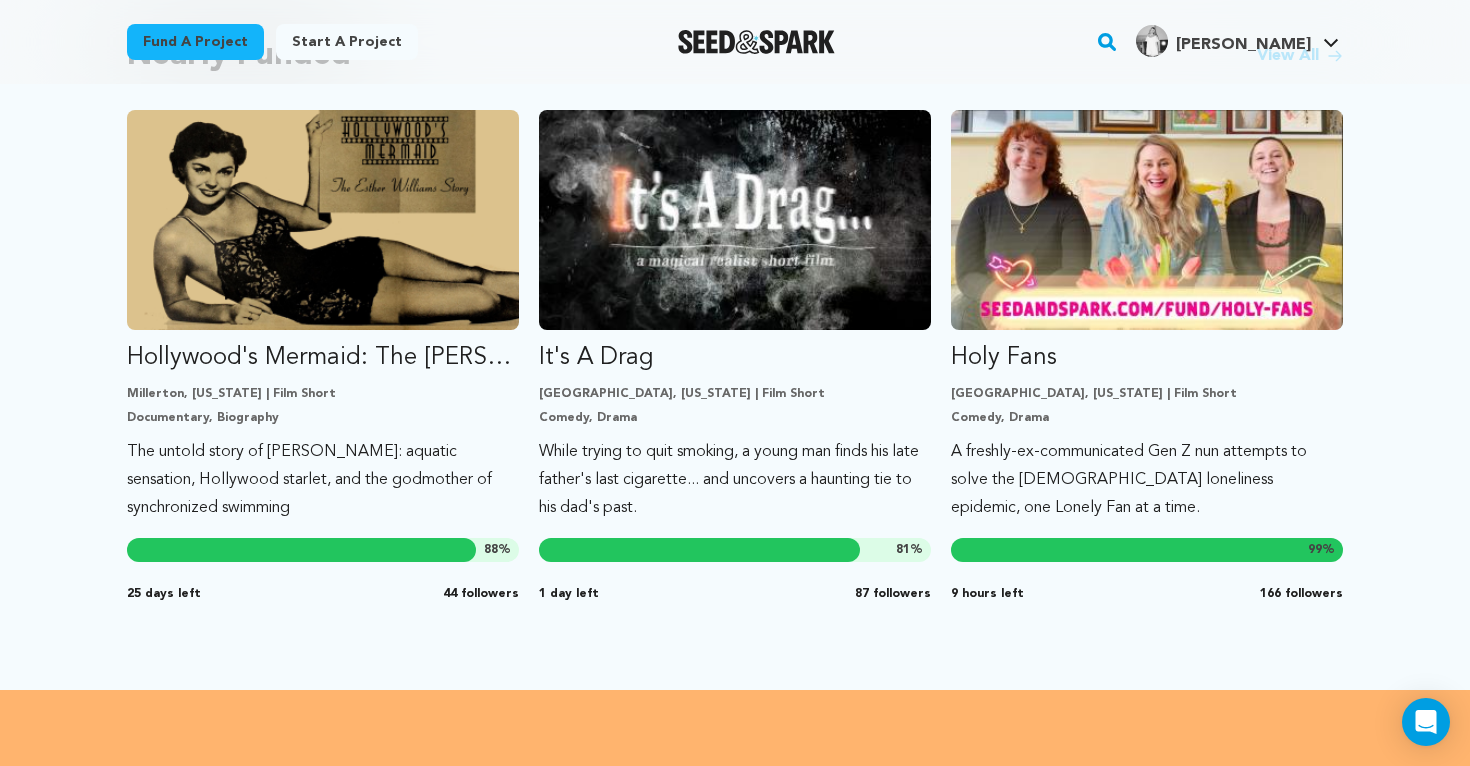 scroll, scrollTop: 1767, scrollLeft: 0, axis: vertical 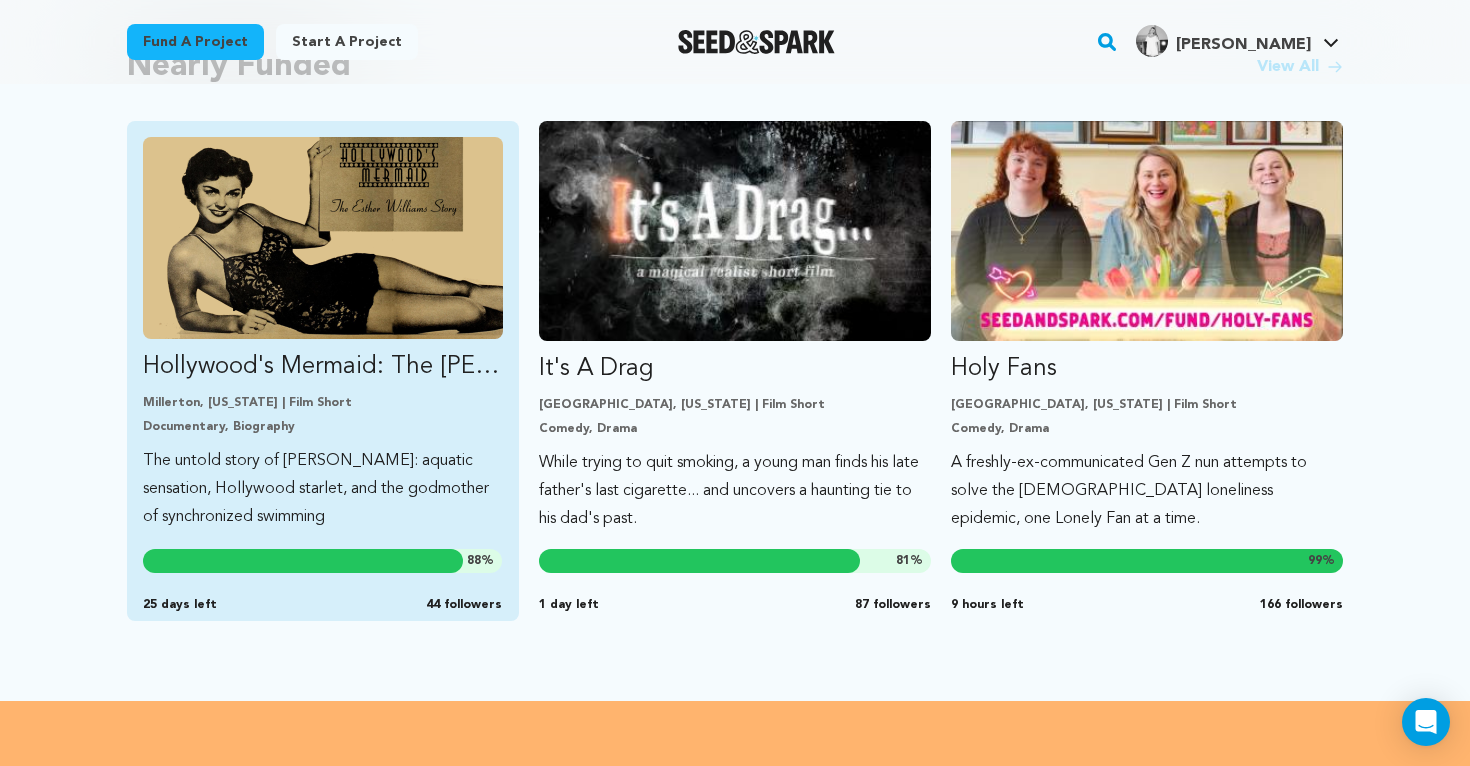 click at bounding box center (323, 238) 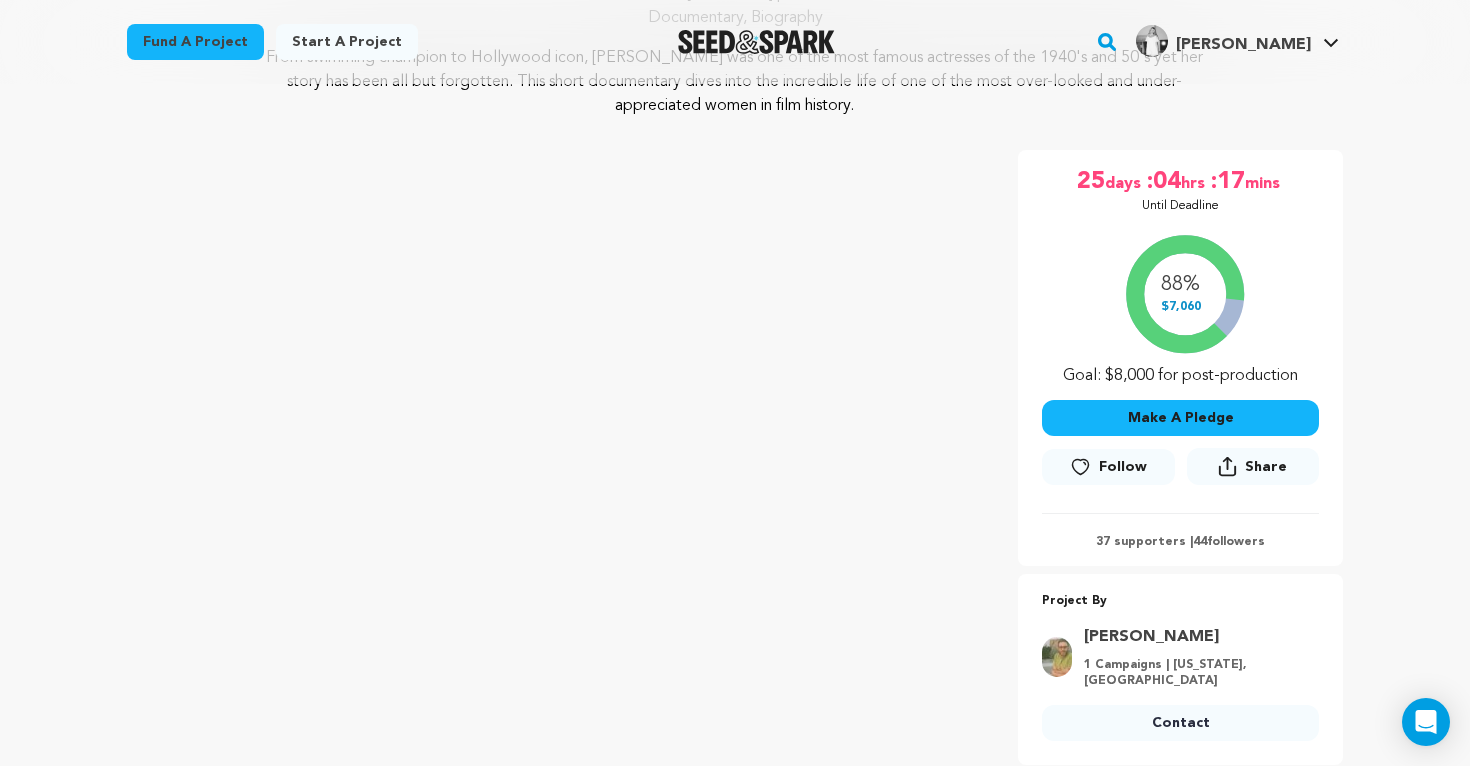 scroll, scrollTop: 274, scrollLeft: 0, axis: vertical 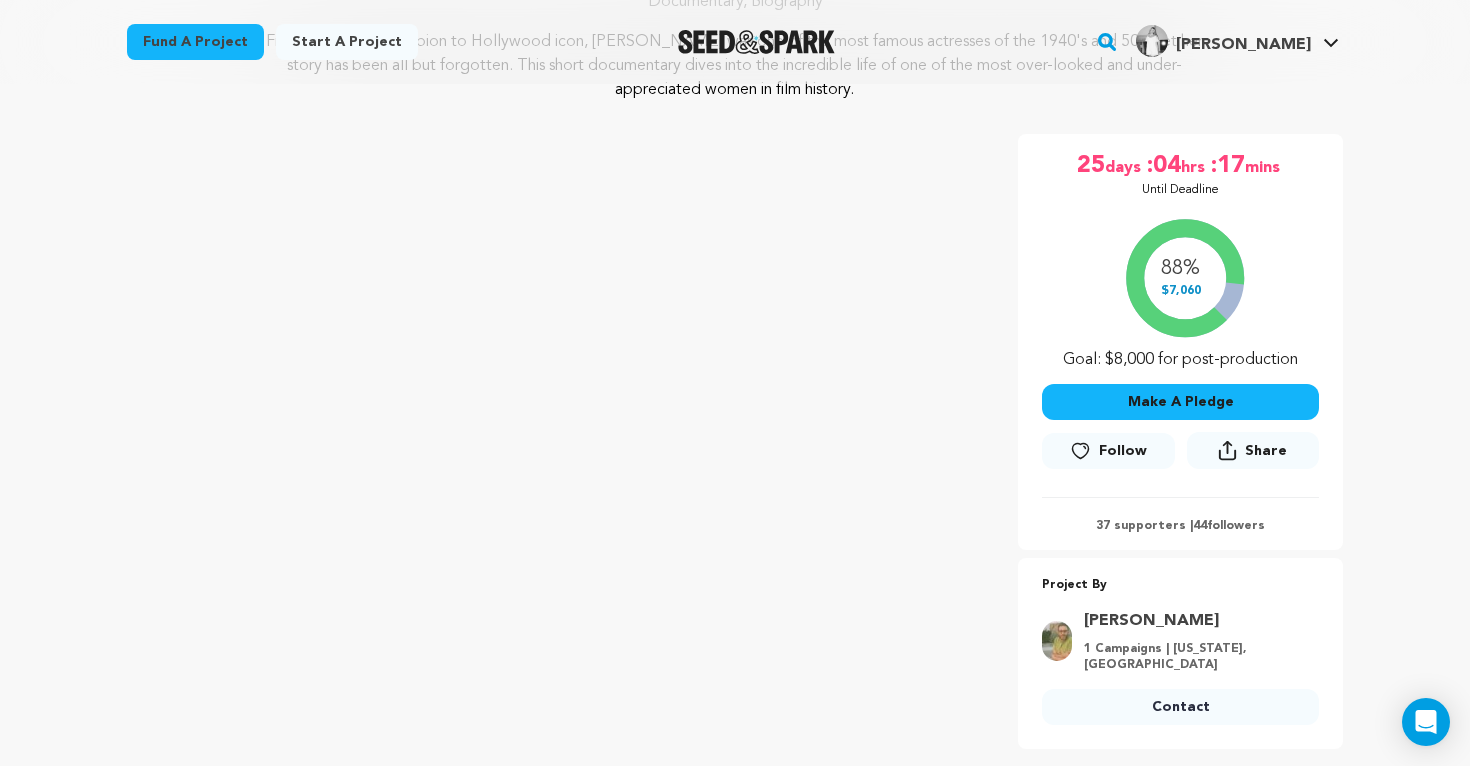 drag, startPoint x: 1099, startPoint y: 524, endPoint x: 1185, endPoint y: 533, distance: 86.46965 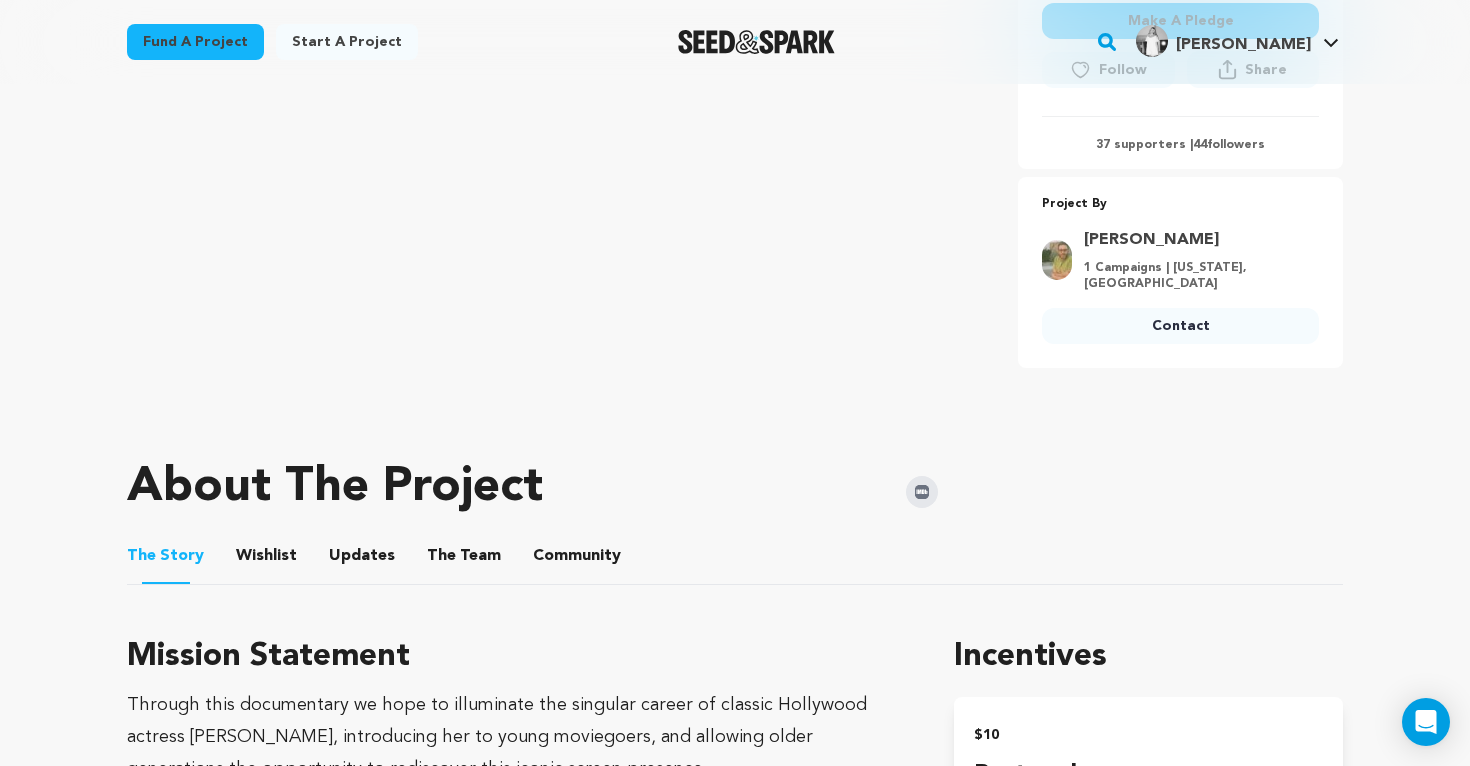 scroll, scrollTop: 0, scrollLeft: 0, axis: both 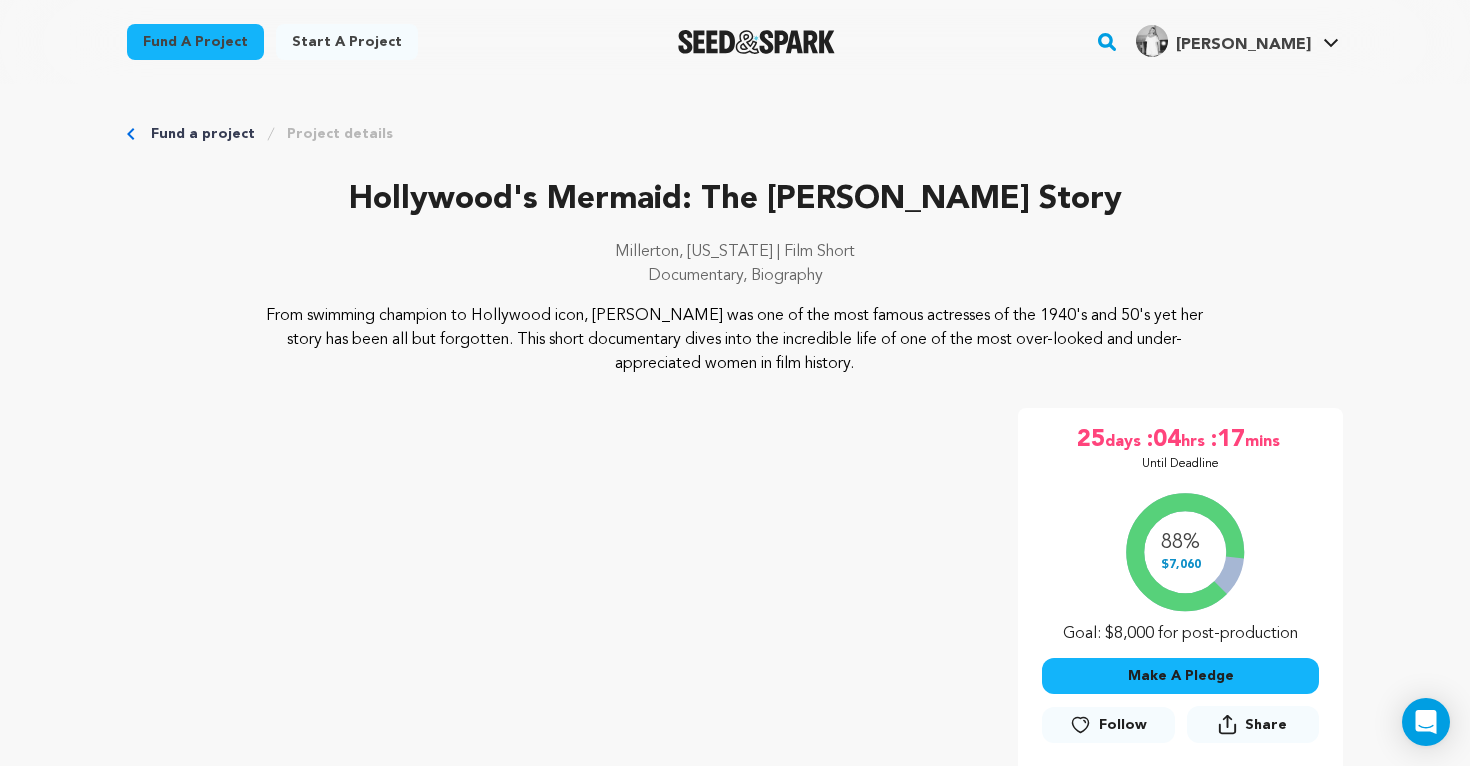 click on "Fund a project" at bounding box center [203, 134] 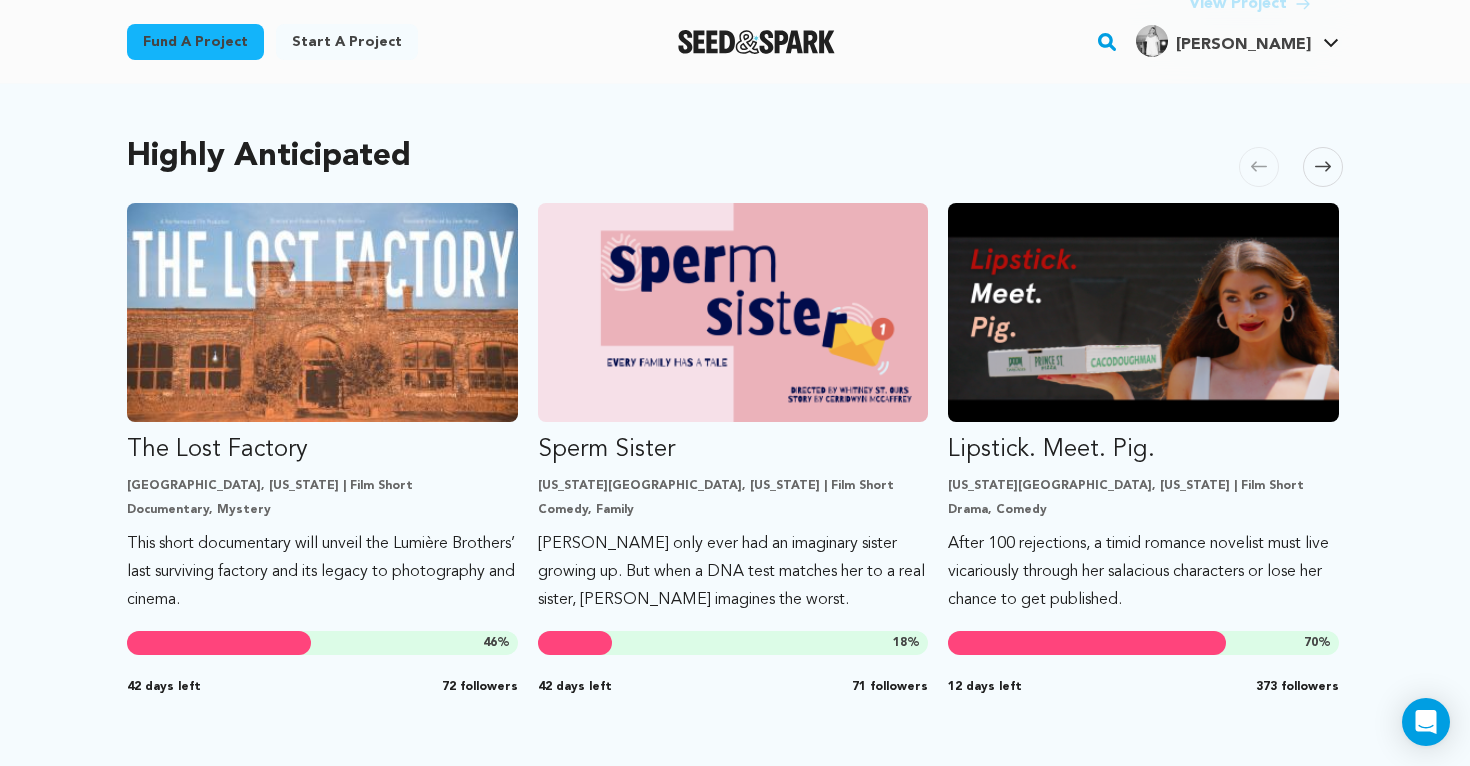 scroll, scrollTop: 1049, scrollLeft: 0, axis: vertical 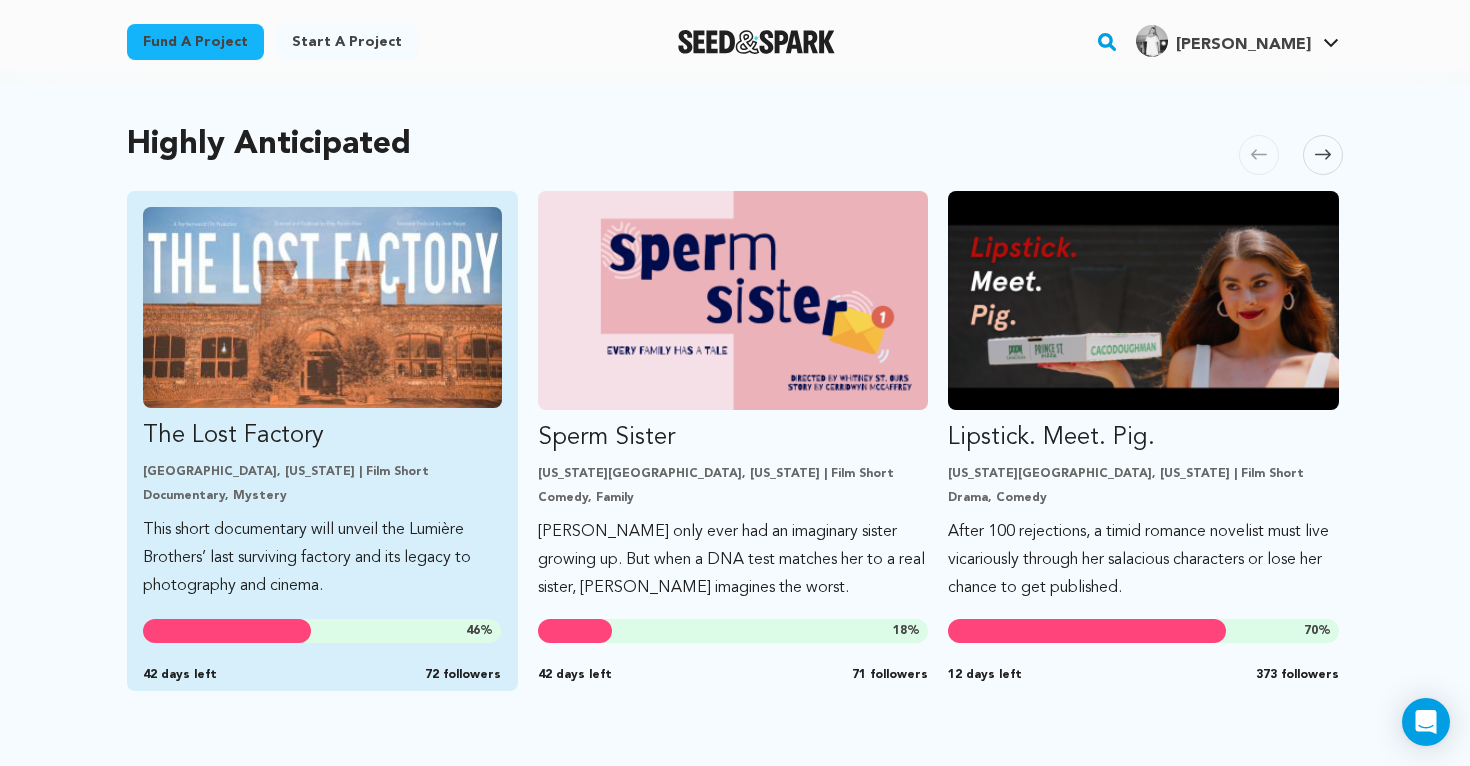 click at bounding box center (322, 307) 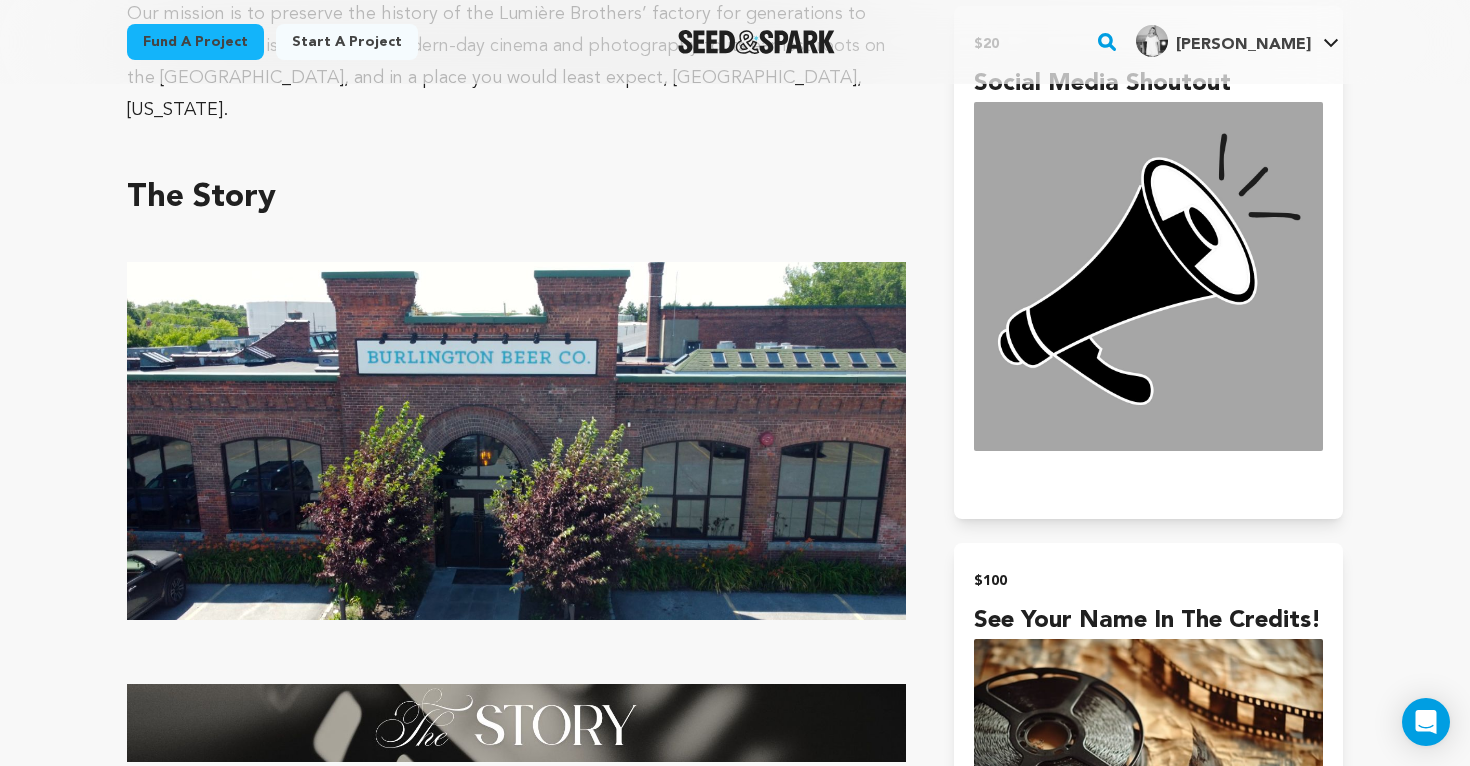 scroll, scrollTop: 1015, scrollLeft: 0, axis: vertical 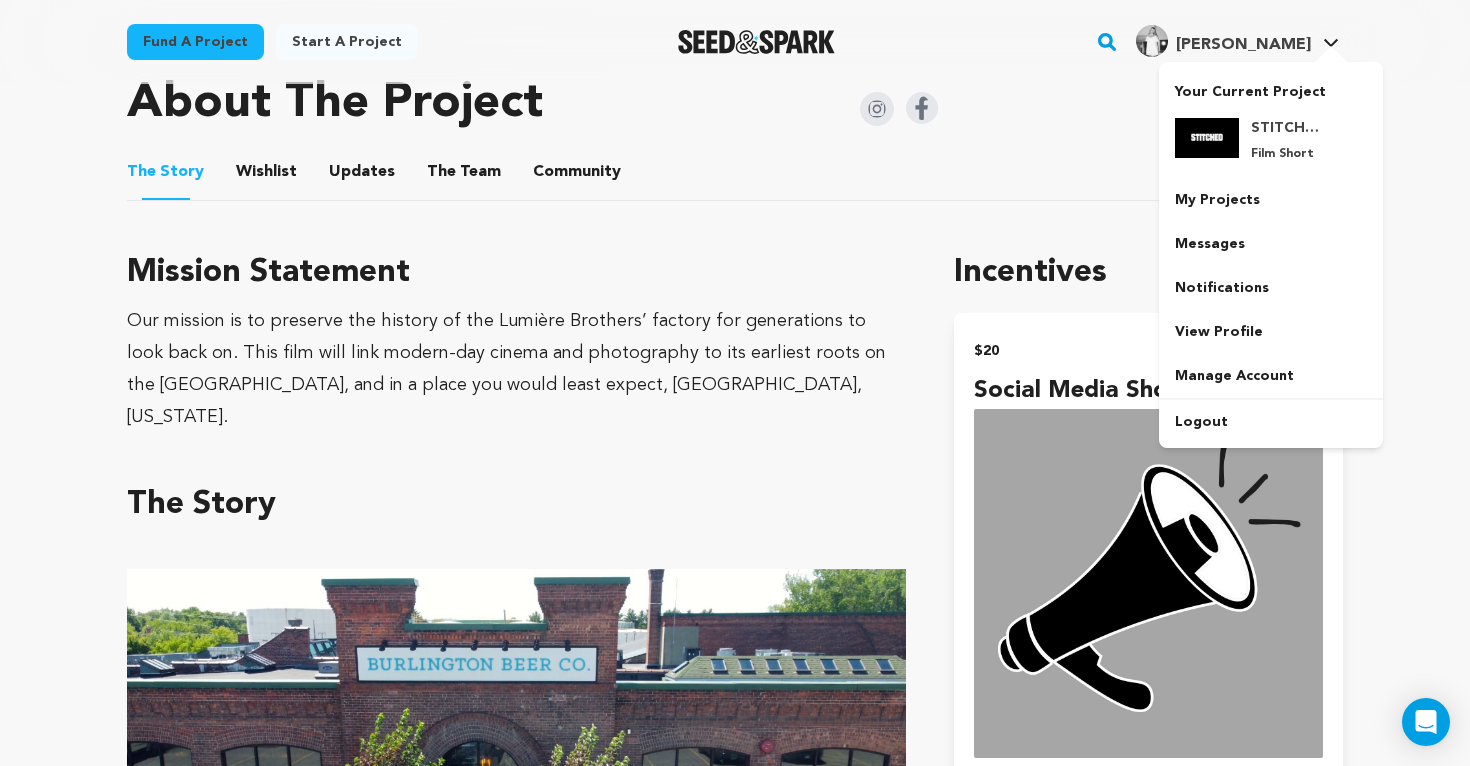 click at bounding box center [1152, 41] 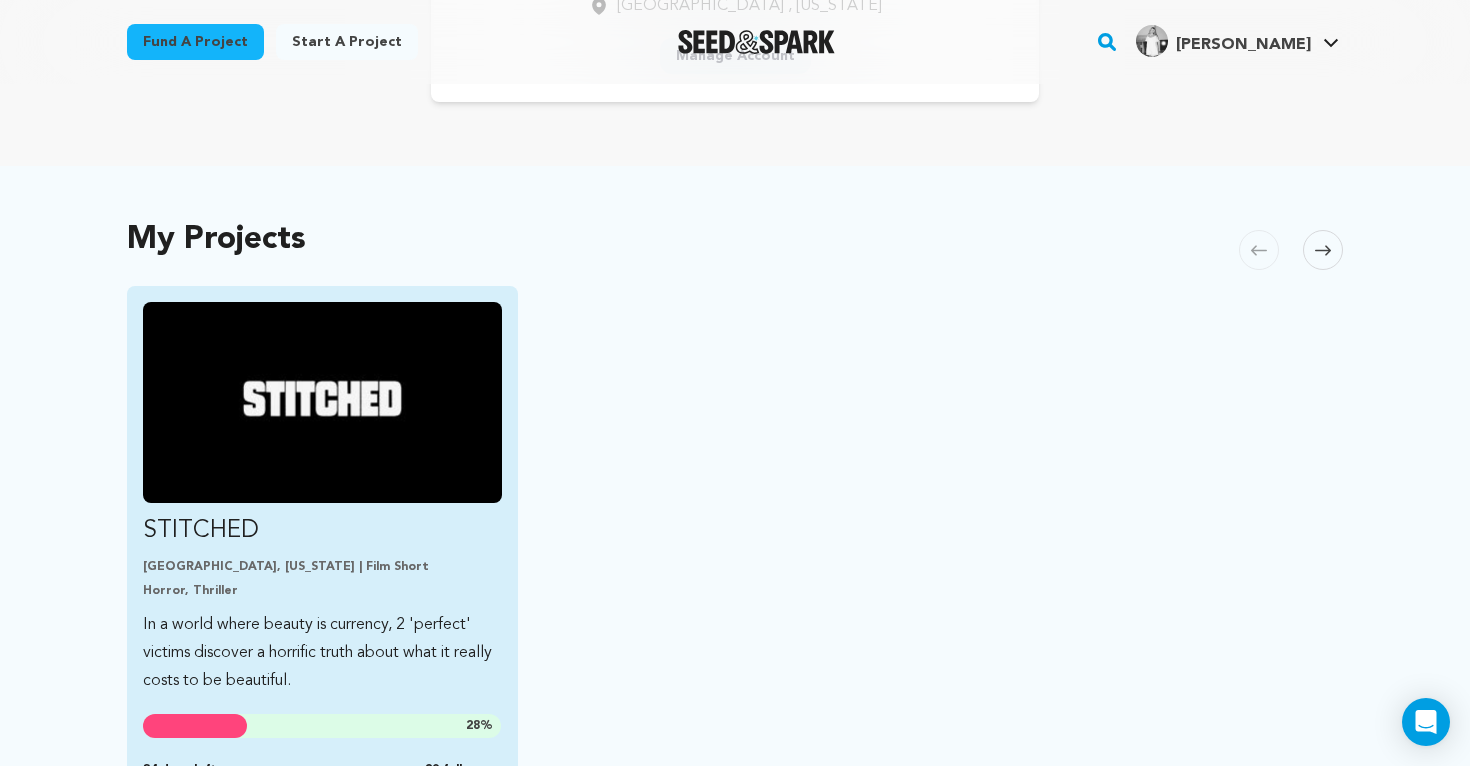 scroll, scrollTop: 325, scrollLeft: 0, axis: vertical 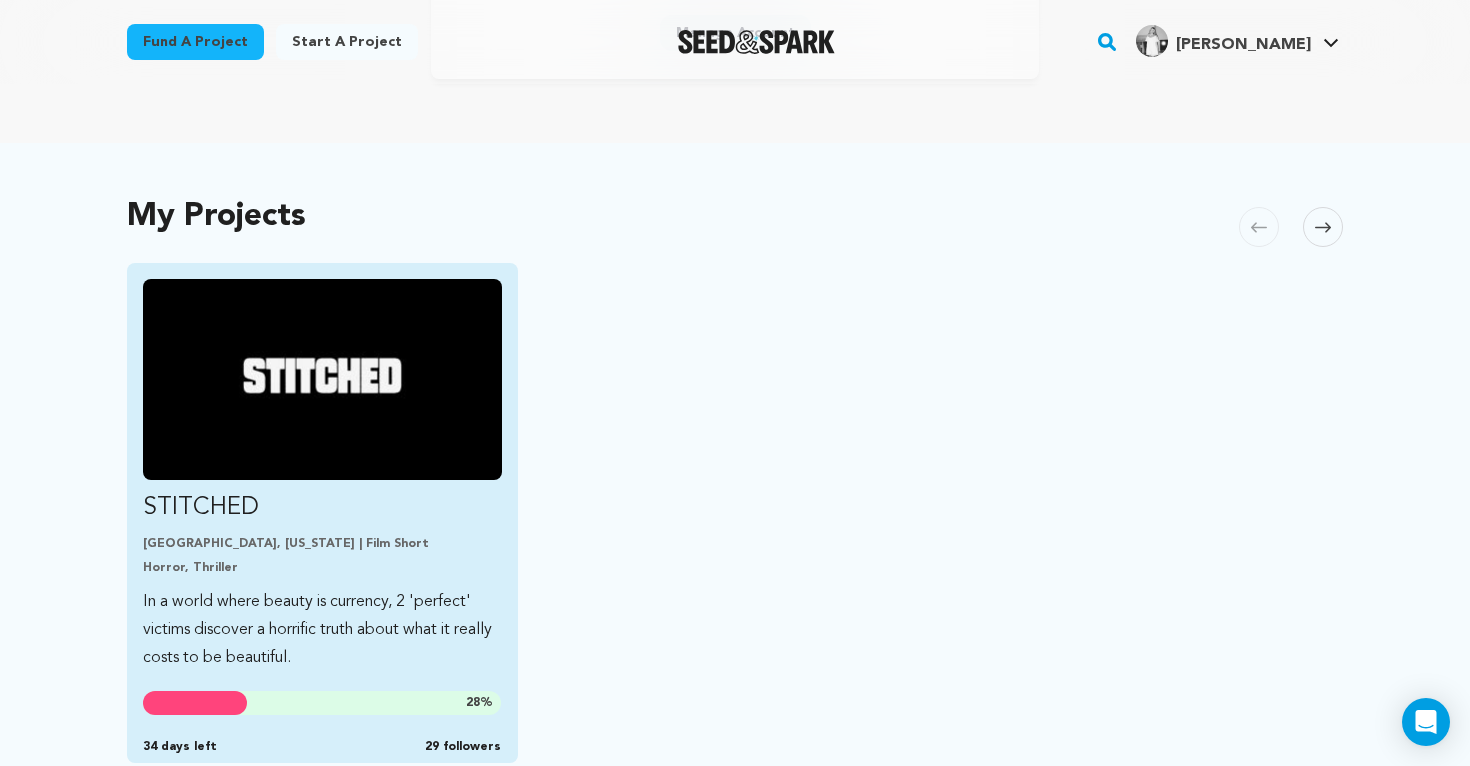 click at bounding box center (322, 379) 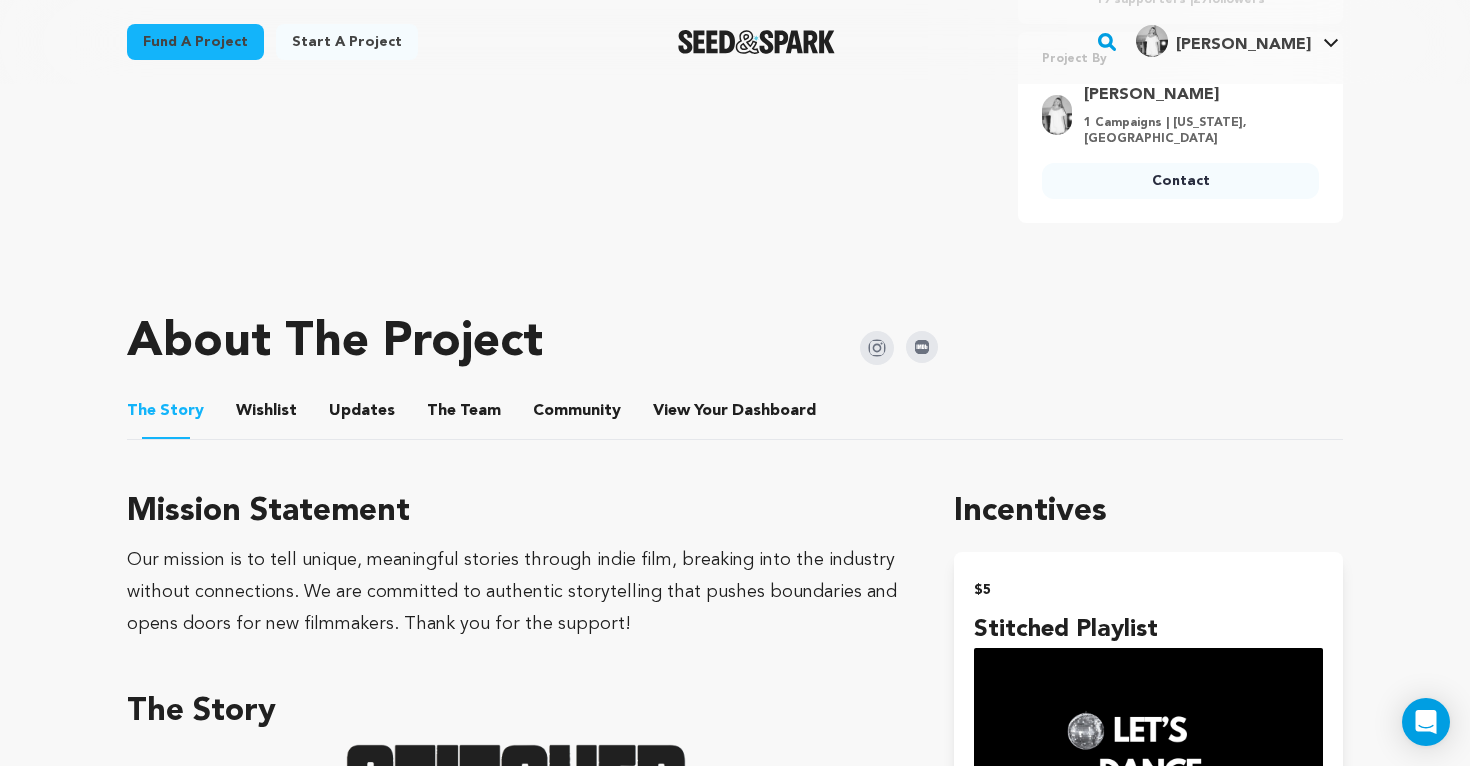 scroll, scrollTop: 859, scrollLeft: 0, axis: vertical 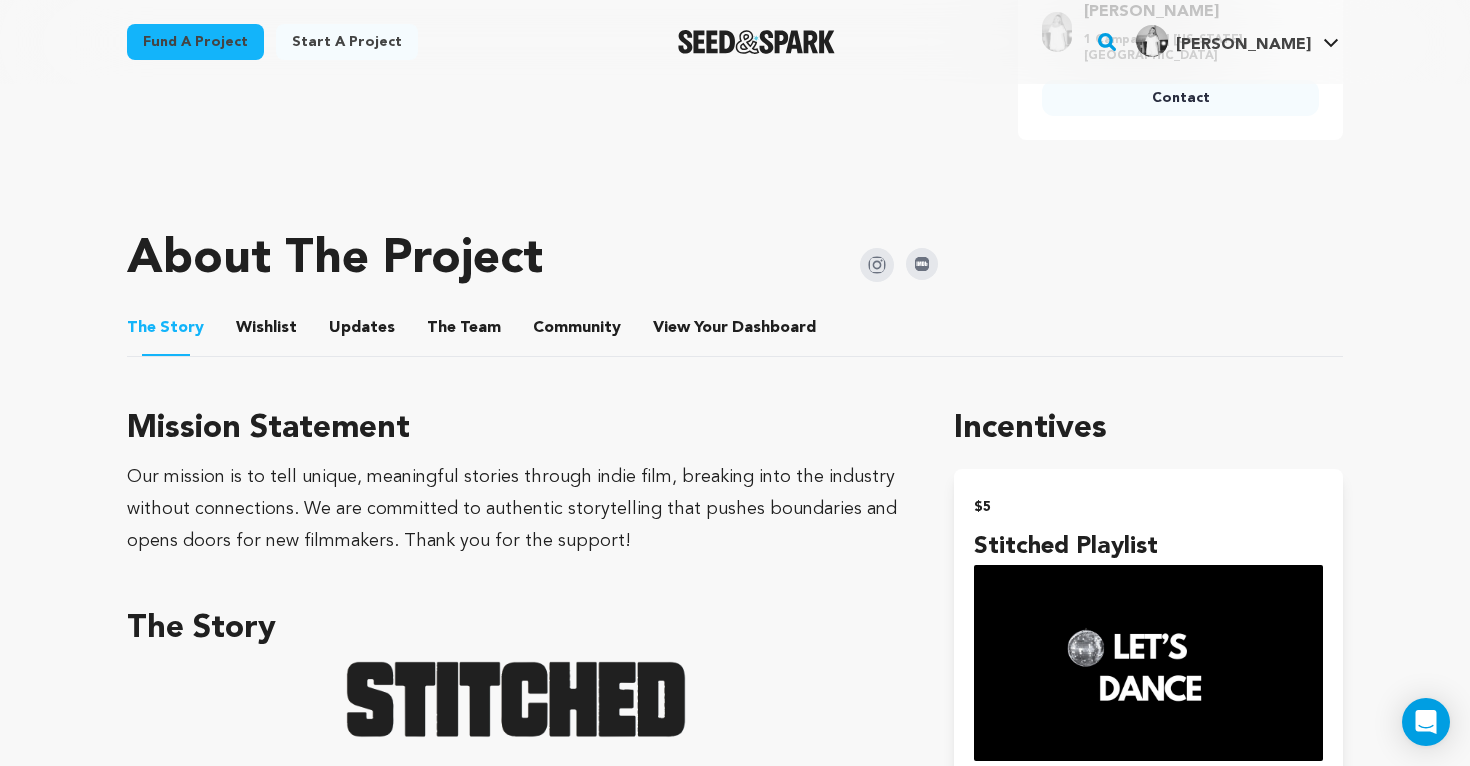 click on "Wishlist" at bounding box center [267, 332] 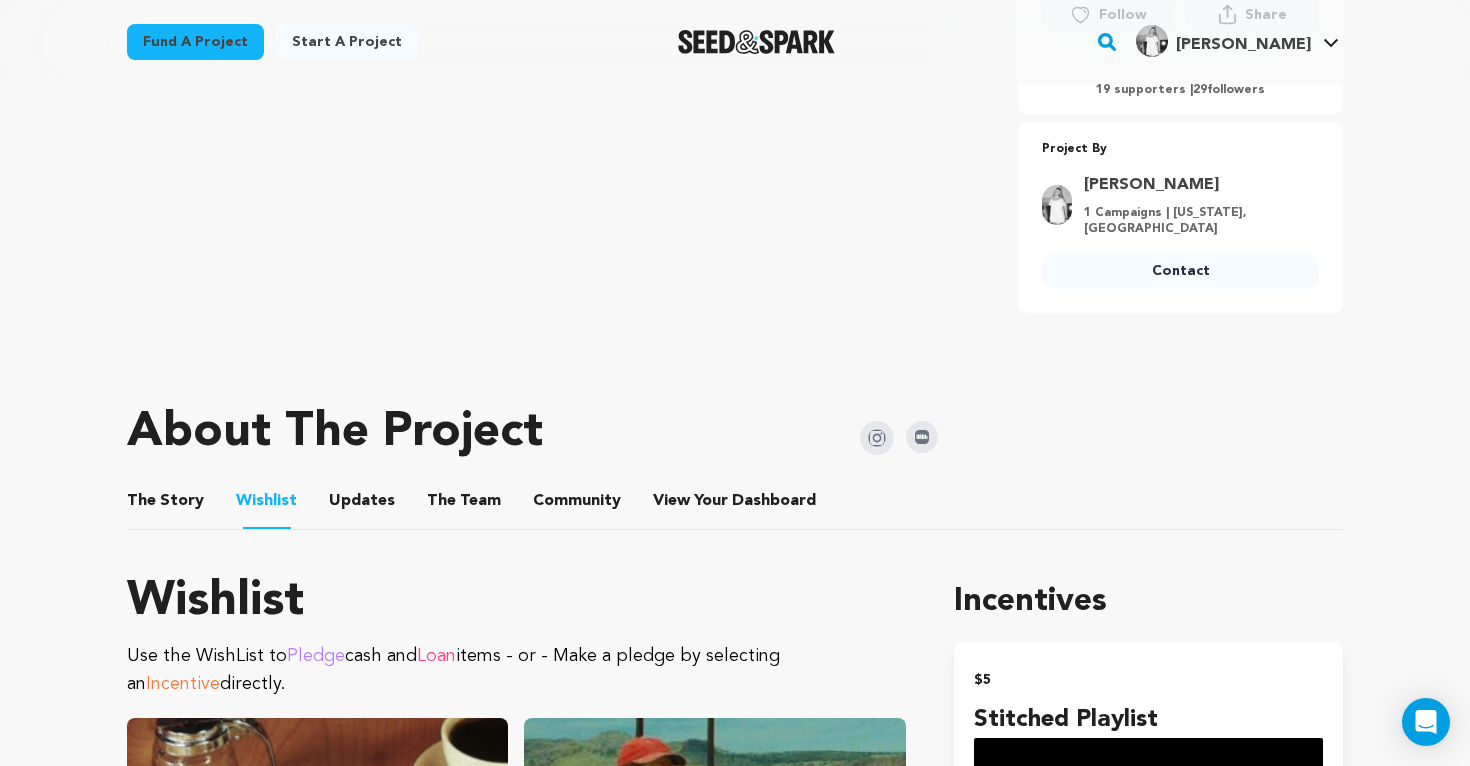 scroll, scrollTop: 690, scrollLeft: 0, axis: vertical 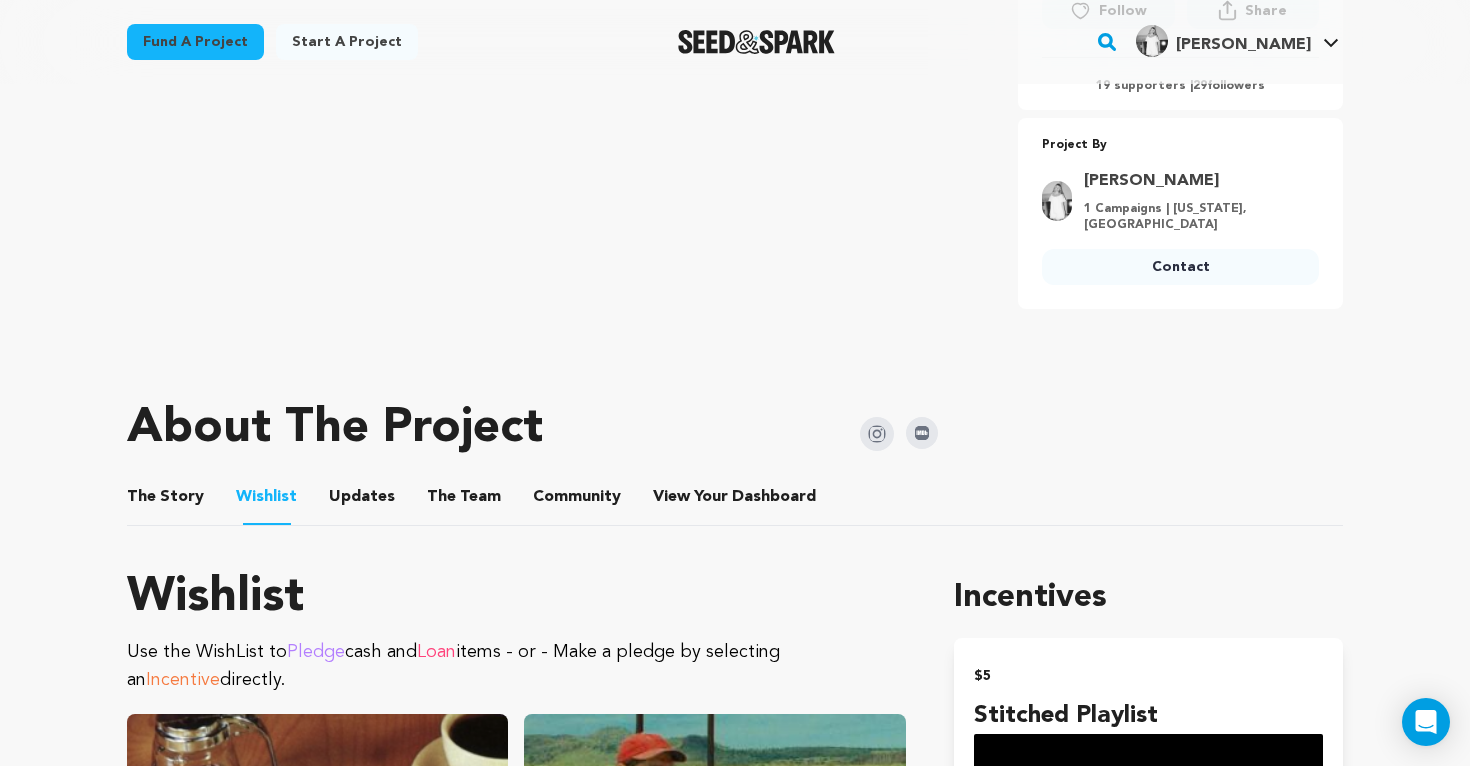 click on "The Story" at bounding box center [166, 501] 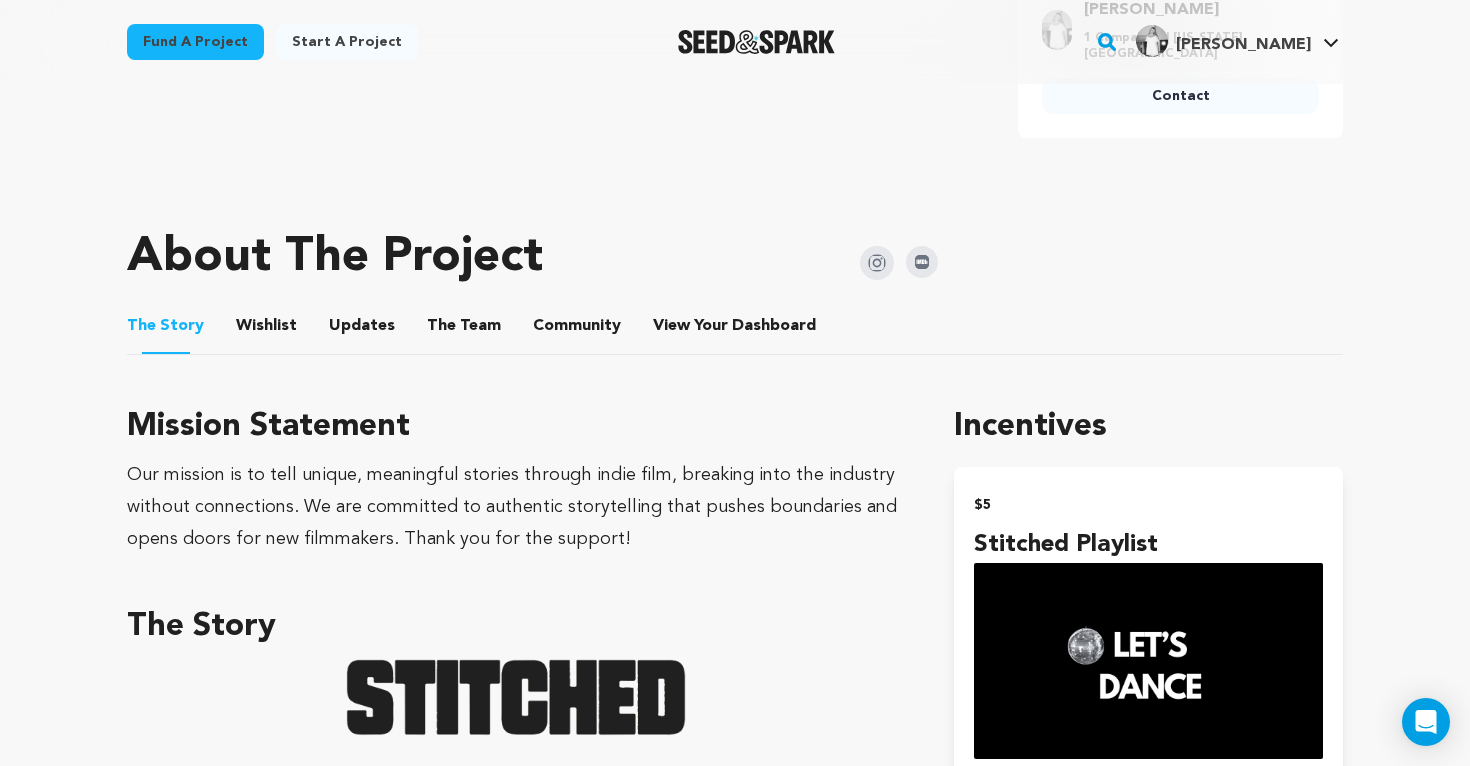 scroll, scrollTop: 812, scrollLeft: 0, axis: vertical 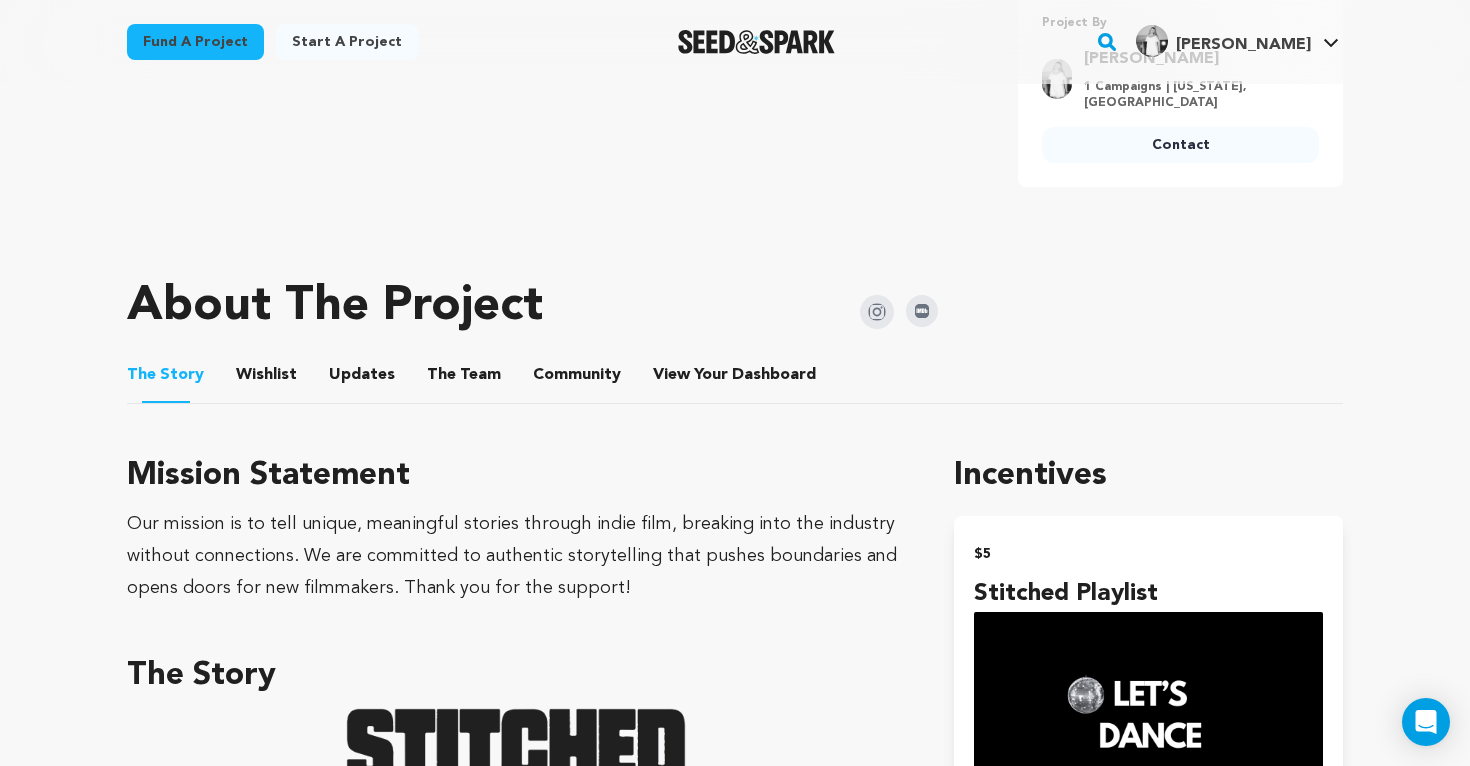 click on "Wishlist" at bounding box center (267, 379) 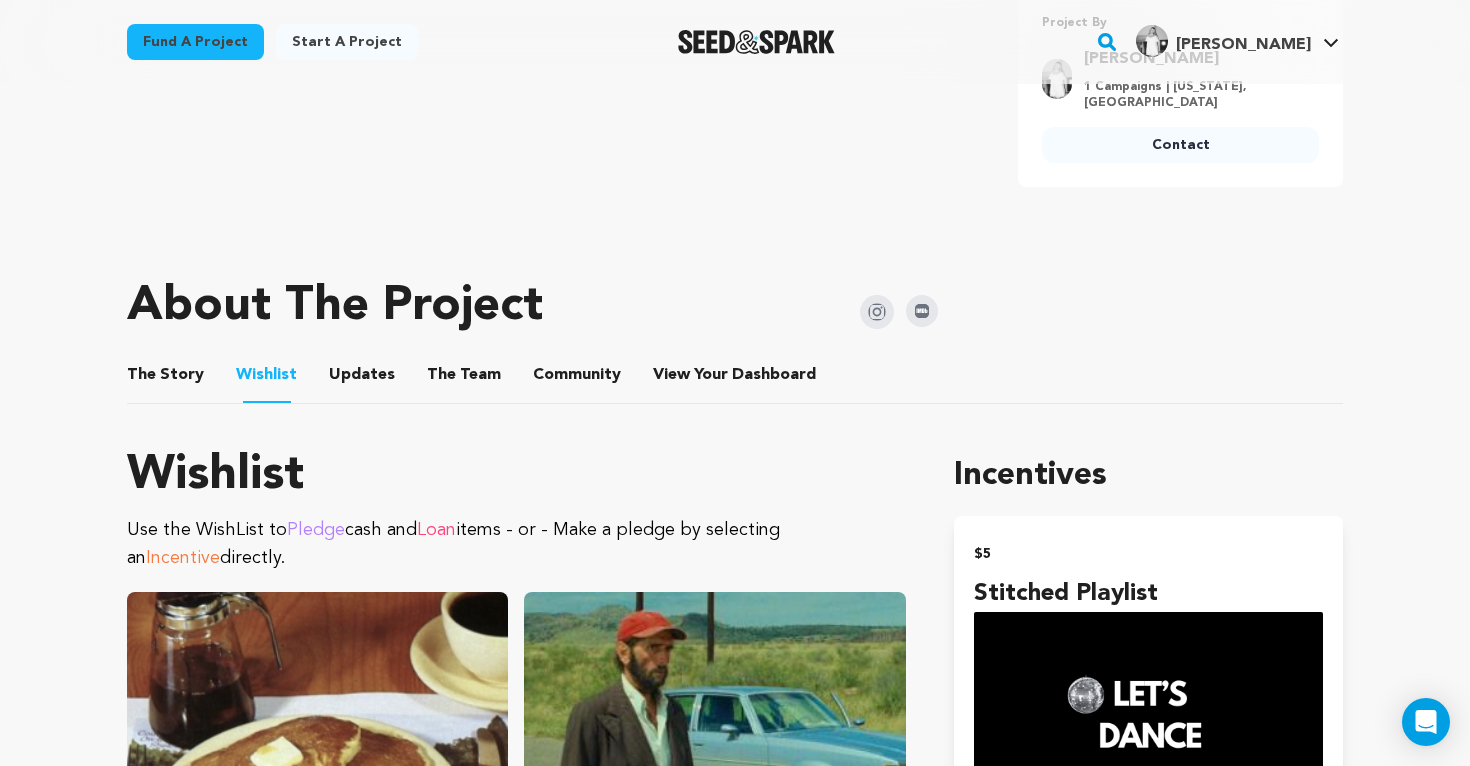 click on "The Story" at bounding box center [166, 379] 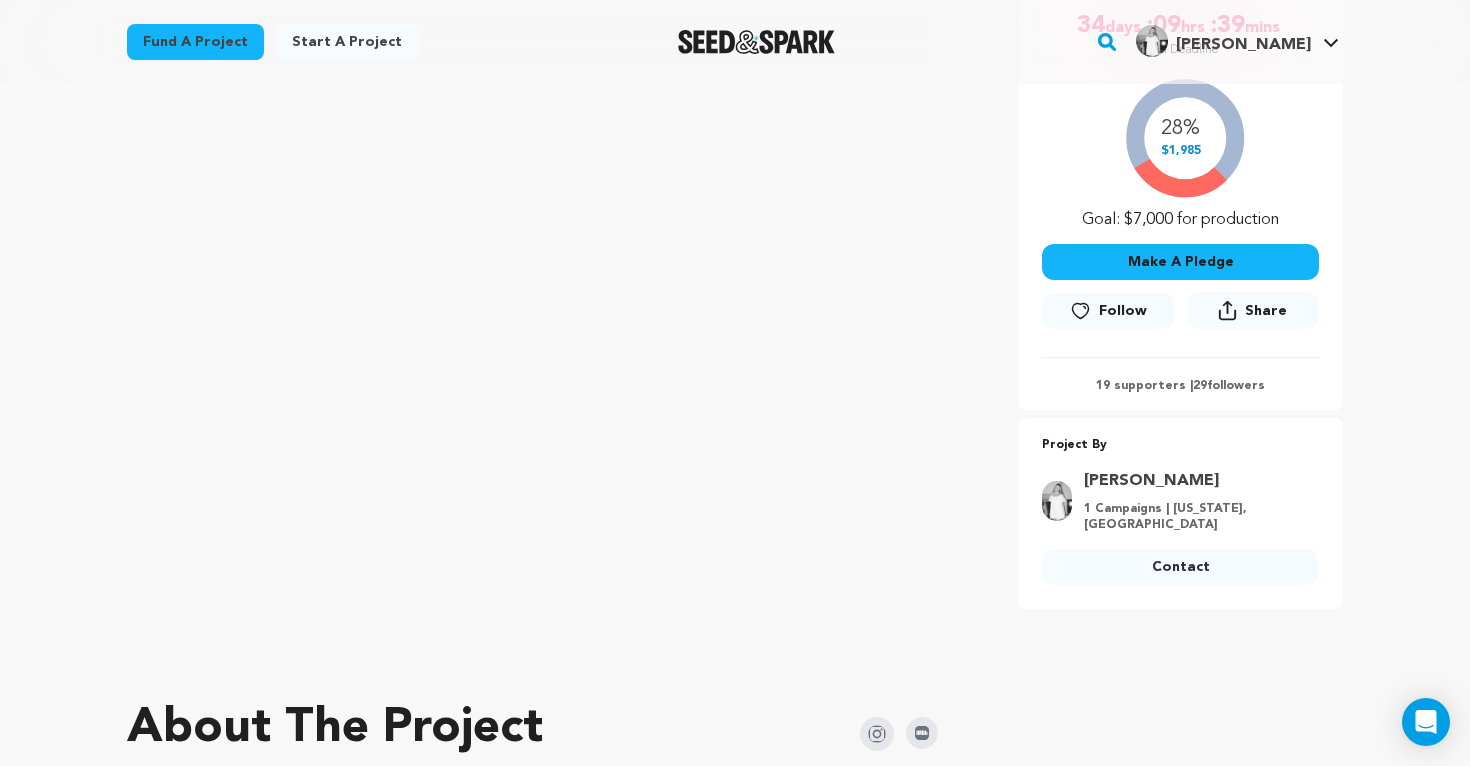 scroll, scrollTop: 231, scrollLeft: 0, axis: vertical 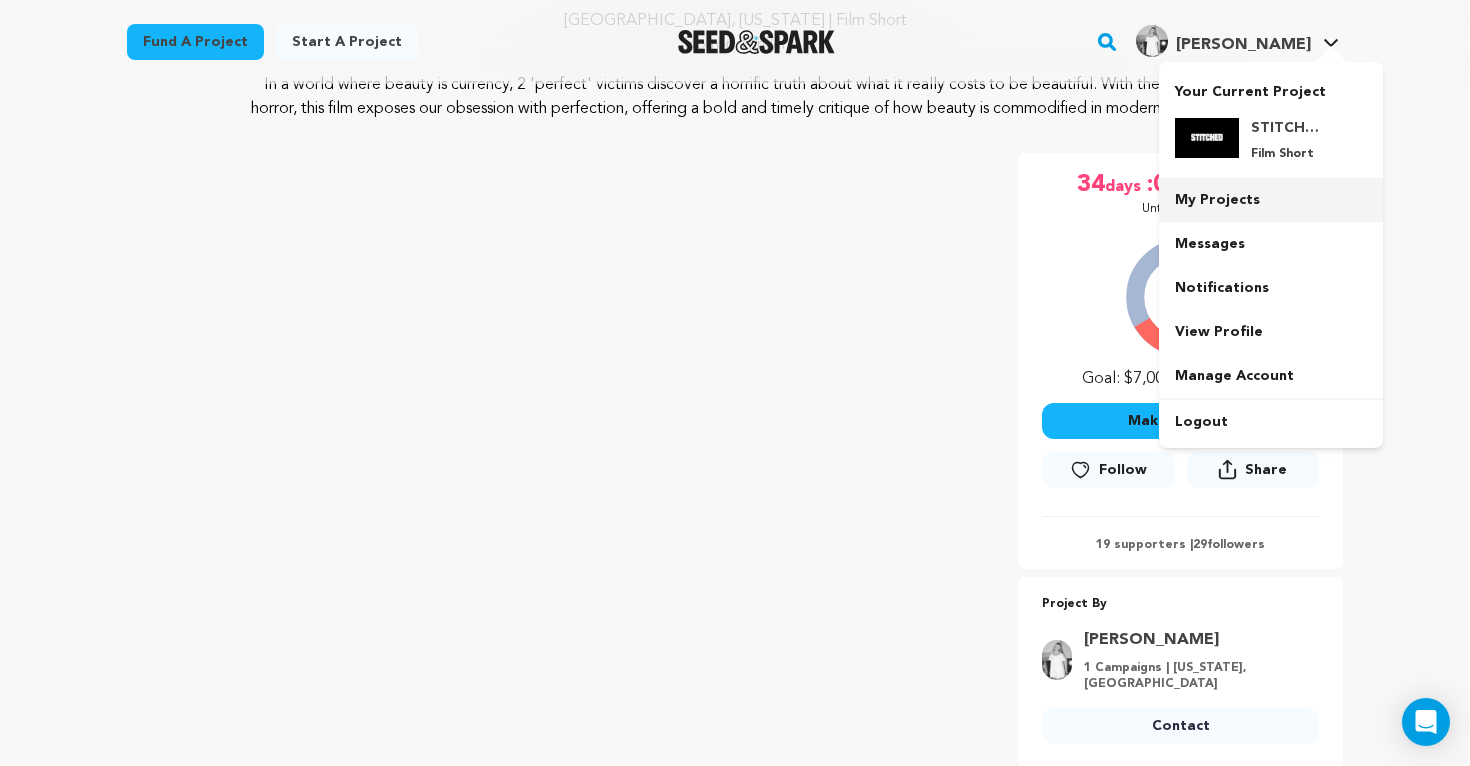 click on "My Projects" at bounding box center [1271, 200] 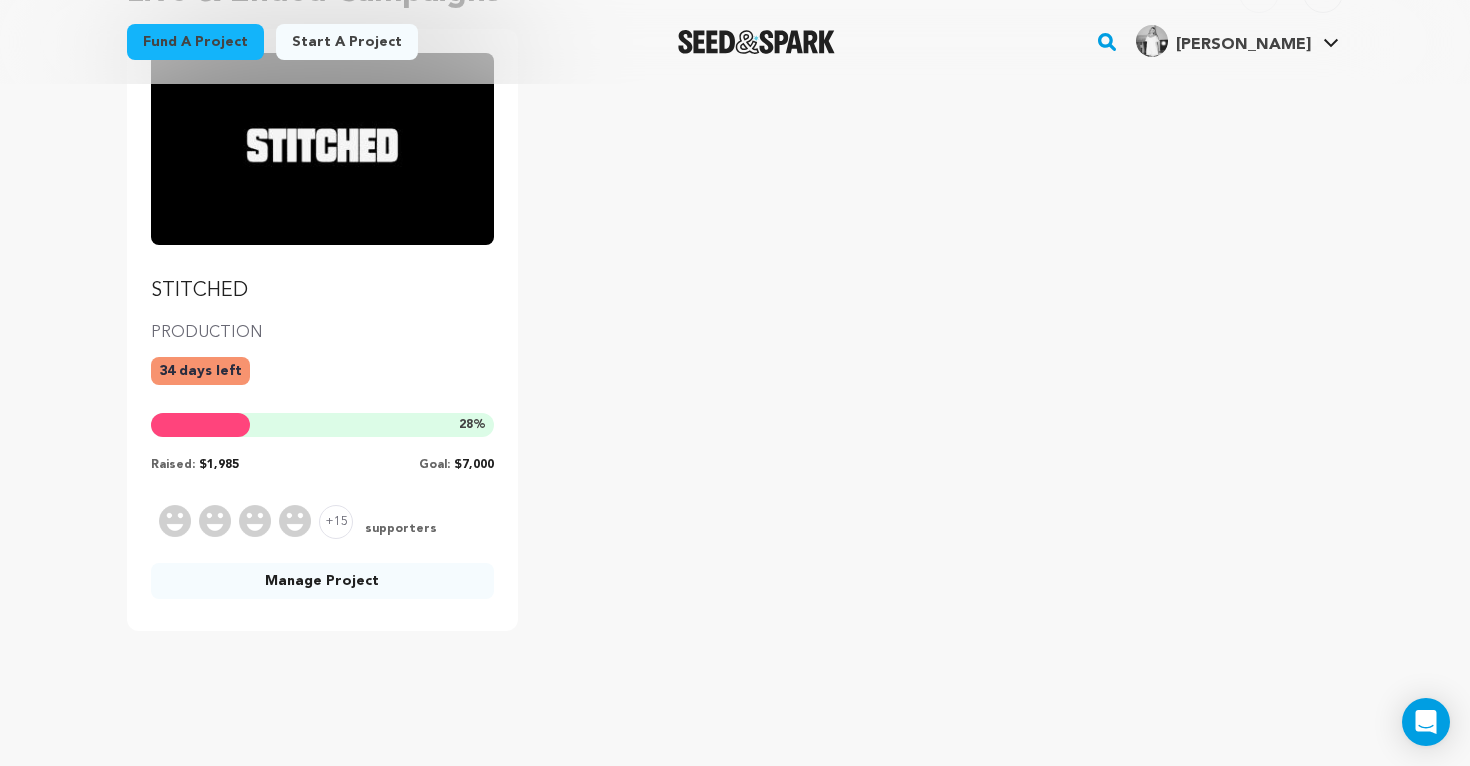 scroll, scrollTop: 418, scrollLeft: 0, axis: vertical 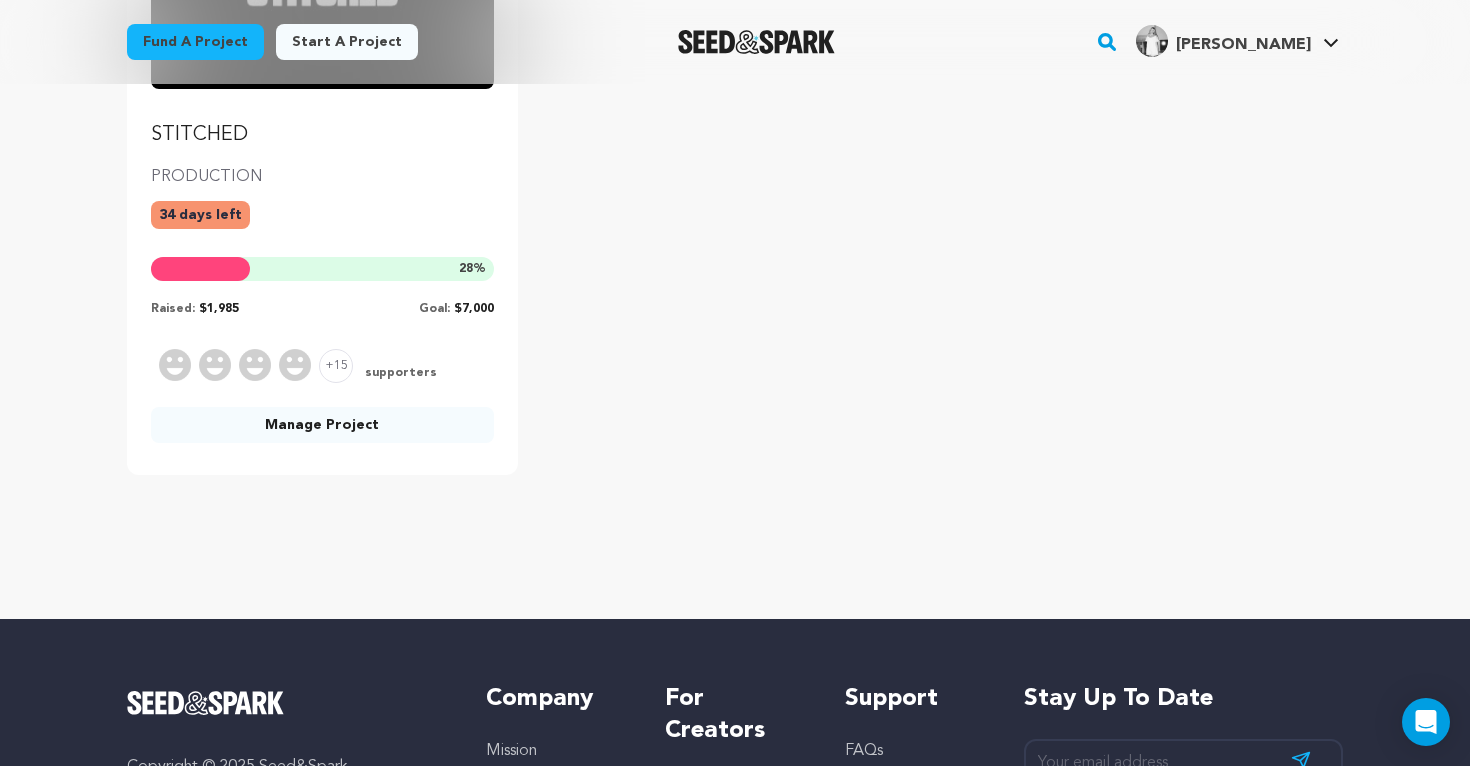 click on "Manage Project" at bounding box center (322, 425) 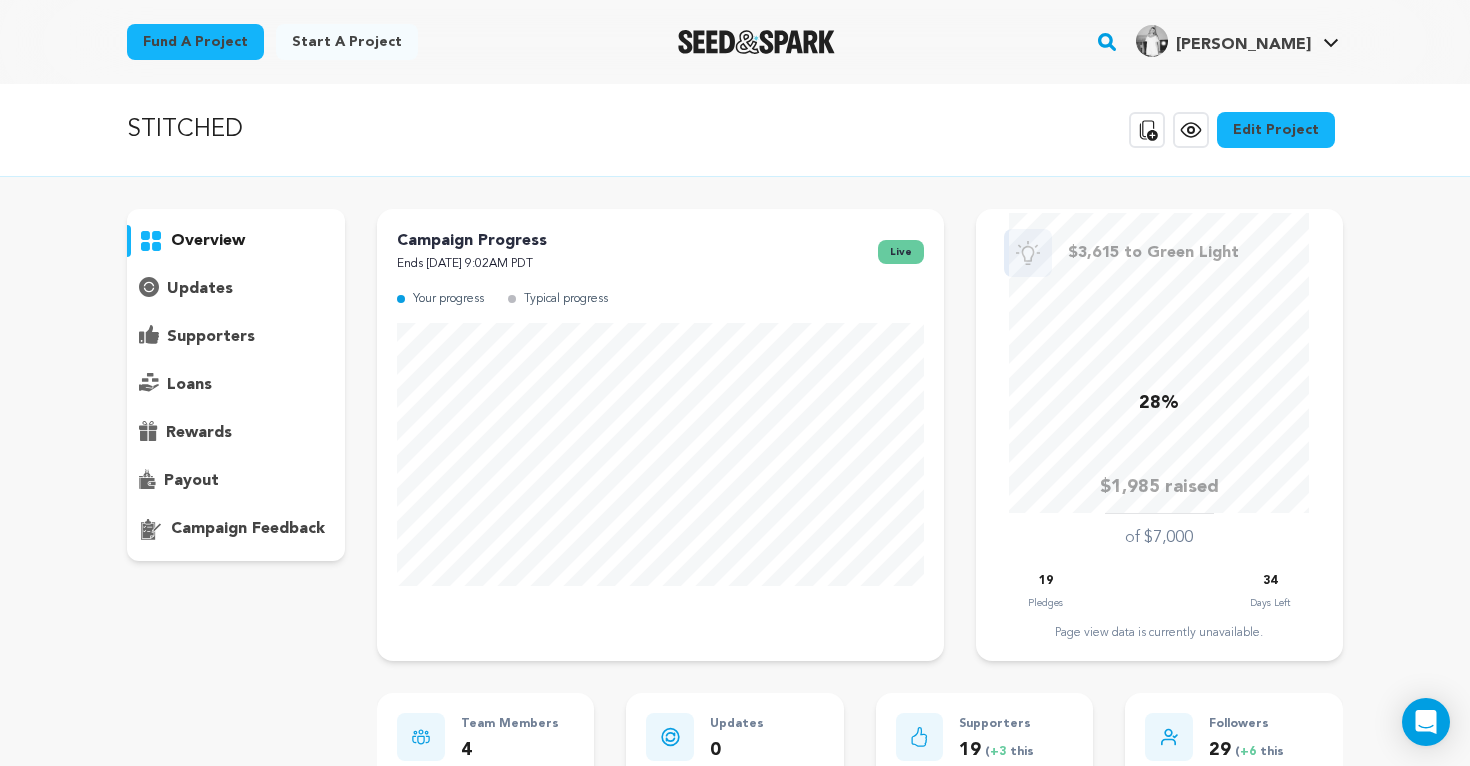 scroll, scrollTop: 0, scrollLeft: 0, axis: both 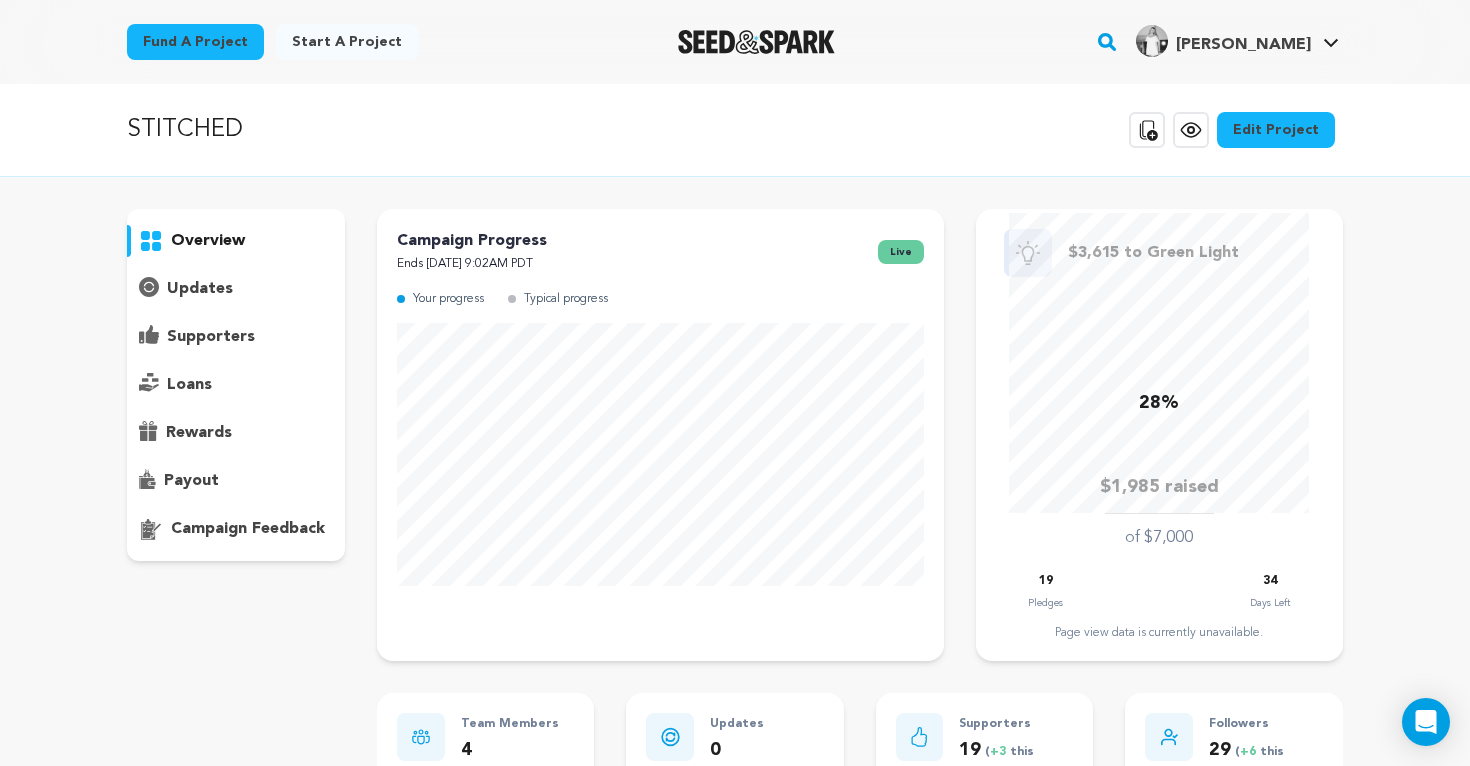 click on "supporters" at bounding box center [211, 337] 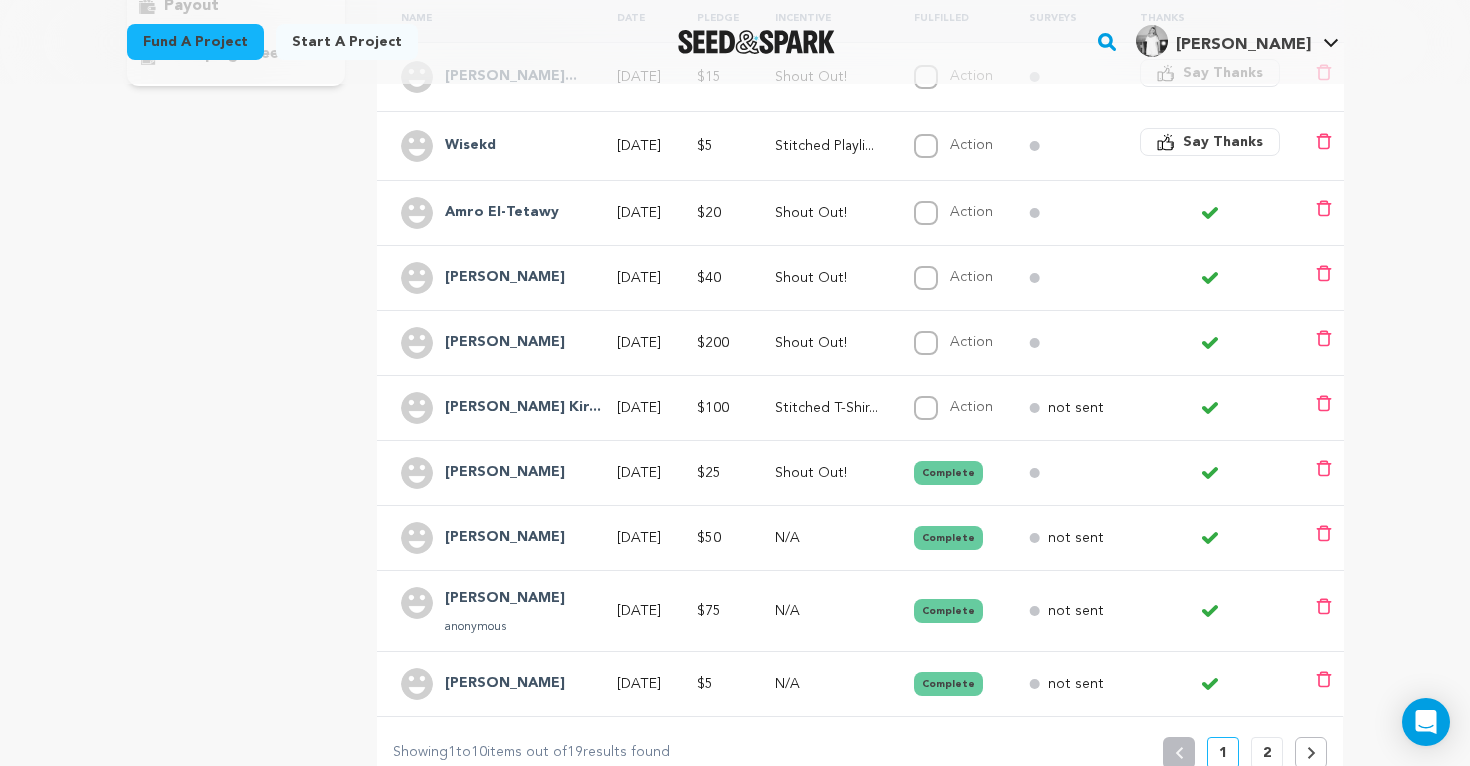 scroll, scrollTop: 473, scrollLeft: 0, axis: vertical 